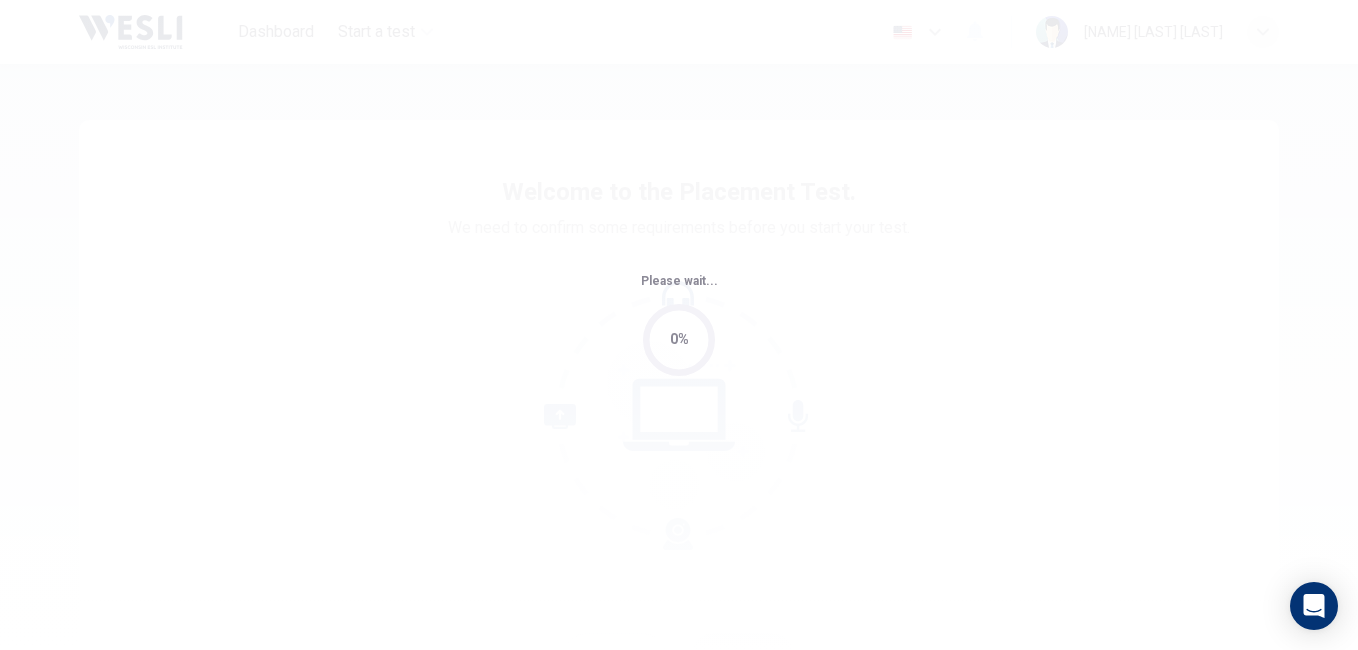 scroll, scrollTop: 0, scrollLeft: 0, axis: both 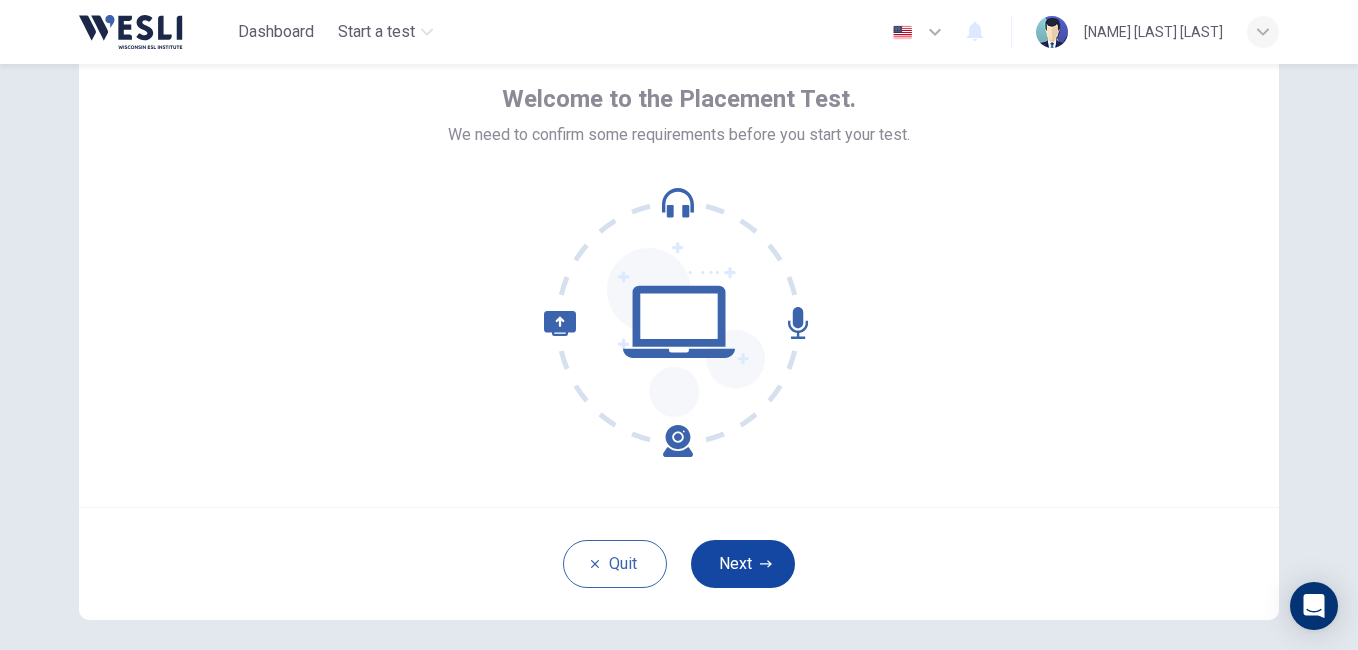 click on "Next" at bounding box center (743, 564) 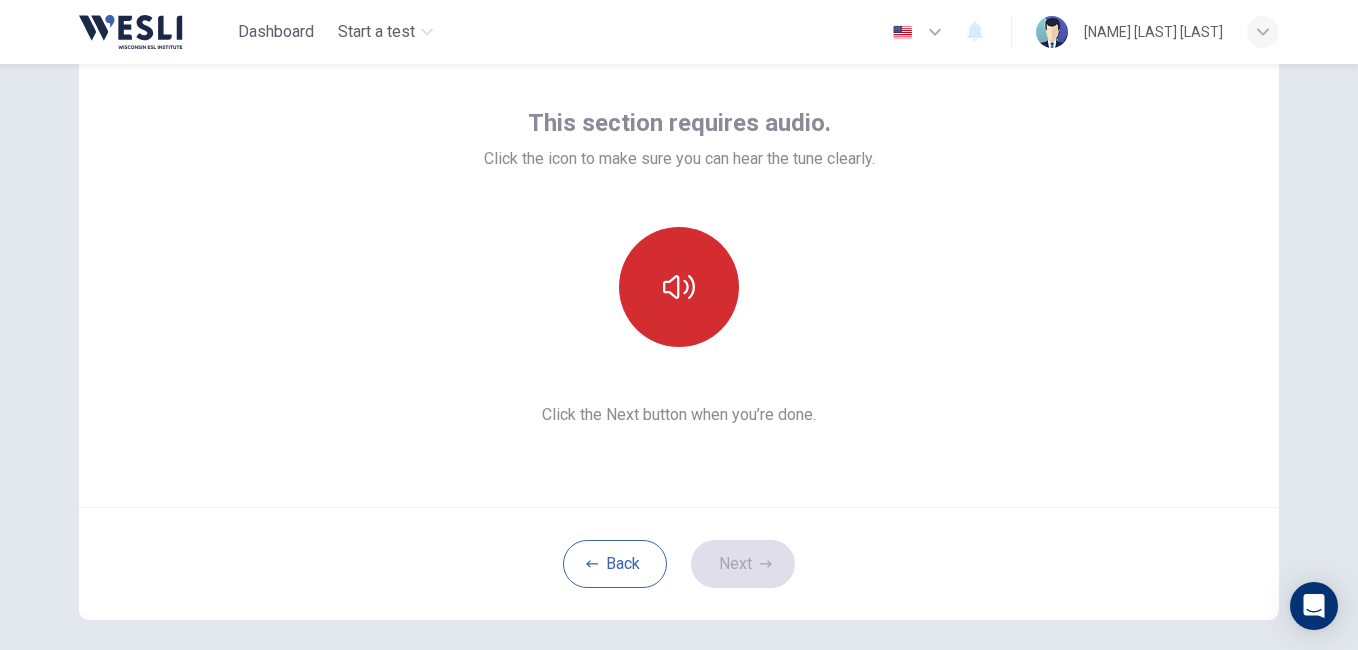 click 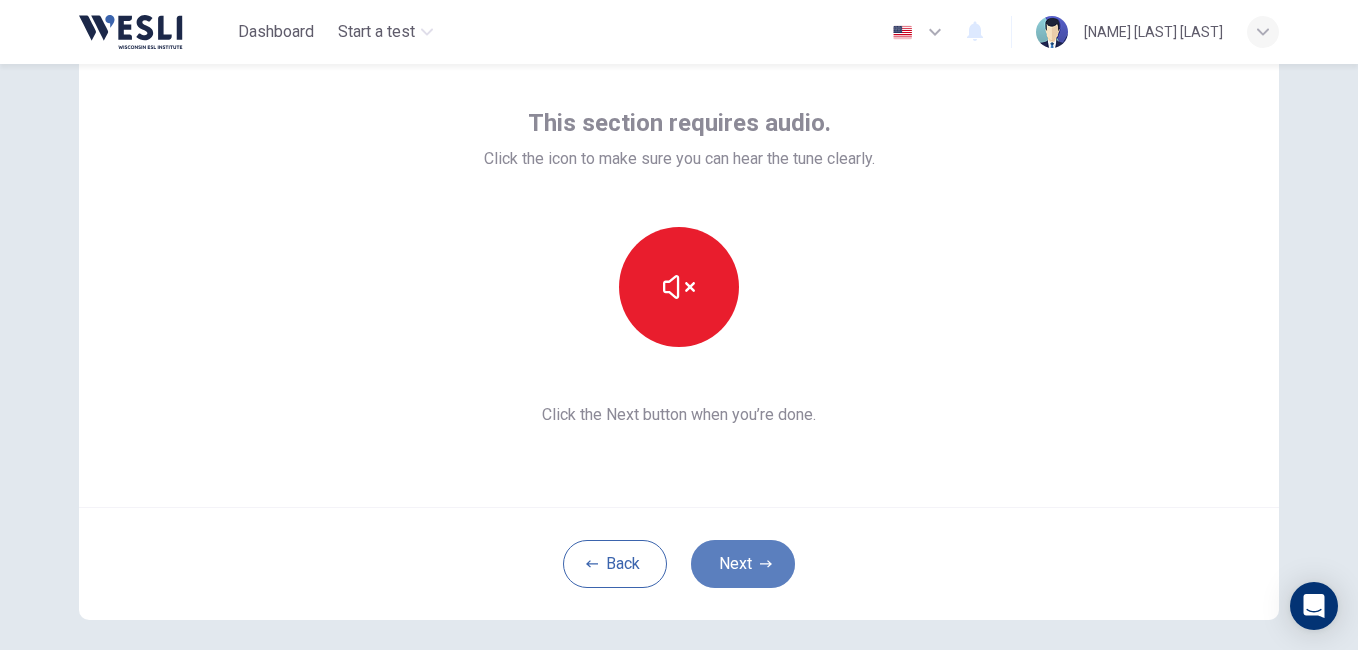 click on "Next" at bounding box center [743, 564] 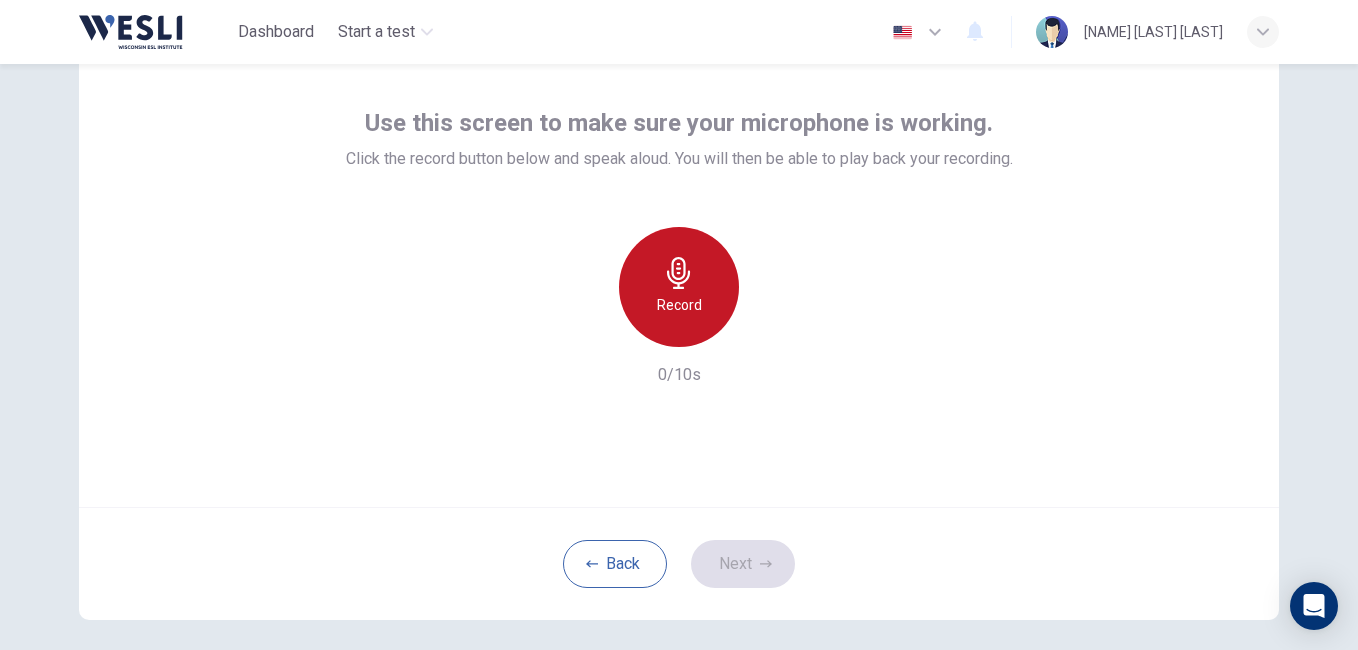 click on "Record" at bounding box center (679, 305) 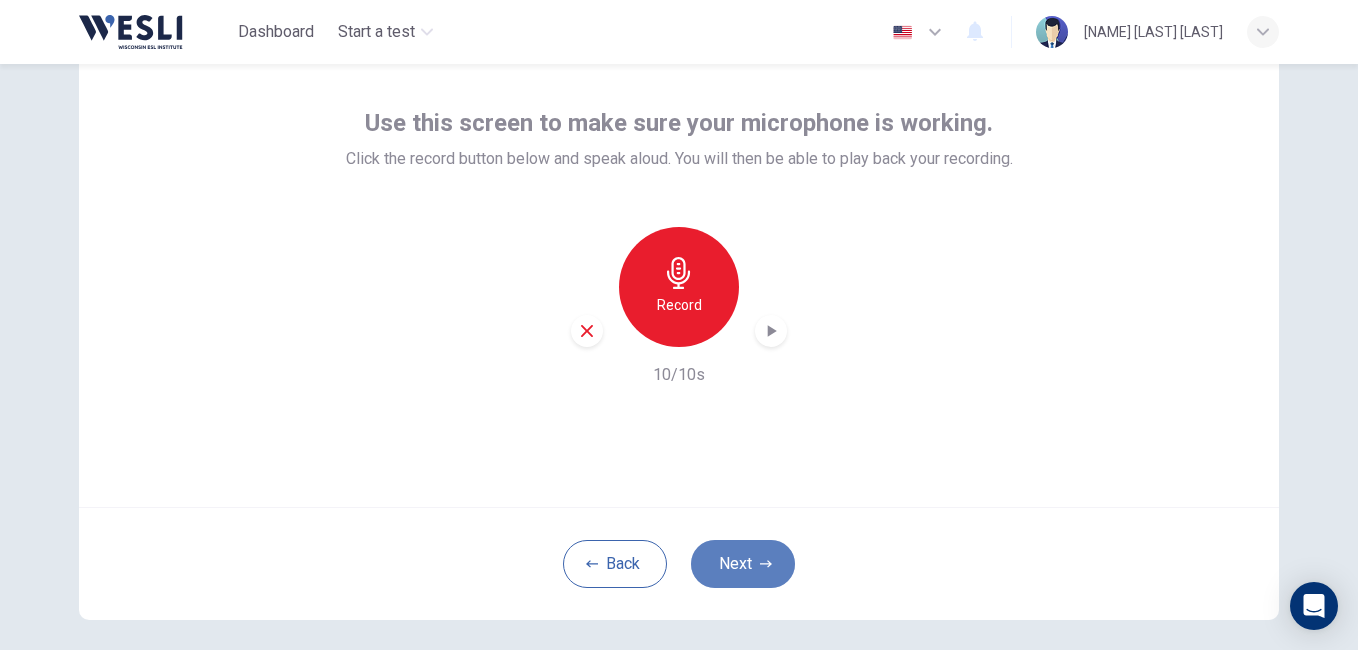 click on "Next" at bounding box center [743, 564] 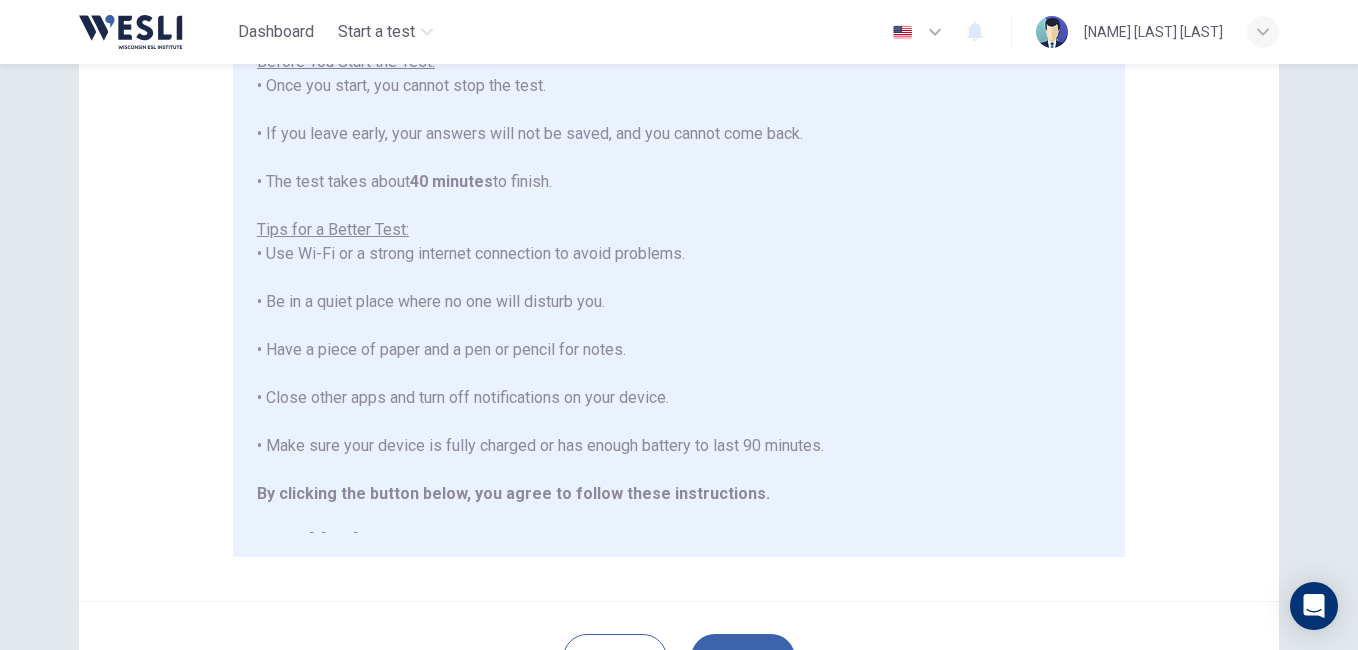 scroll, scrollTop: 378, scrollLeft: 0, axis: vertical 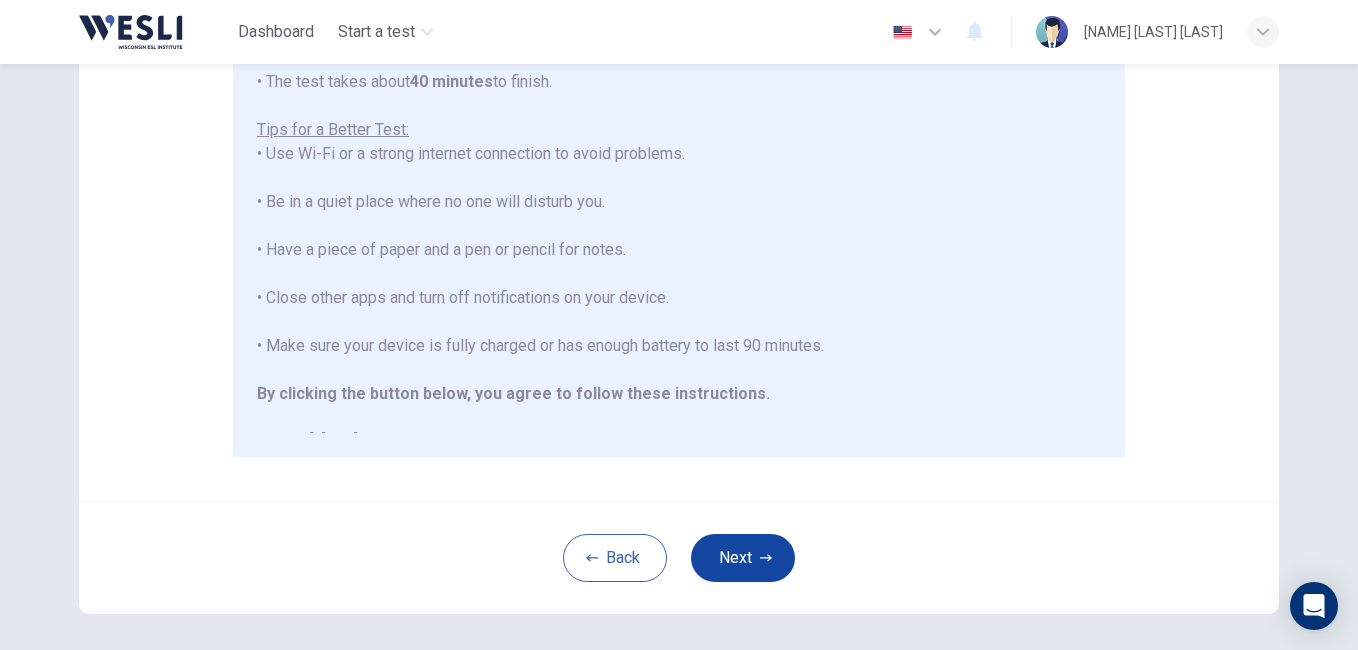click on "Next" at bounding box center [743, 558] 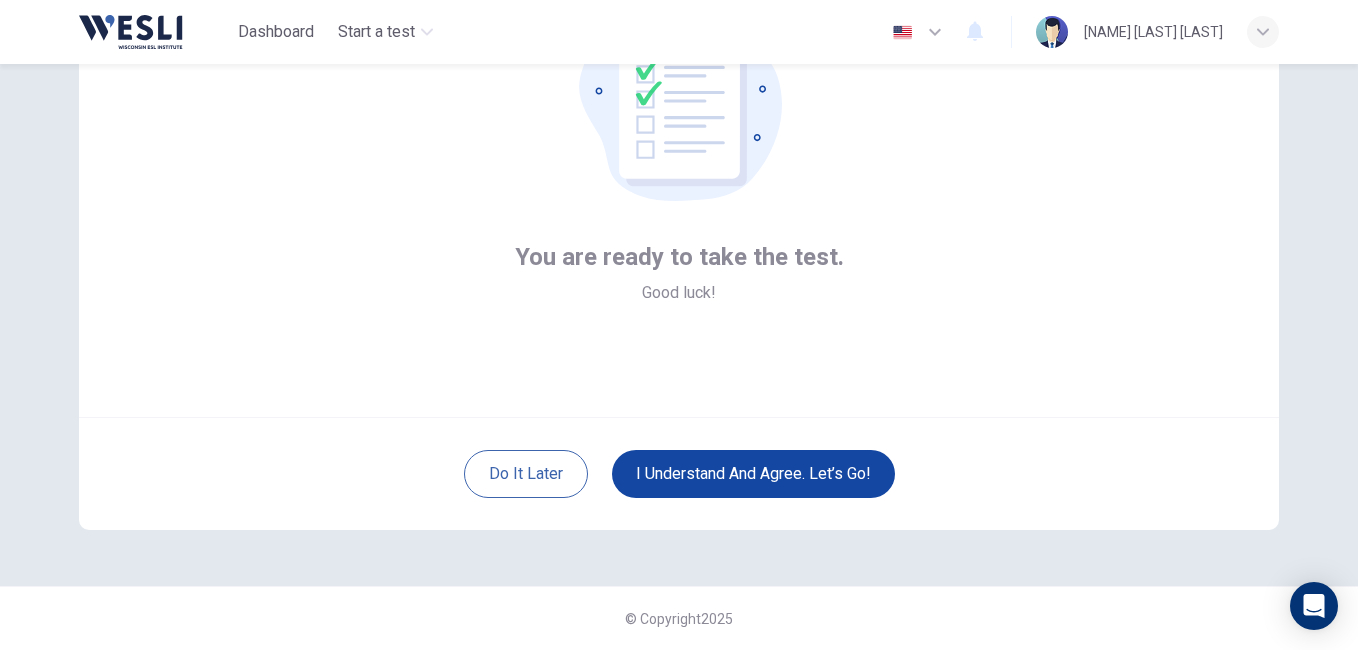 scroll, scrollTop: 183, scrollLeft: 0, axis: vertical 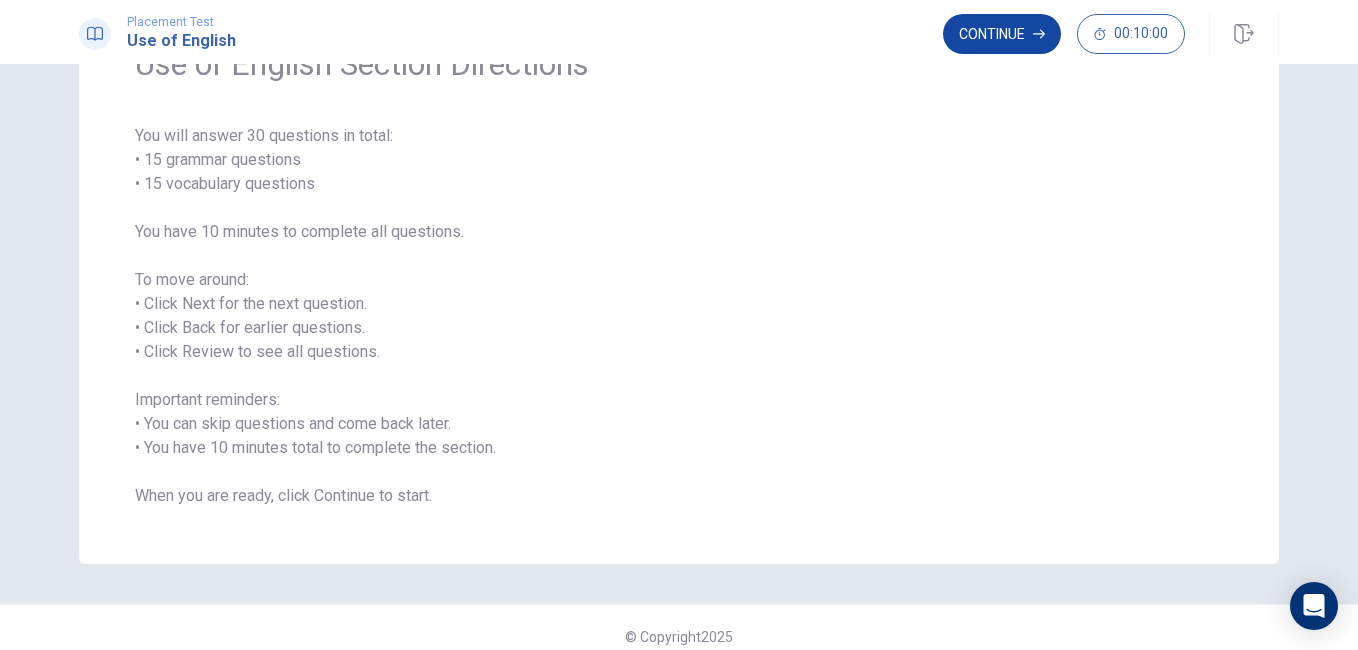 click on "Continue" at bounding box center [1002, 34] 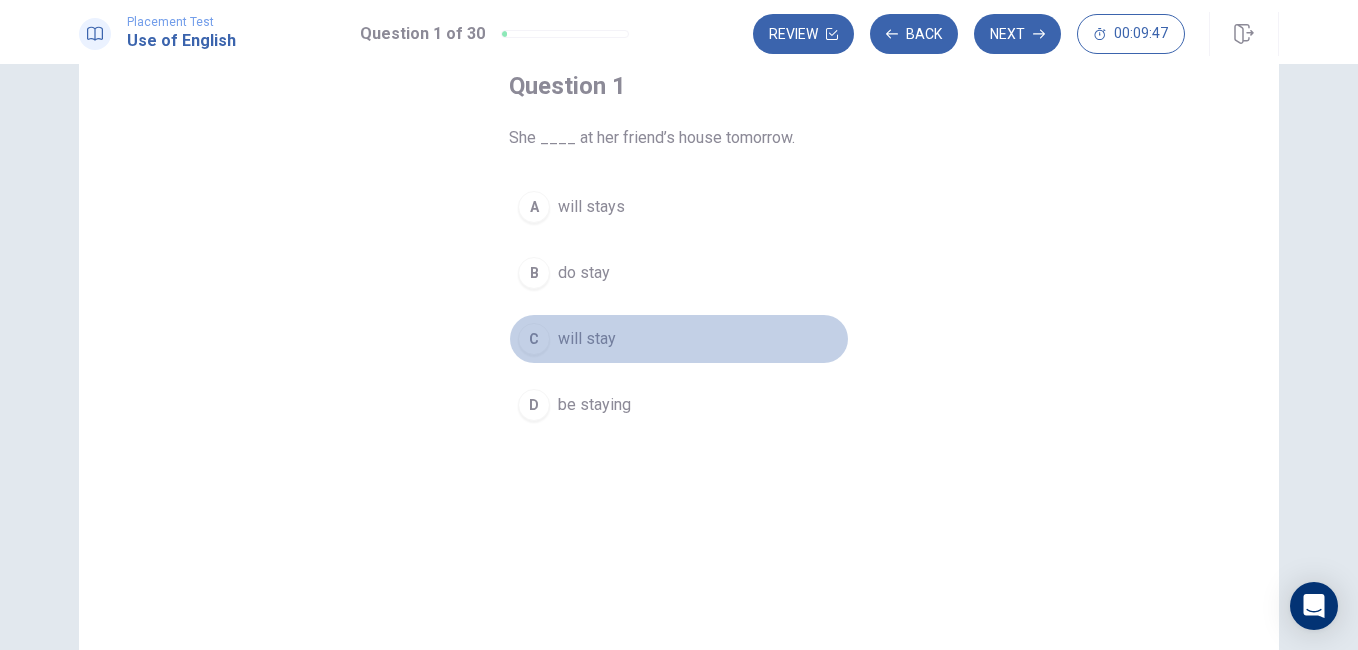 click on "C" at bounding box center (534, 339) 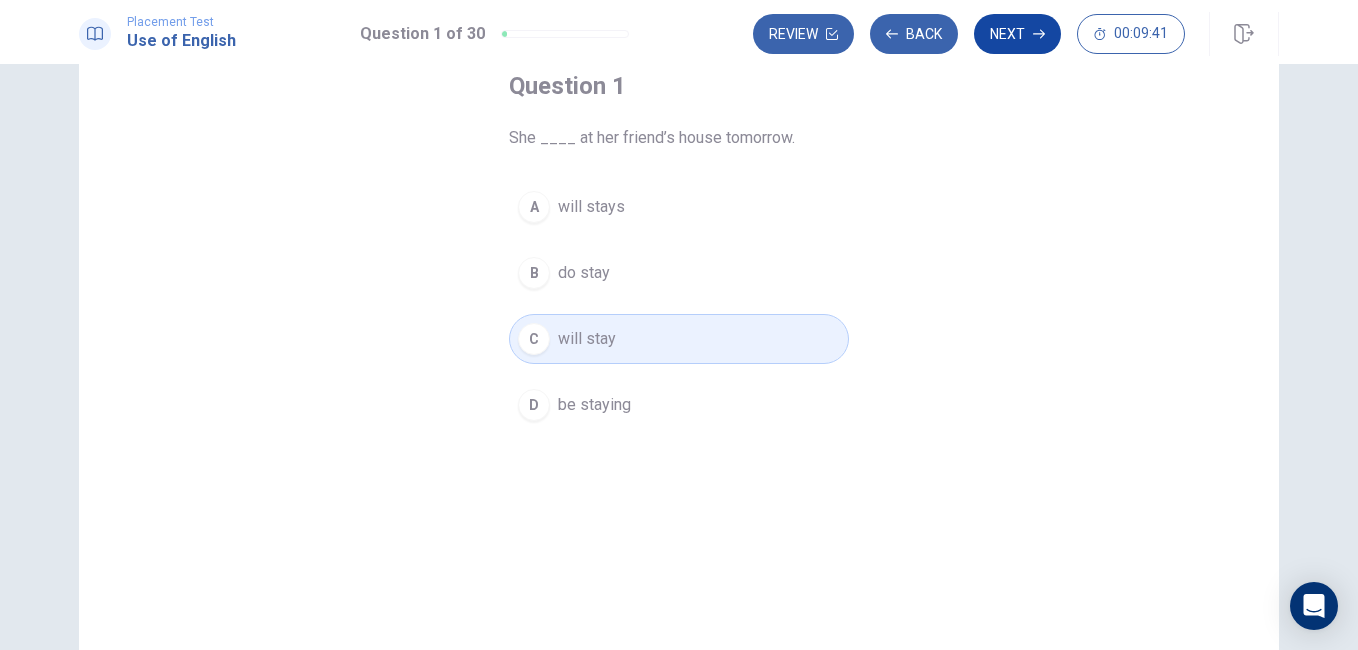 click on "Next" at bounding box center (1017, 34) 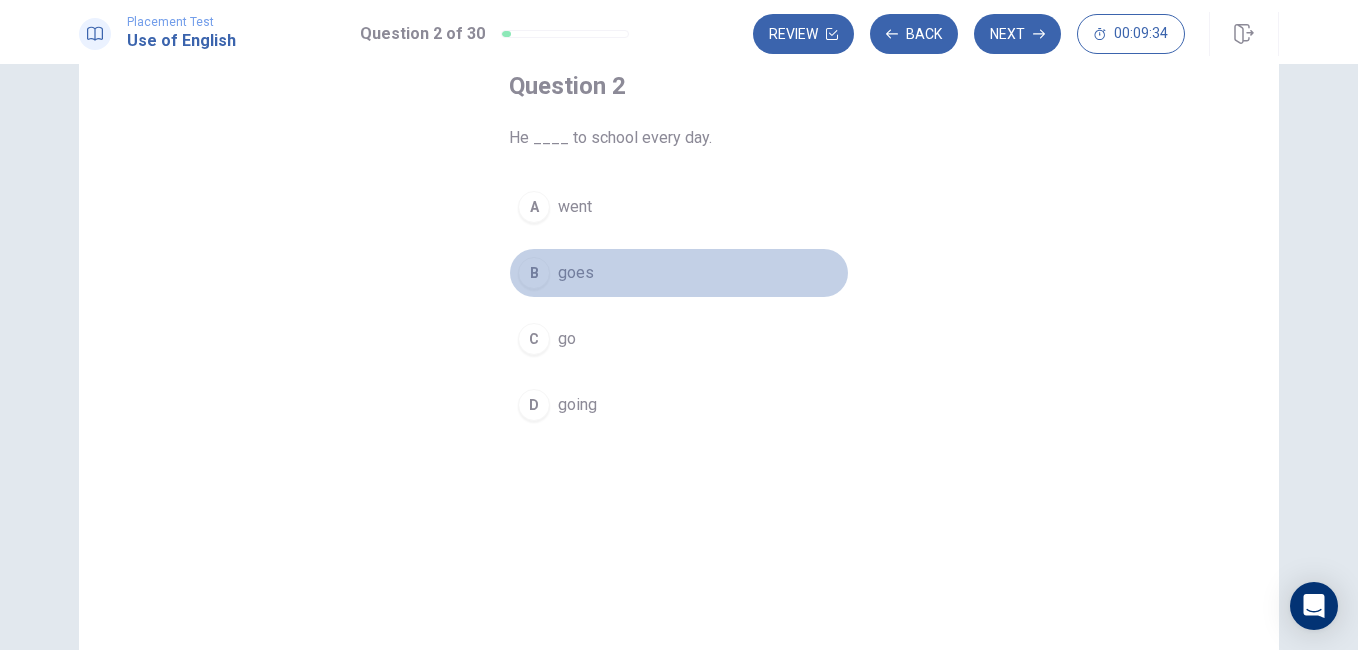 click on "B" at bounding box center (534, 273) 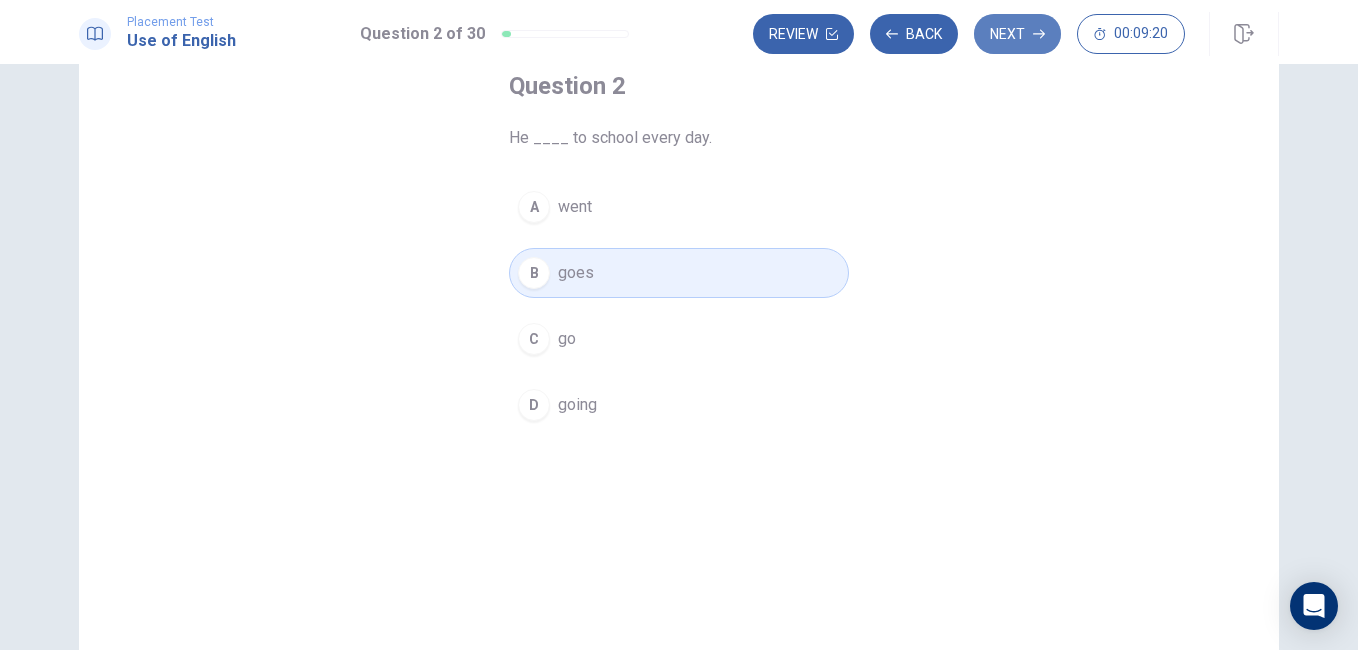click on "Next" at bounding box center (1017, 34) 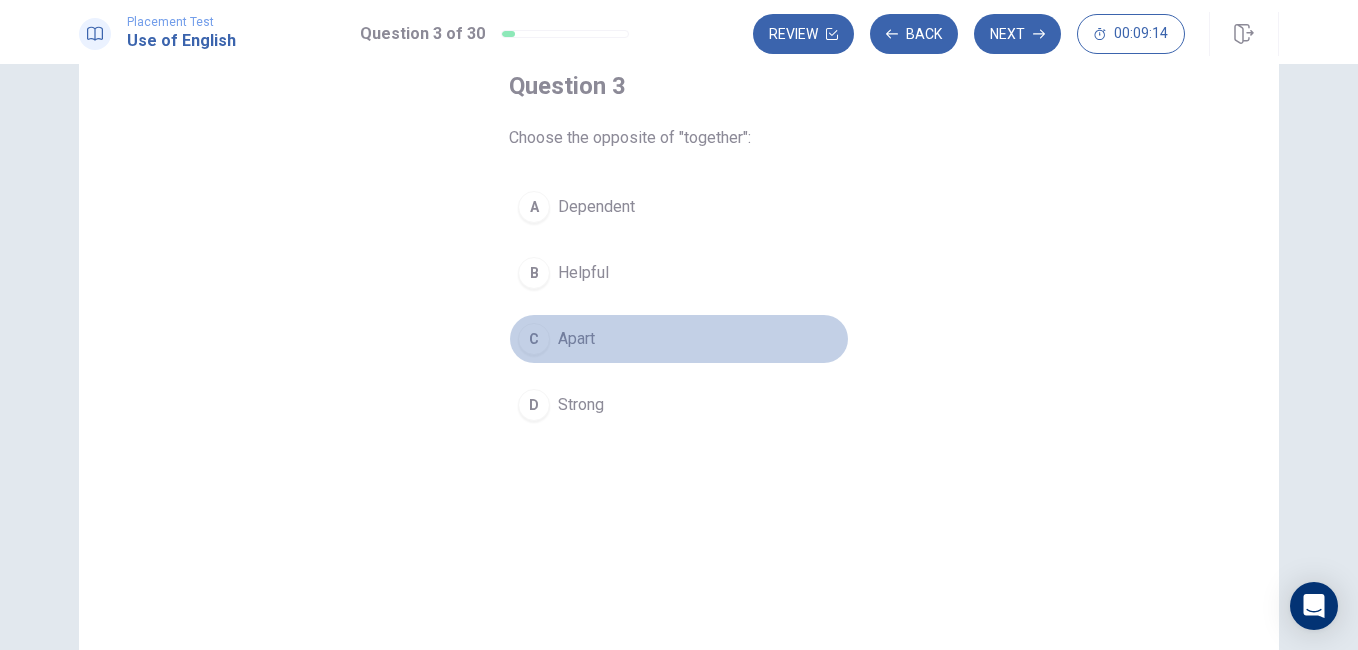 click on "C" at bounding box center [534, 339] 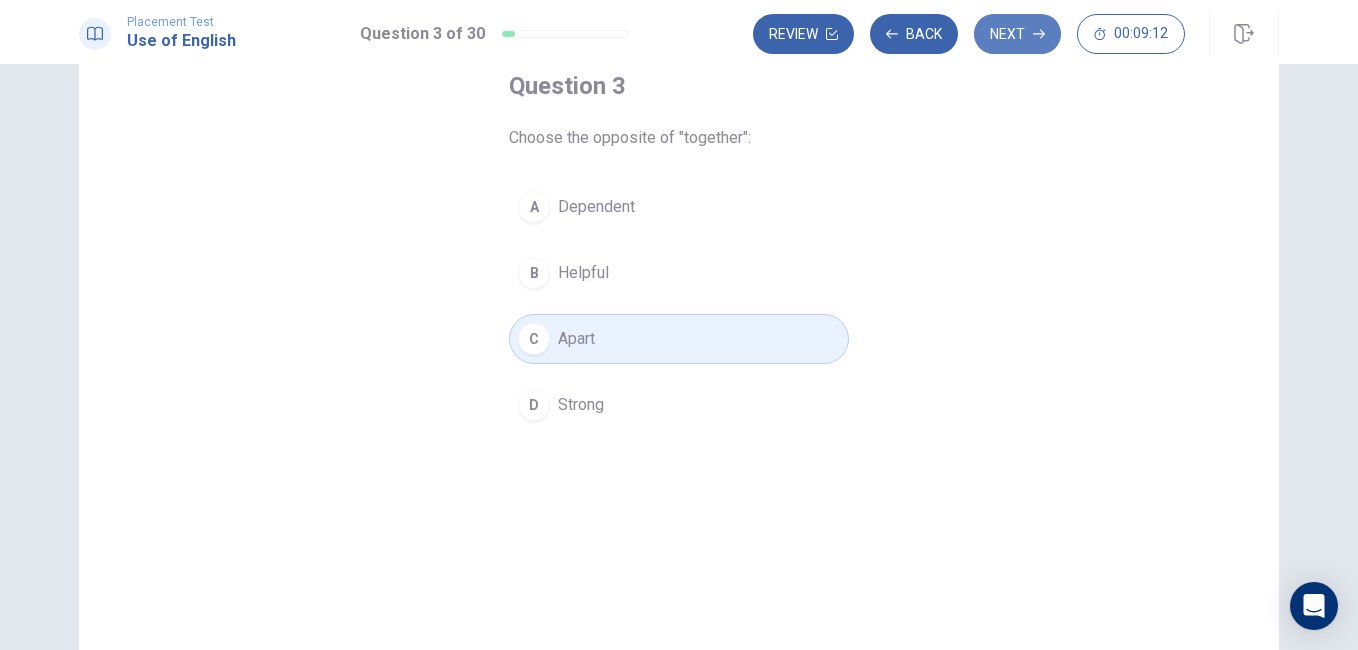 click on "Next" at bounding box center (1017, 34) 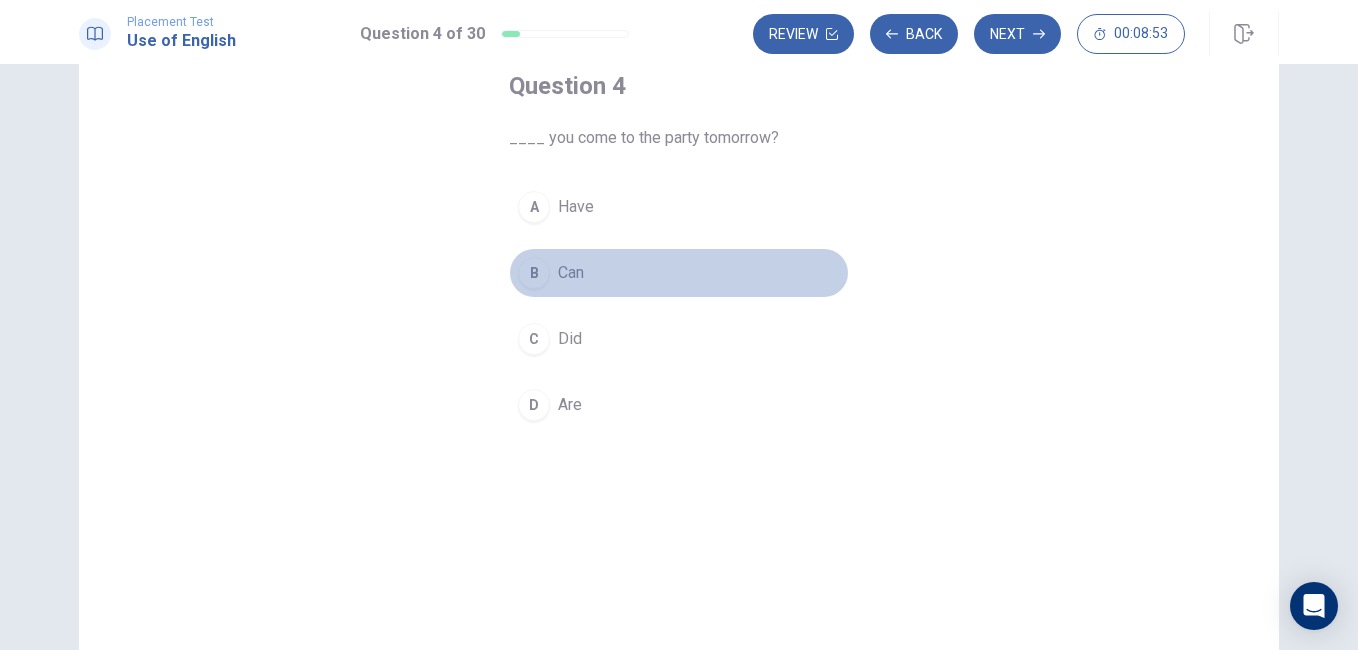click on "B" at bounding box center [534, 273] 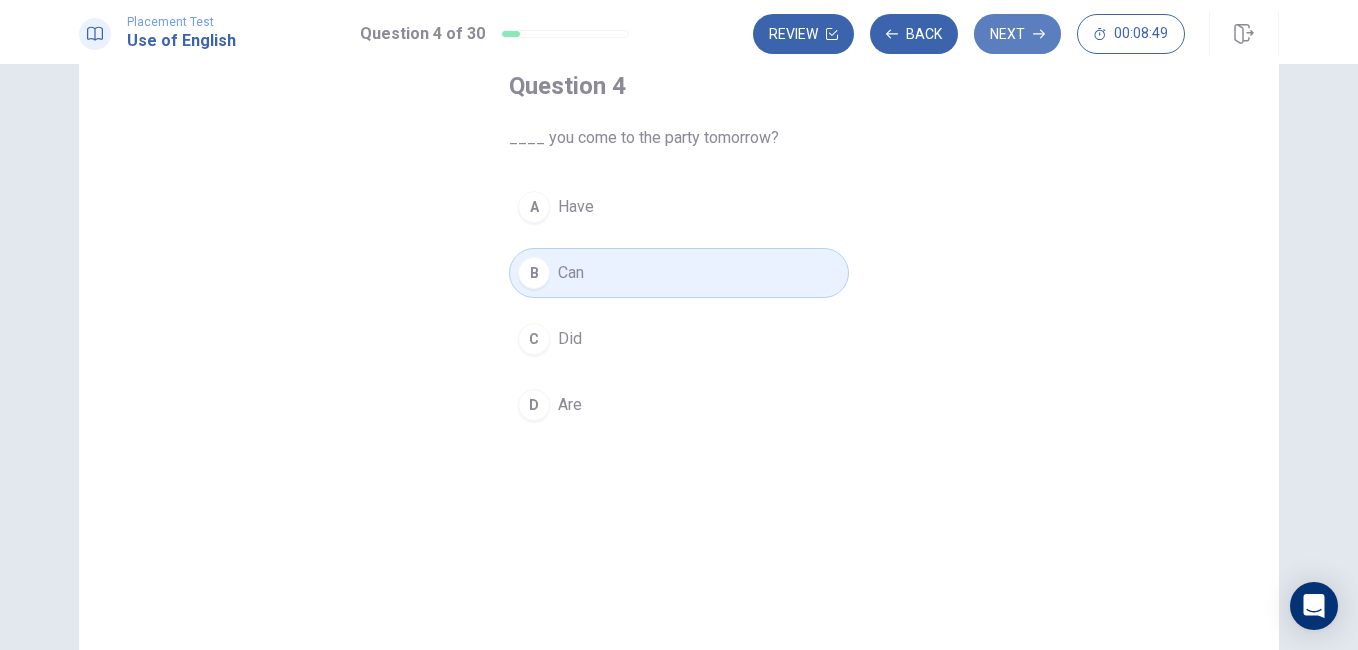 click on "Next" at bounding box center (1017, 34) 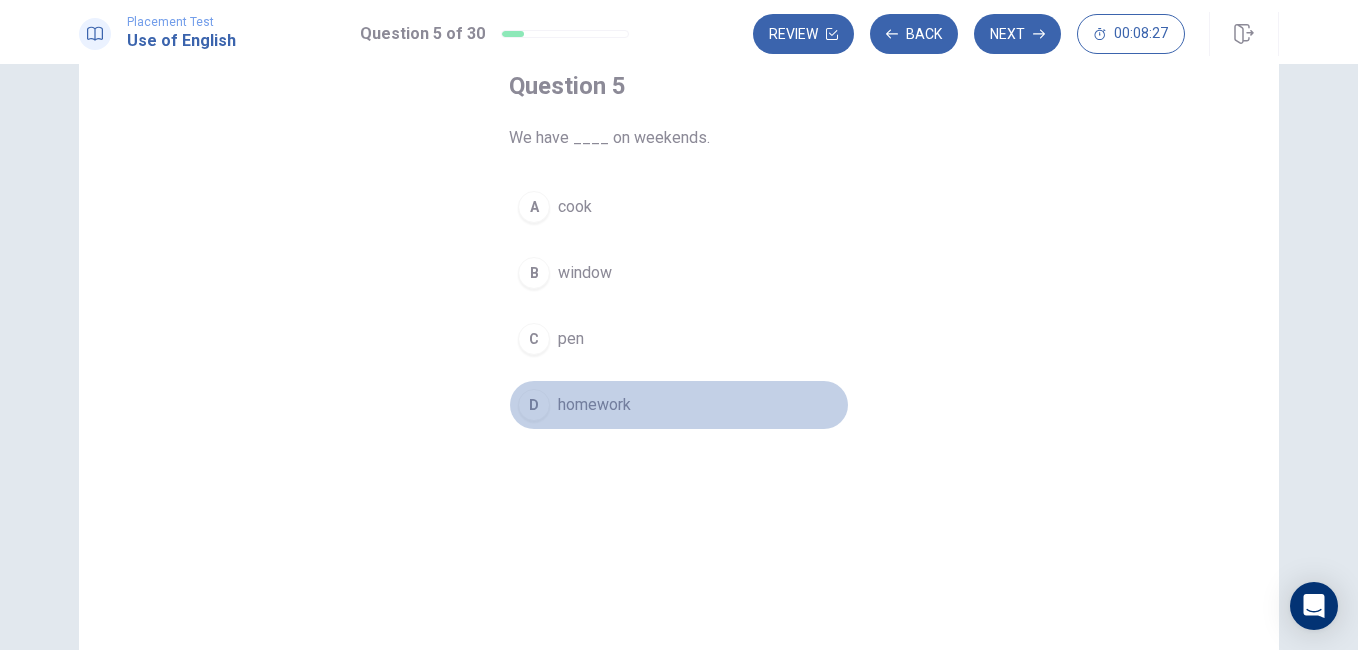 click on "D" at bounding box center (534, 405) 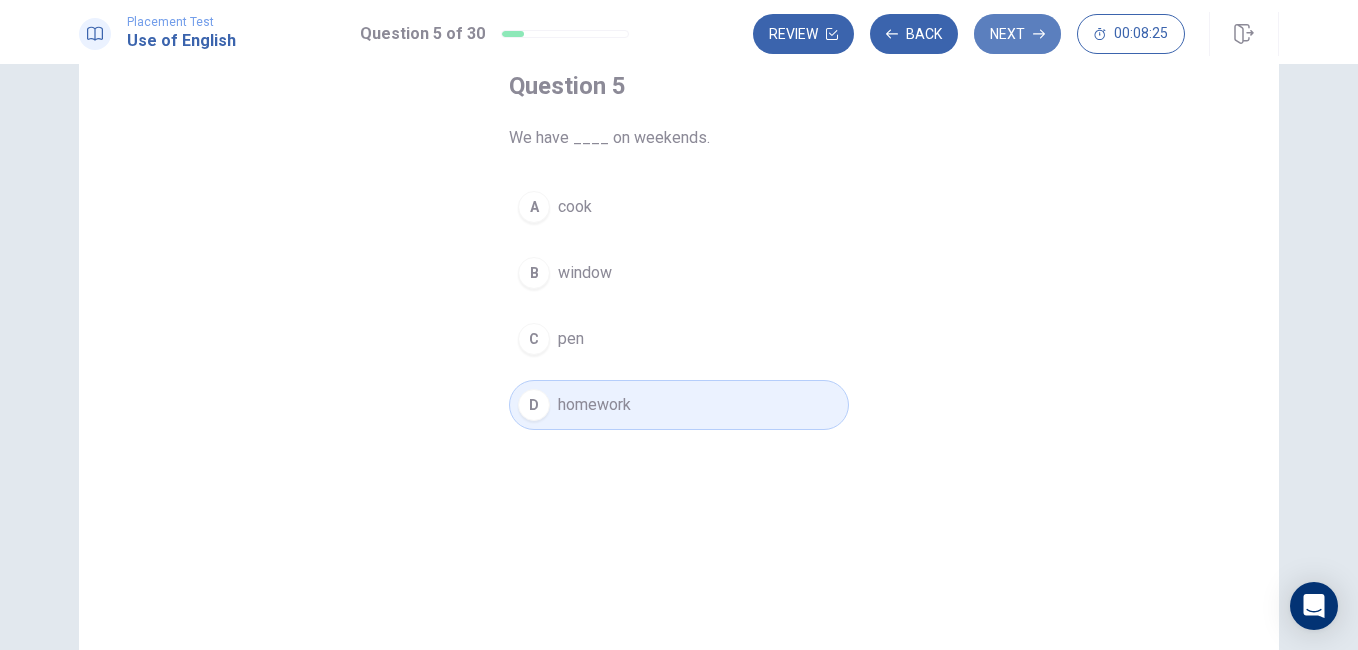 click on "Next" at bounding box center (1017, 34) 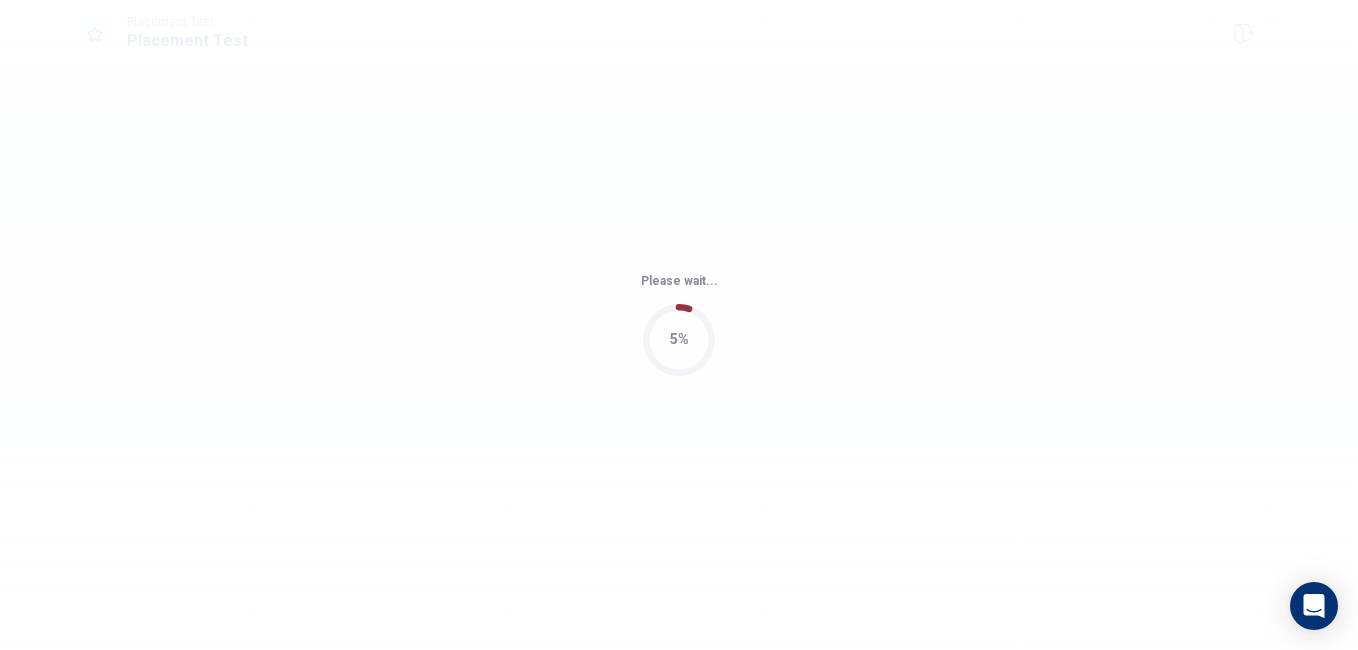 scroll, scrollTop: 0, scrollLeft: 0, axis: both 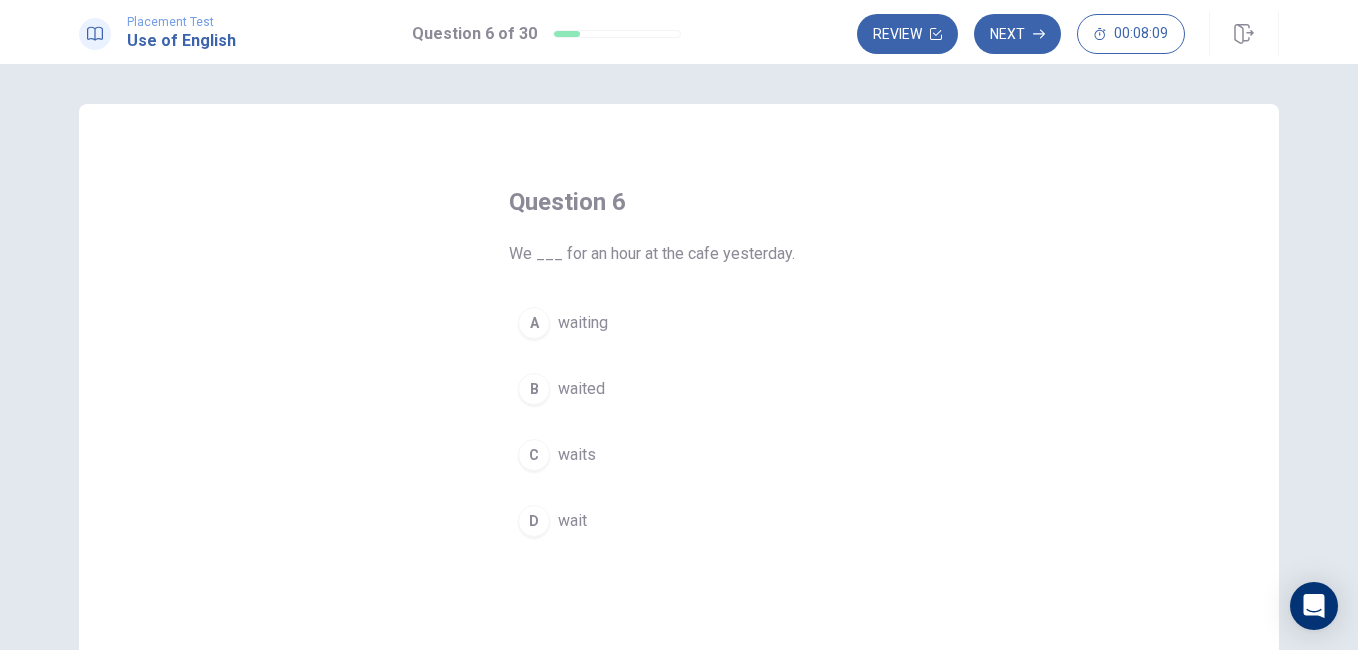 click on "B" at bounding box center (534, 389) 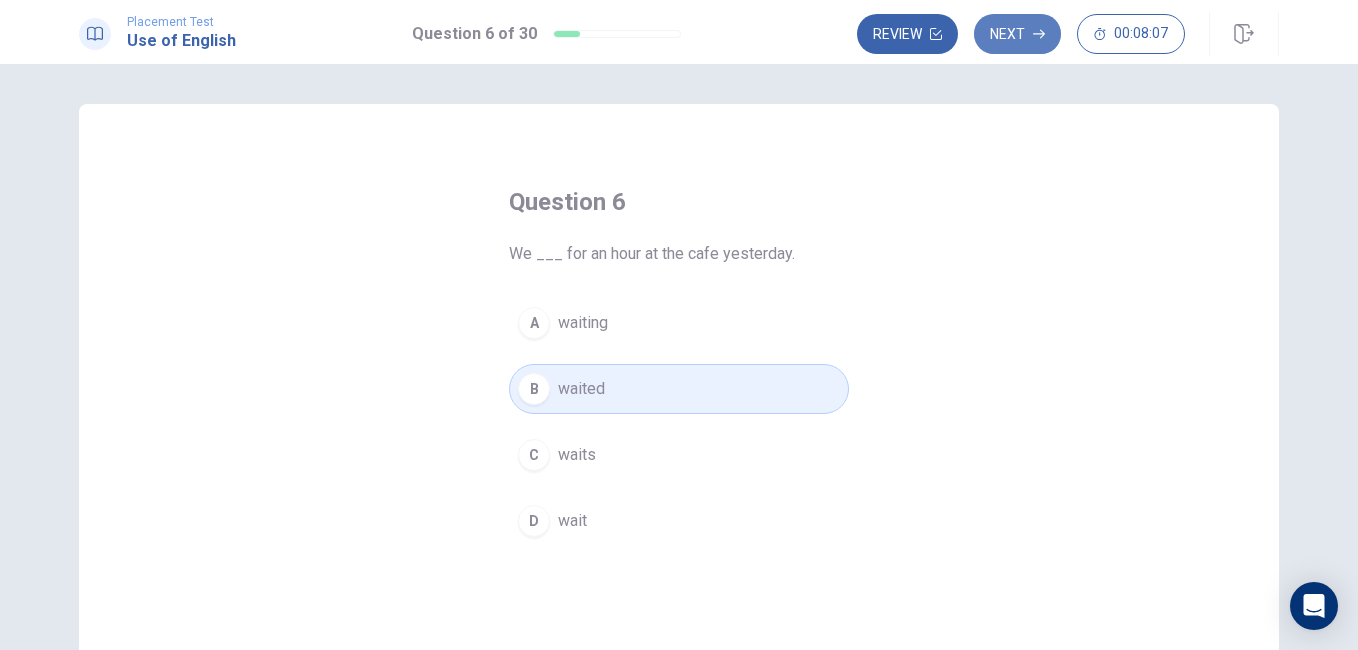 click on "Next" at bounding box center [1017, 34] 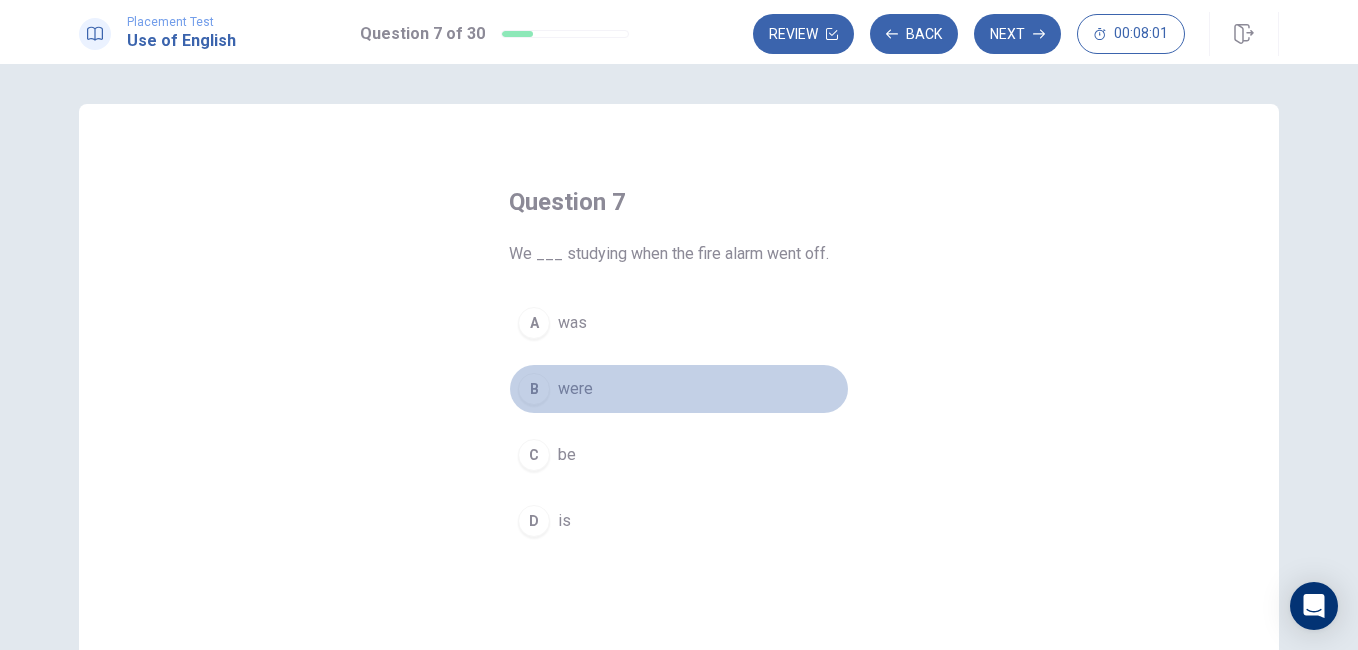 click on "B" at bounding box center [534, 389] 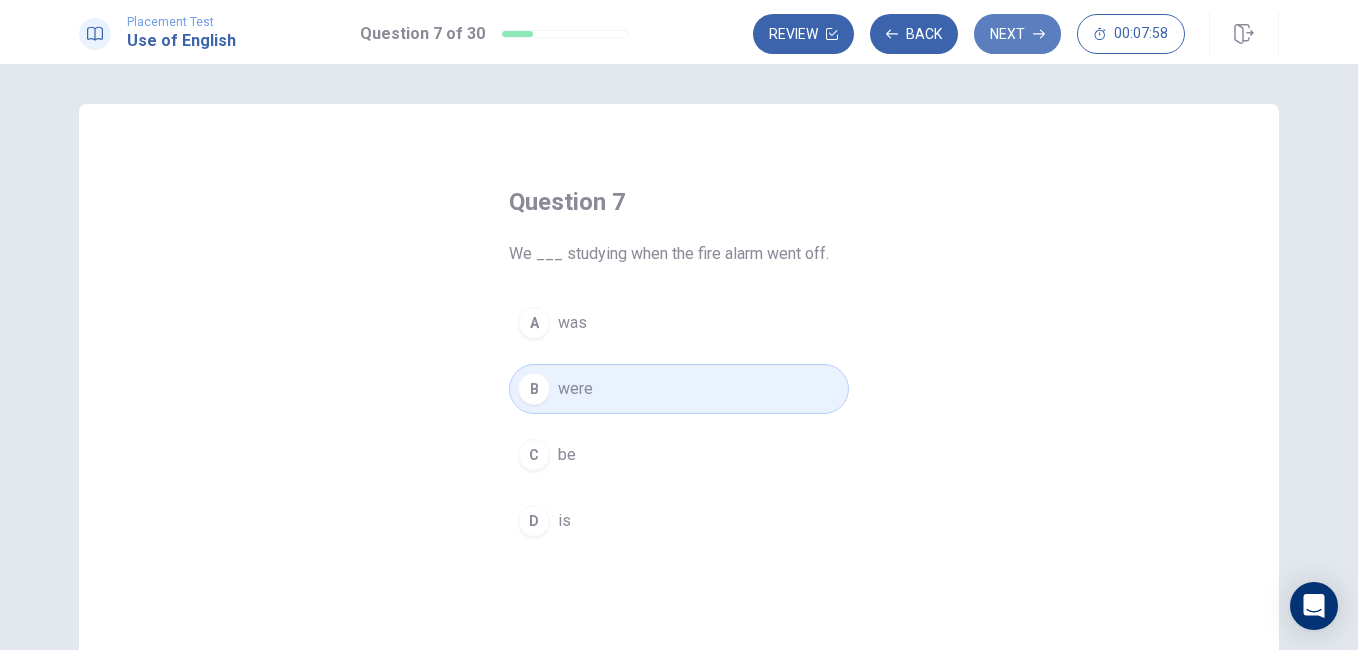 click on "Next" at bounding box center [1017, 34] 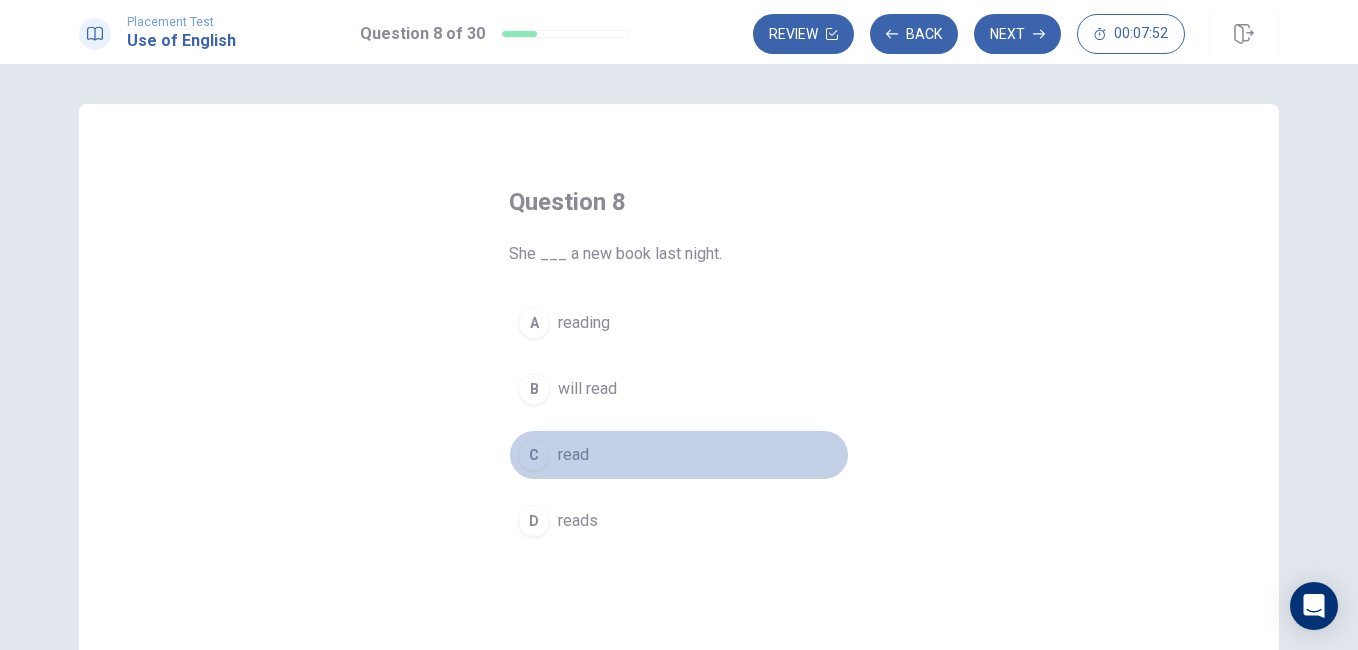 click on "C" at bounding box center [534, 455] 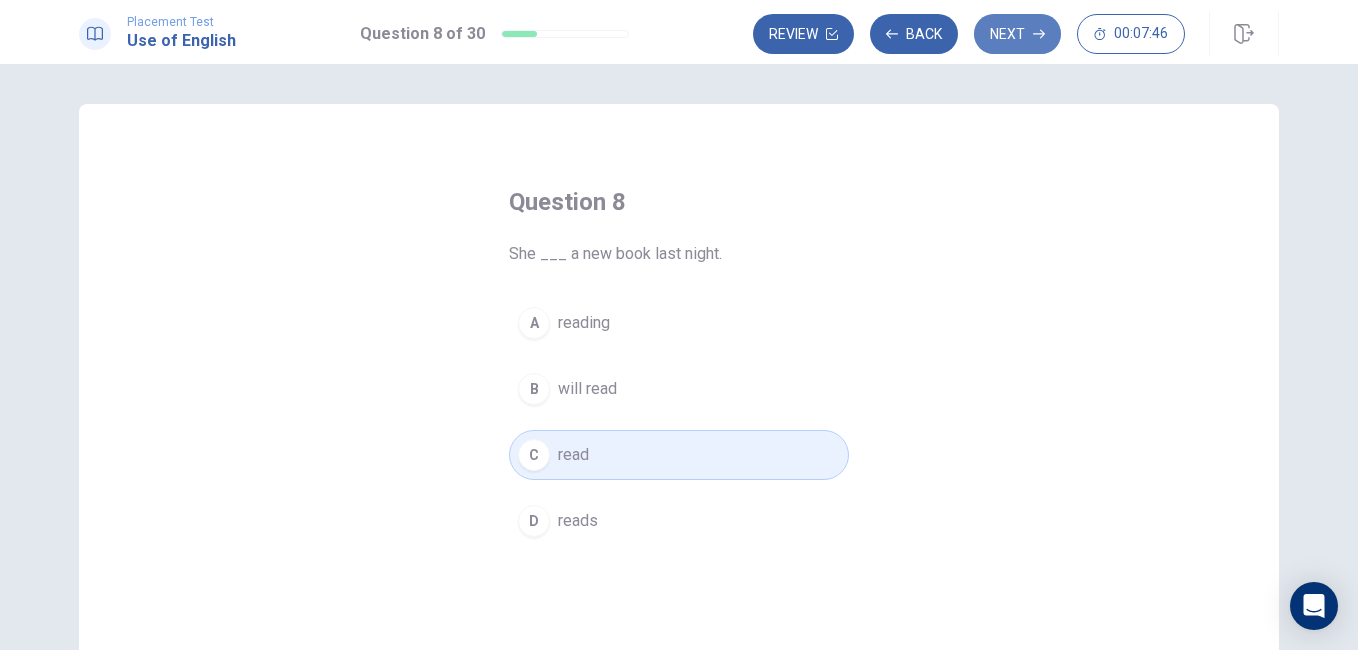 click on "Next" at bounding box center (1017, 34) 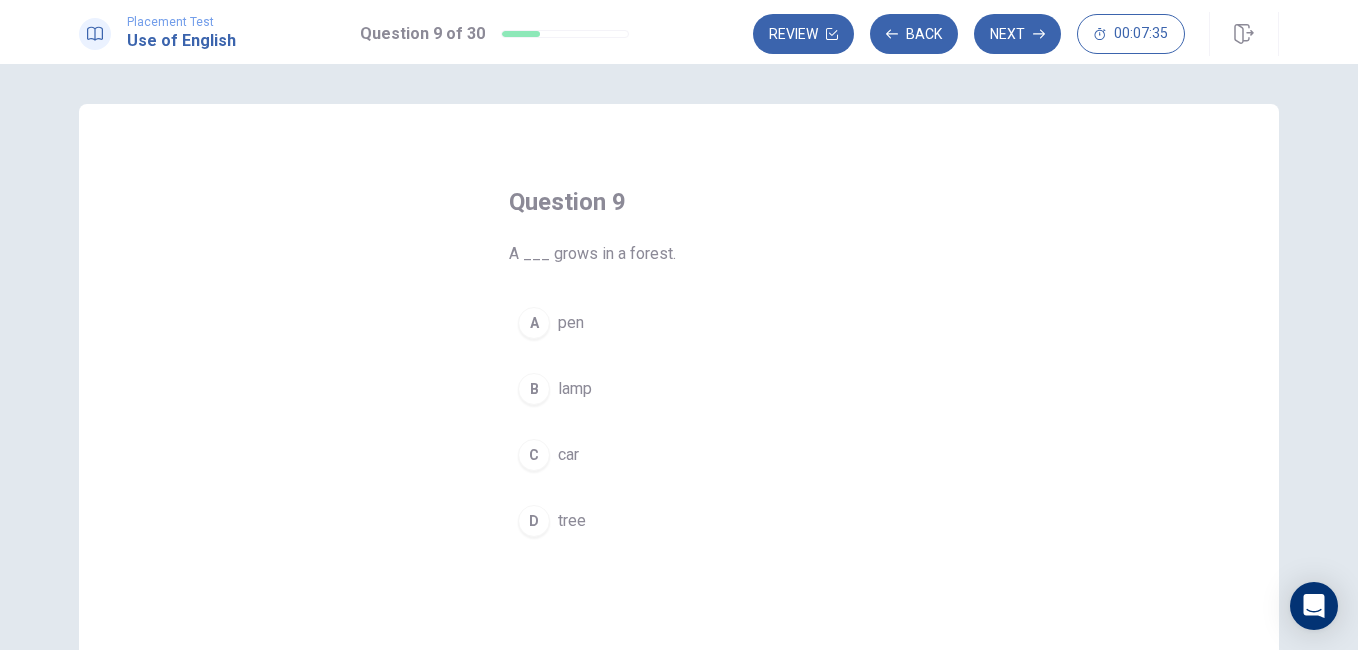 click on "D" at bounding box center [534, 521] 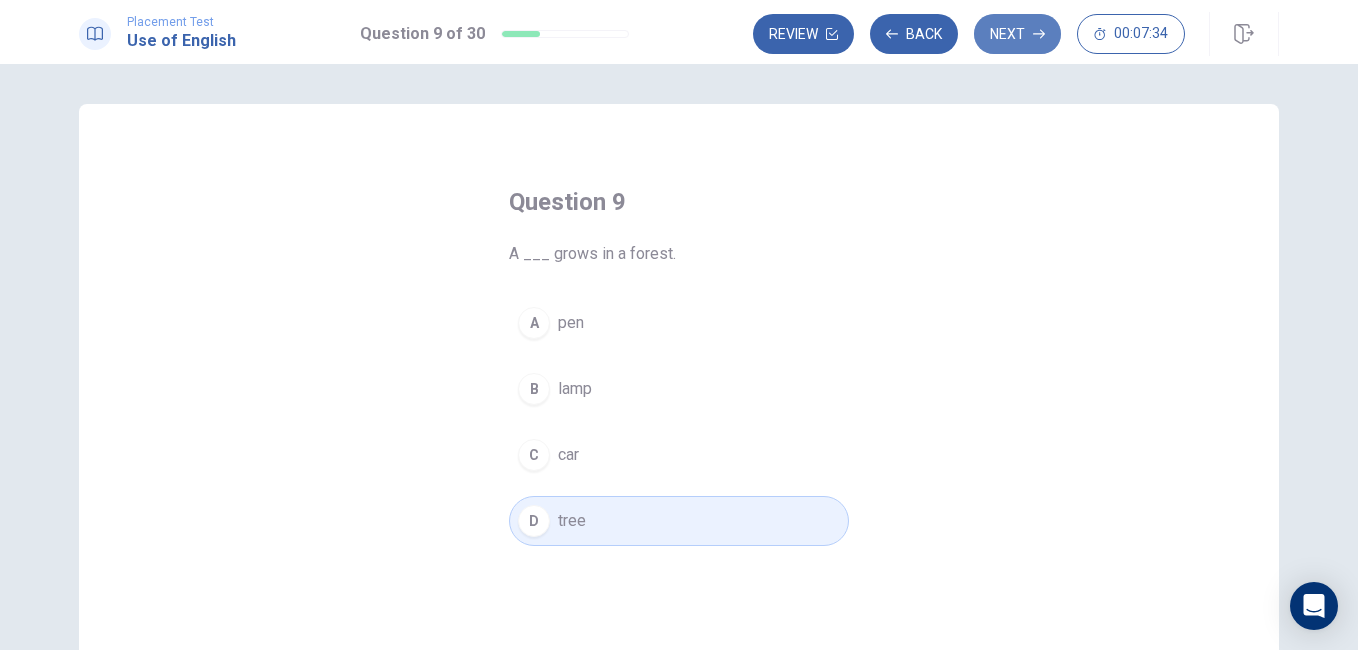 click on "Next" at bounding box center (1017, 34) 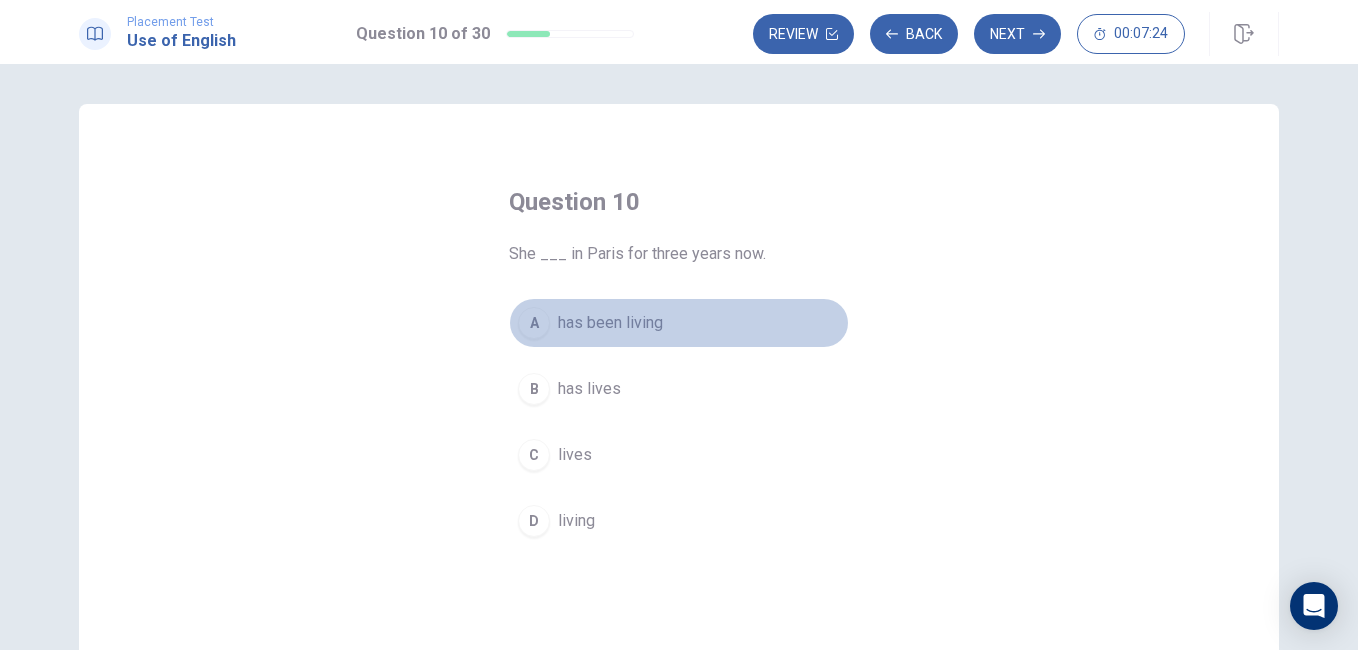 click on "A" at bounding box center [534, 323] 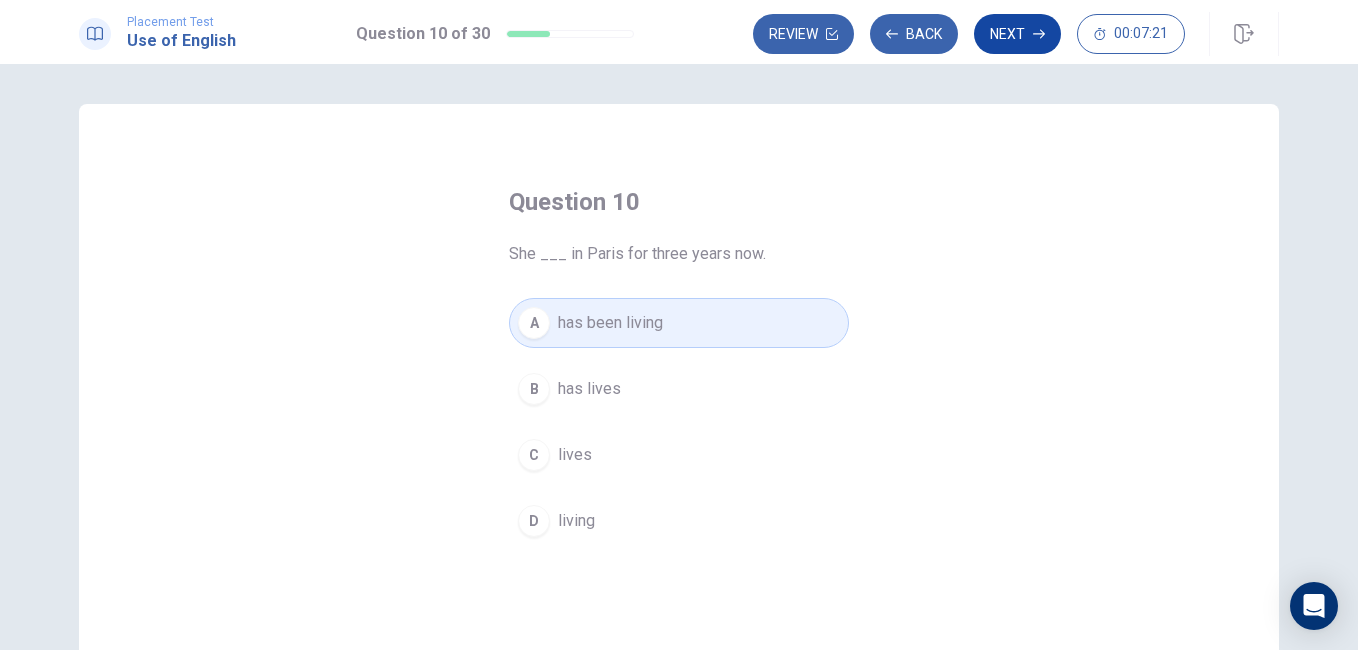 click on "Next" at bounding box center (1017, 34) 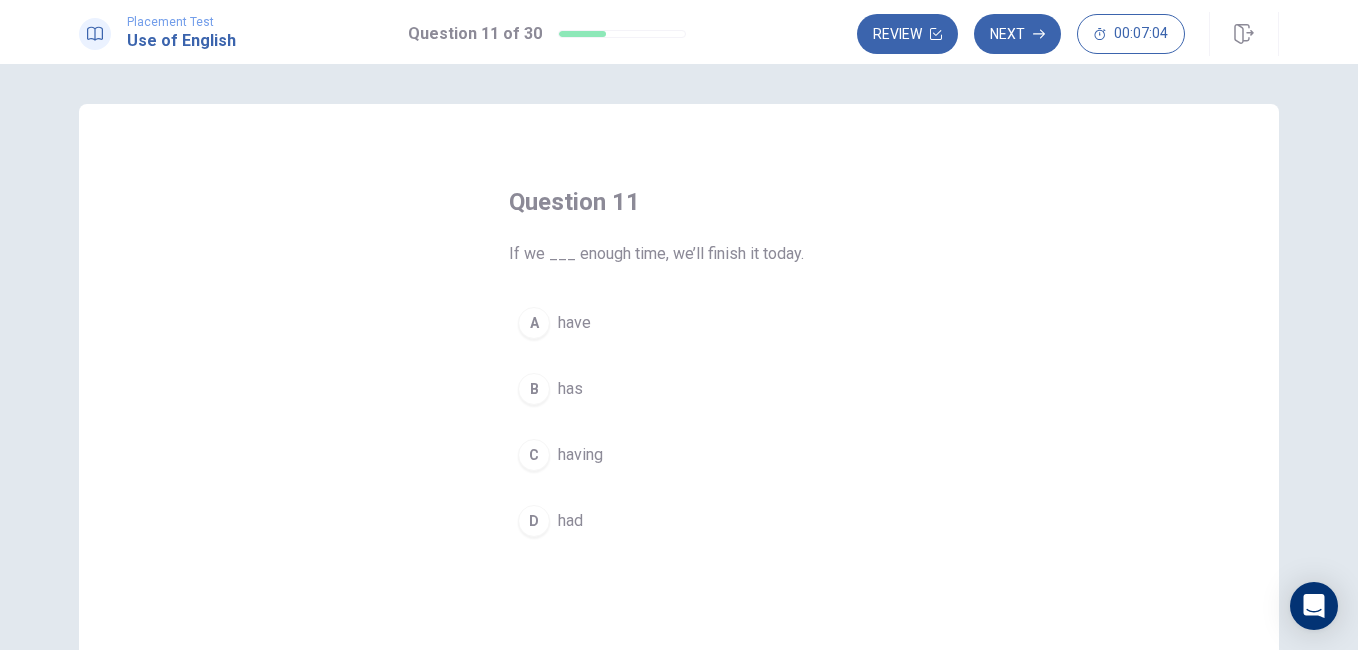 click on "A" at bounding box center (534, 323) 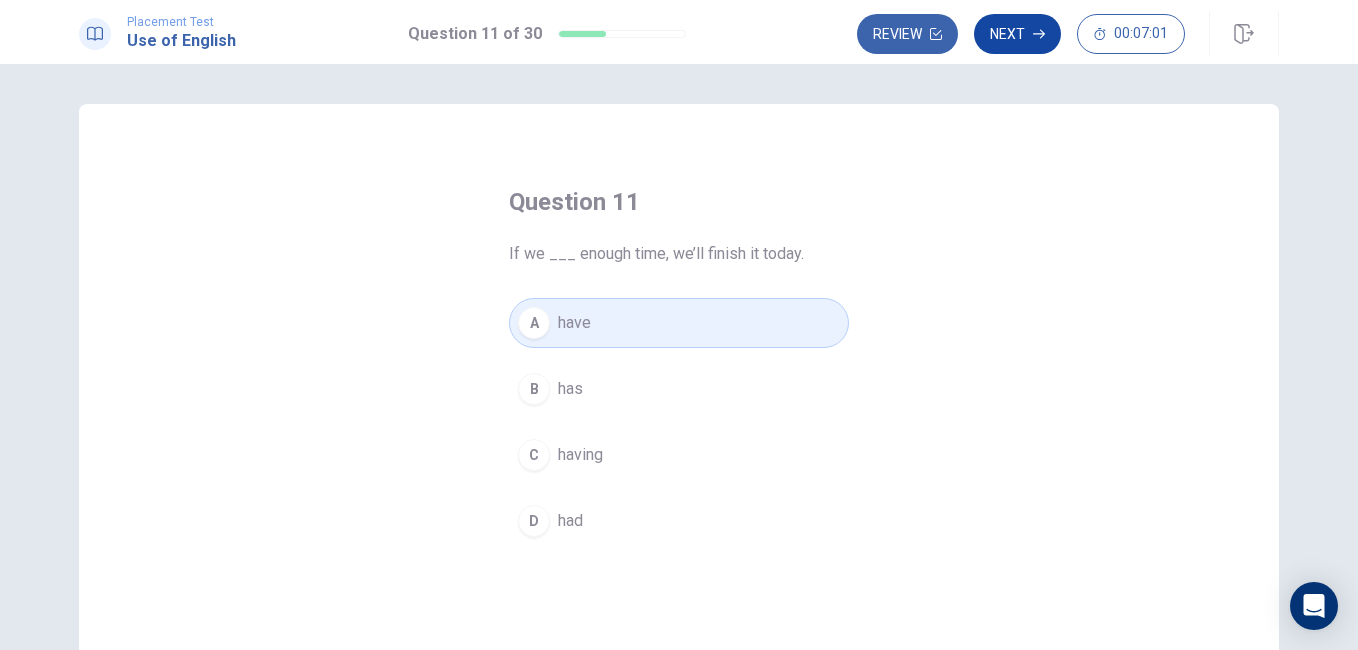 click on "Next" at bounding box center (1017, 34) 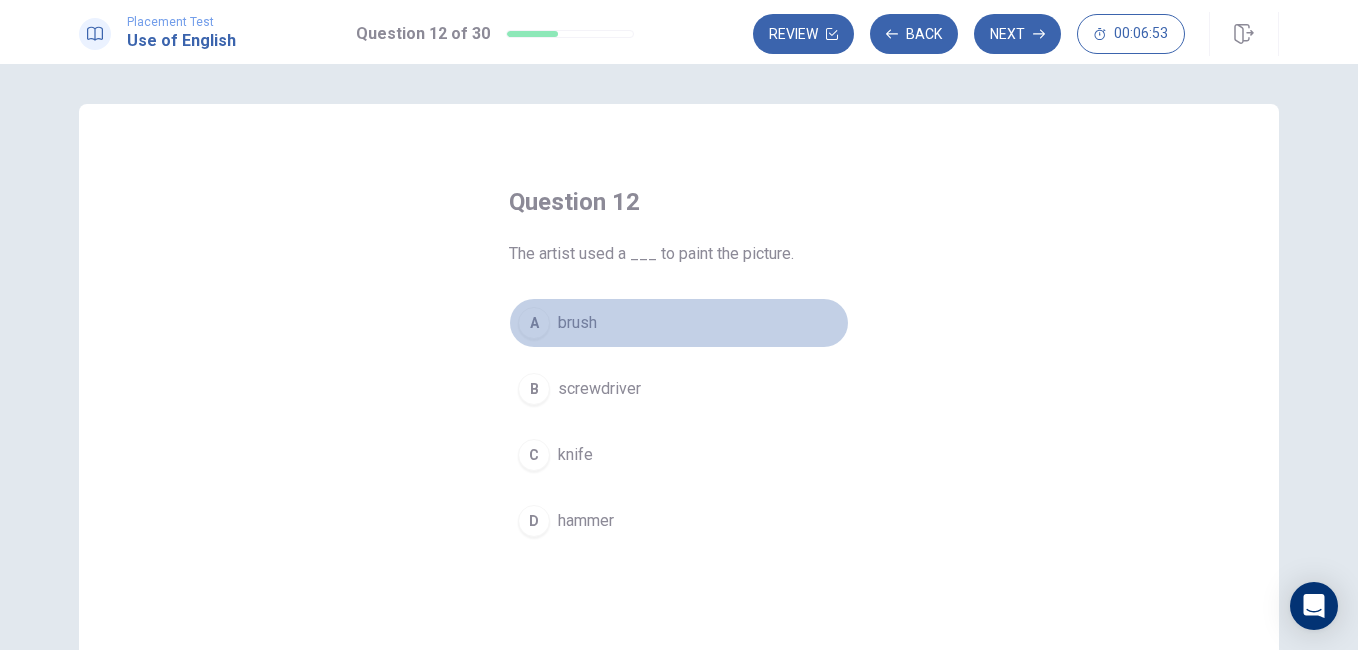 click on "A" at bounding box center [534, 323] 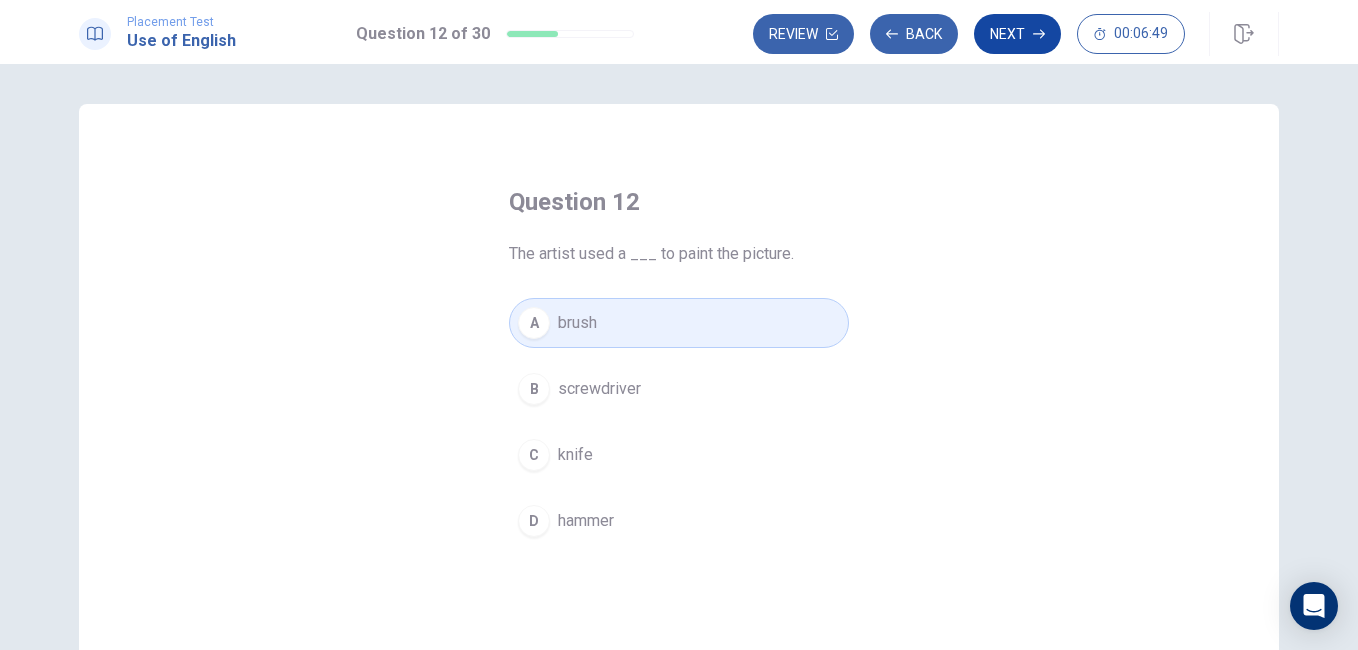 click on "Next" at bounding box center [1017, 34] 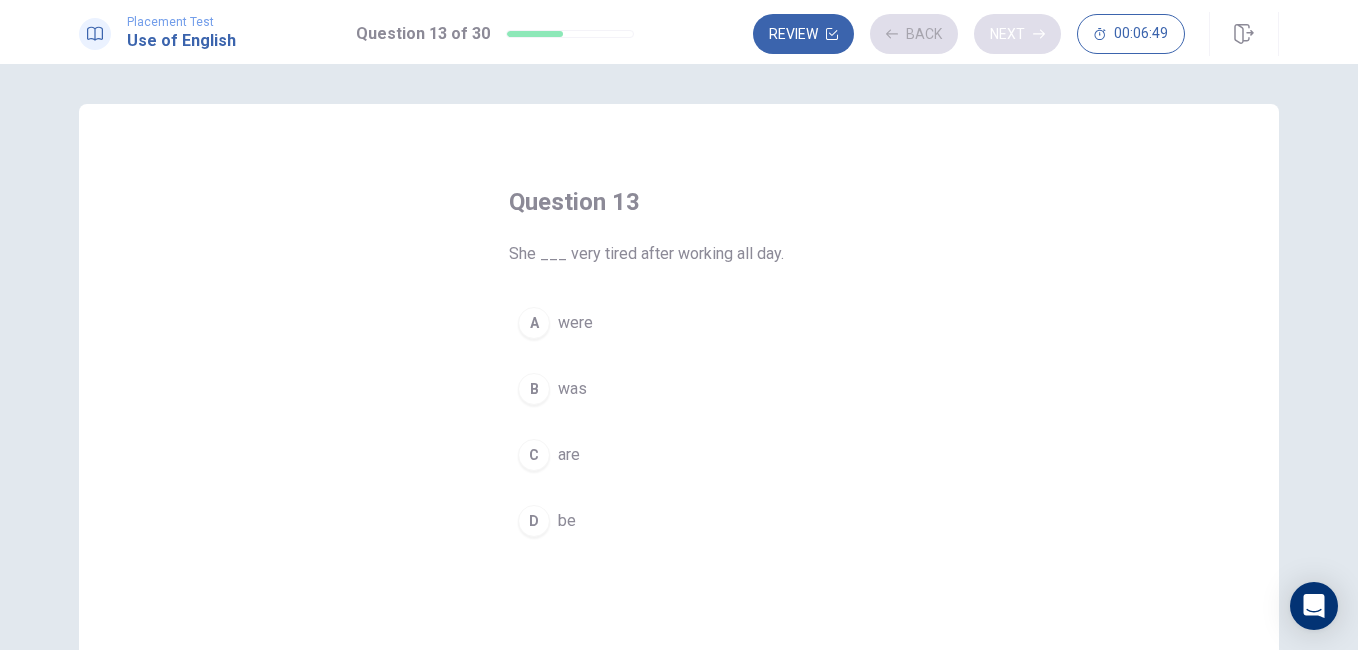 click on "Review Back Next 00:06:49" at bounding box center (969, 34) 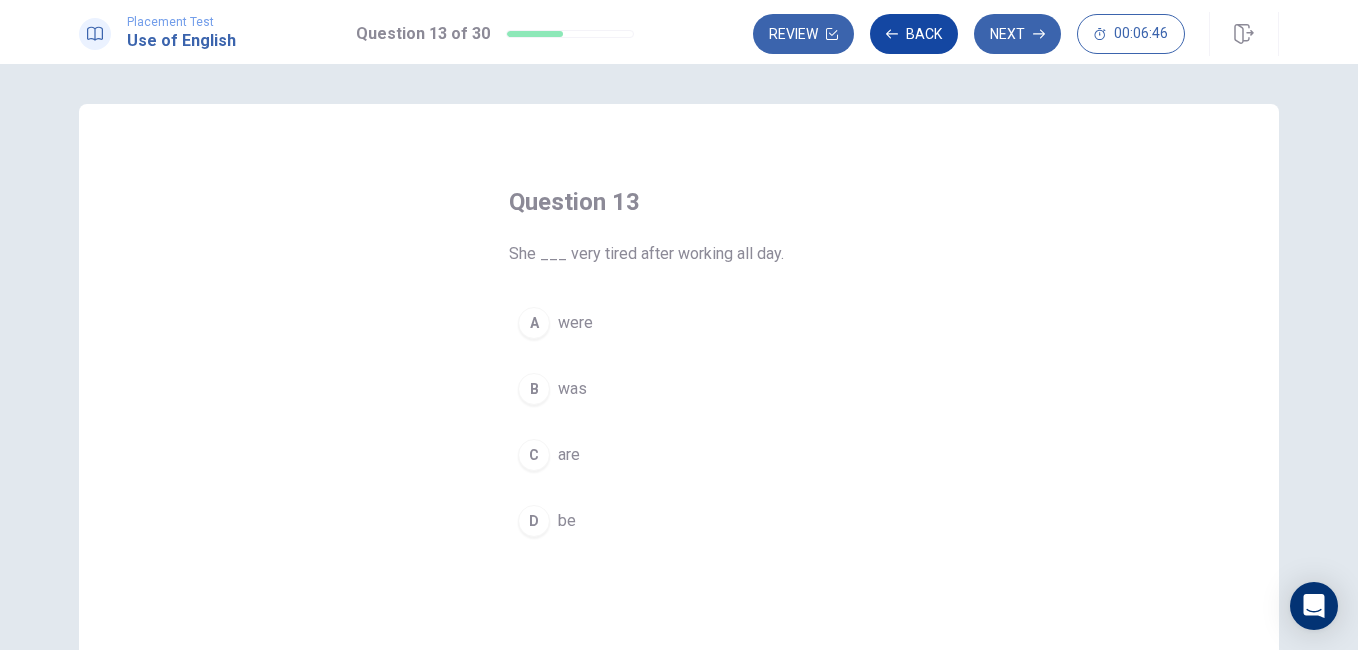 click on "Back" at bounding box center [914, 34] 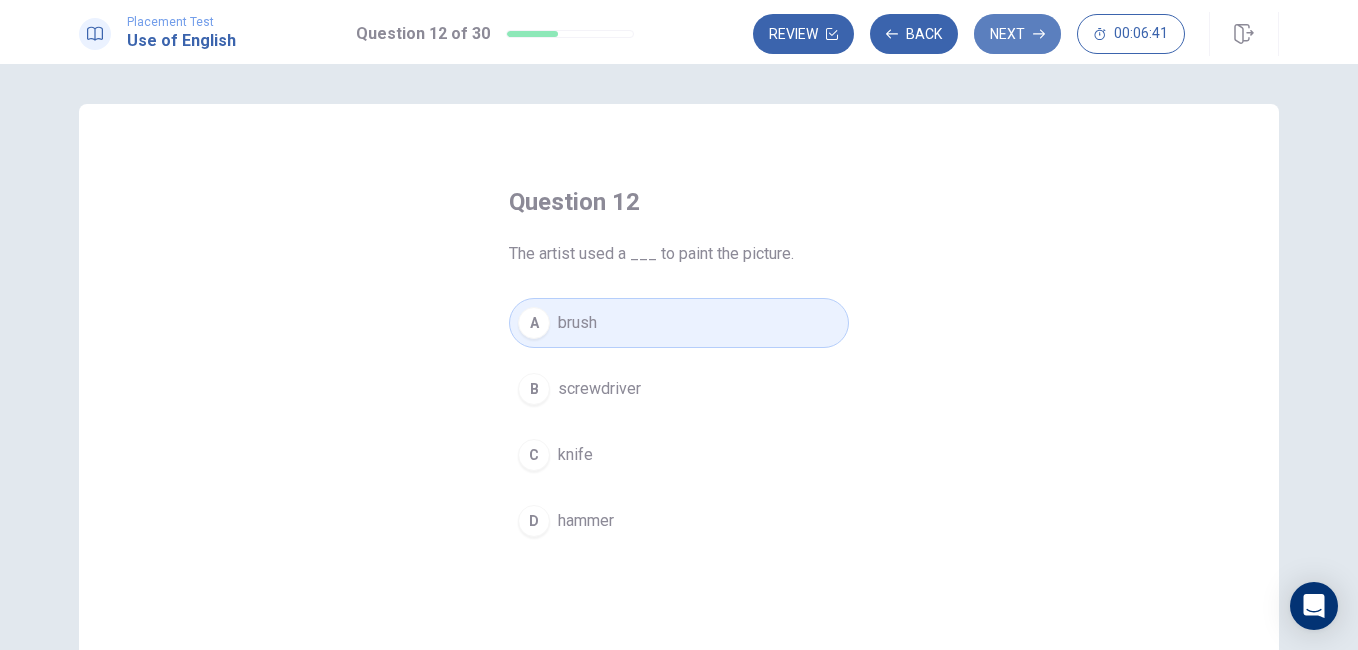 click on "Next" at bounding box center [1017, 34] 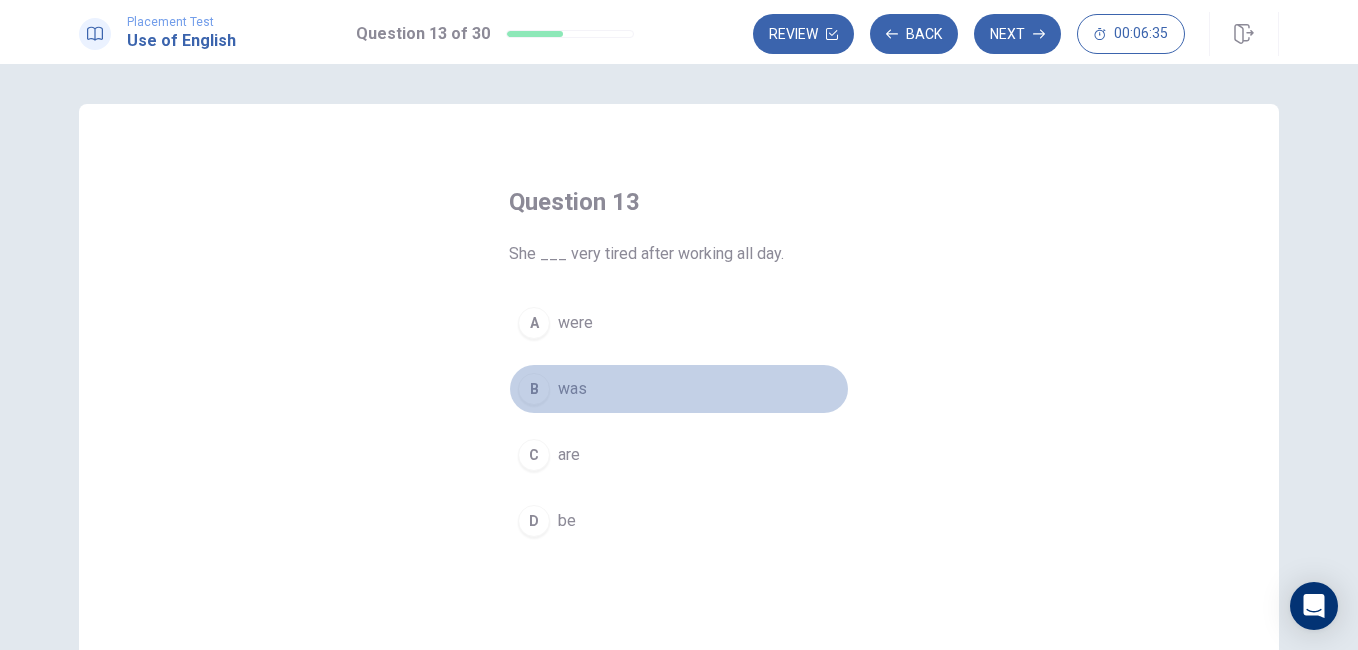 click on "B" at bounding box center [534, 389] 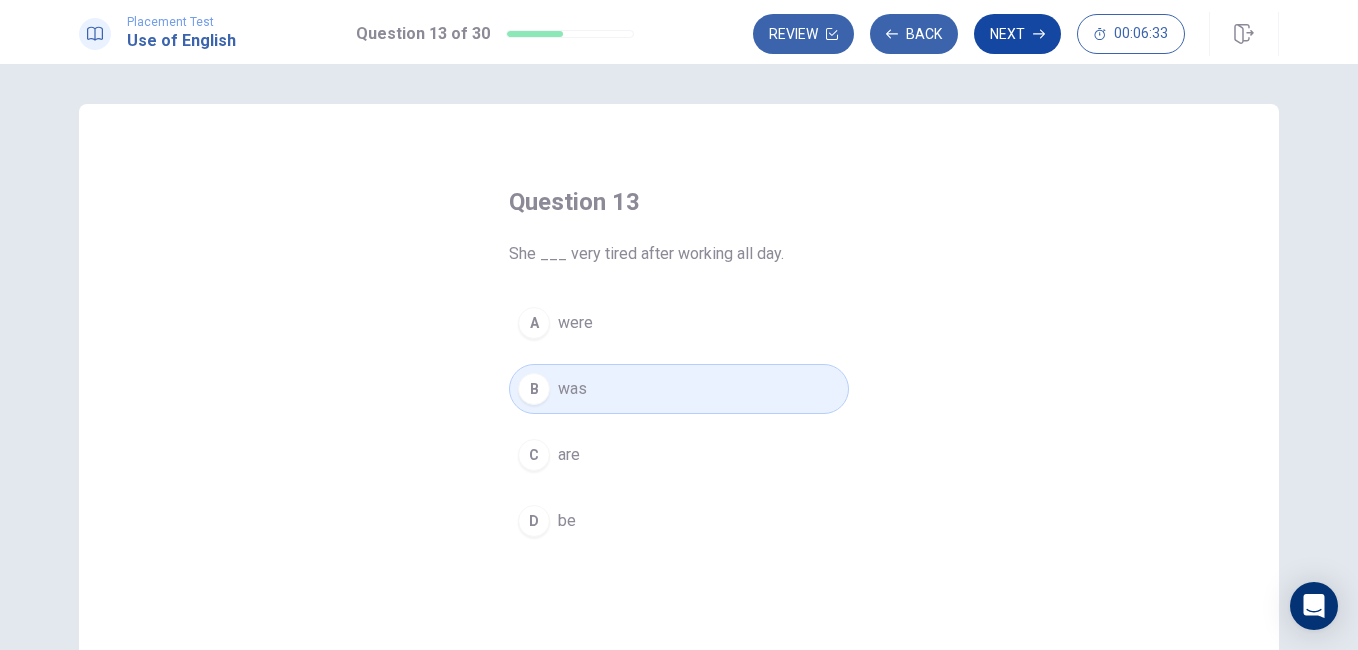 click on "Next" at bounding box center [1017, 34] 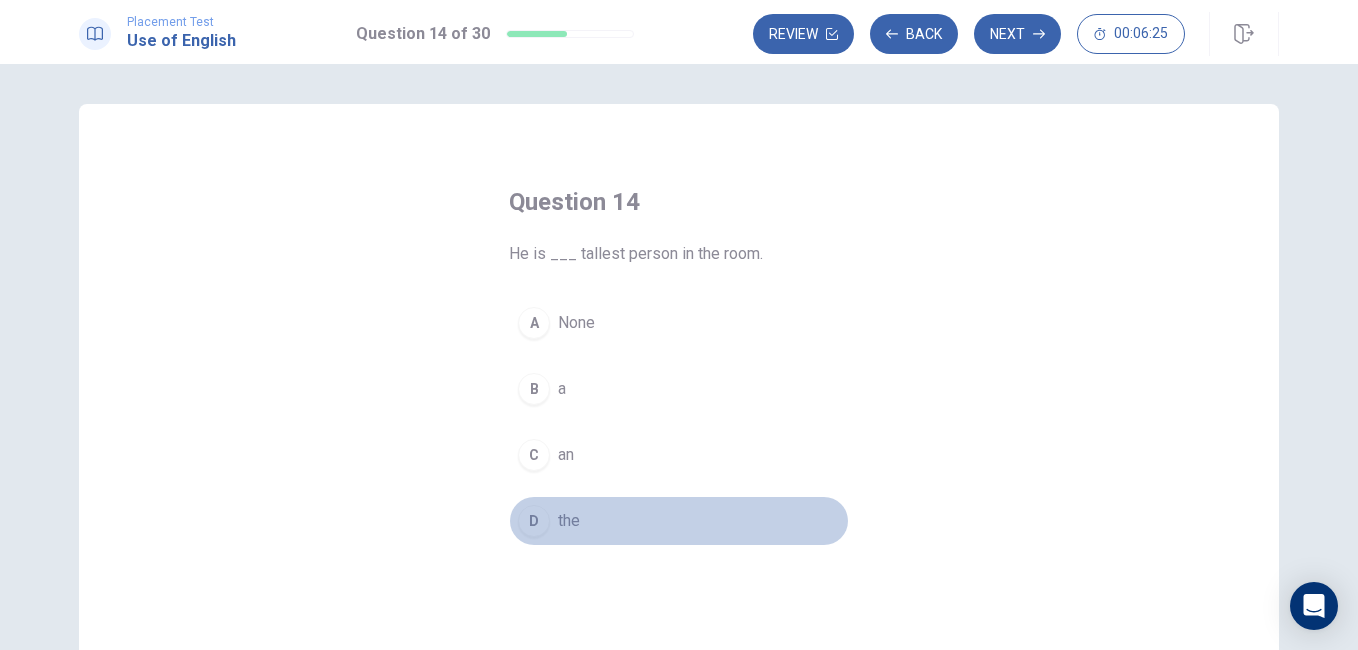 click on "D" at bounding box center [534, 521] 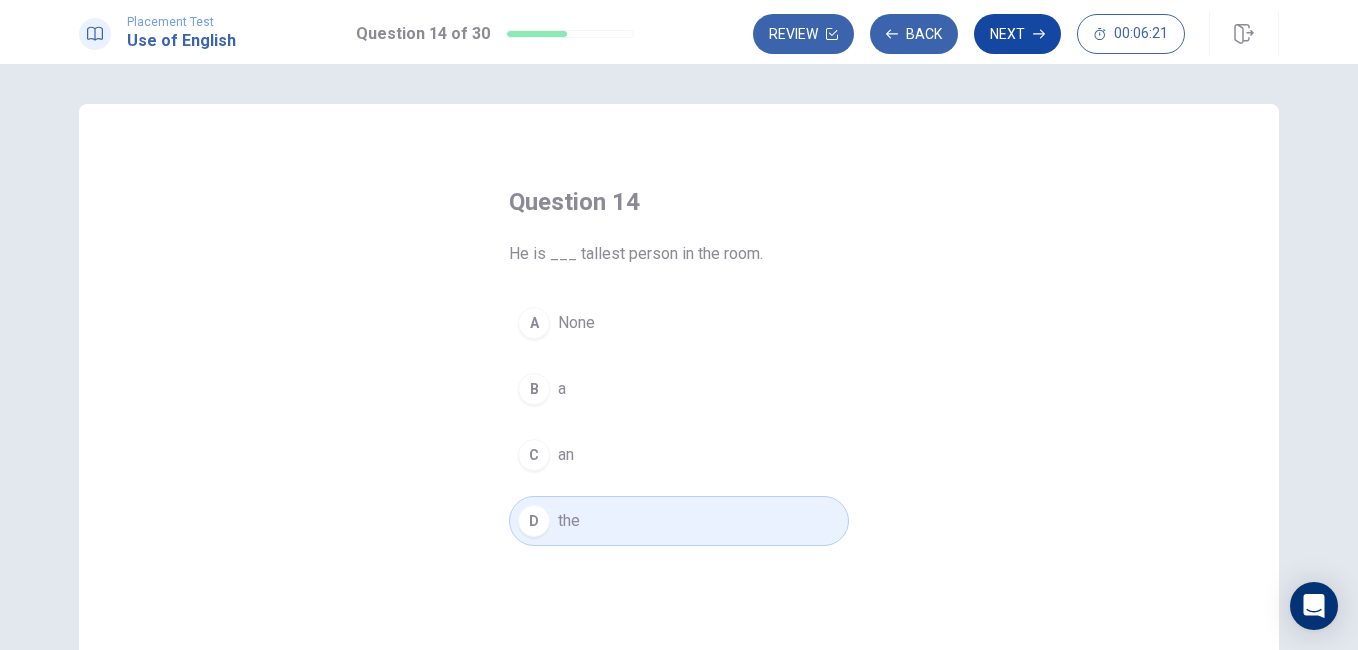 click on "Next" at bounding box center [1017, 34] 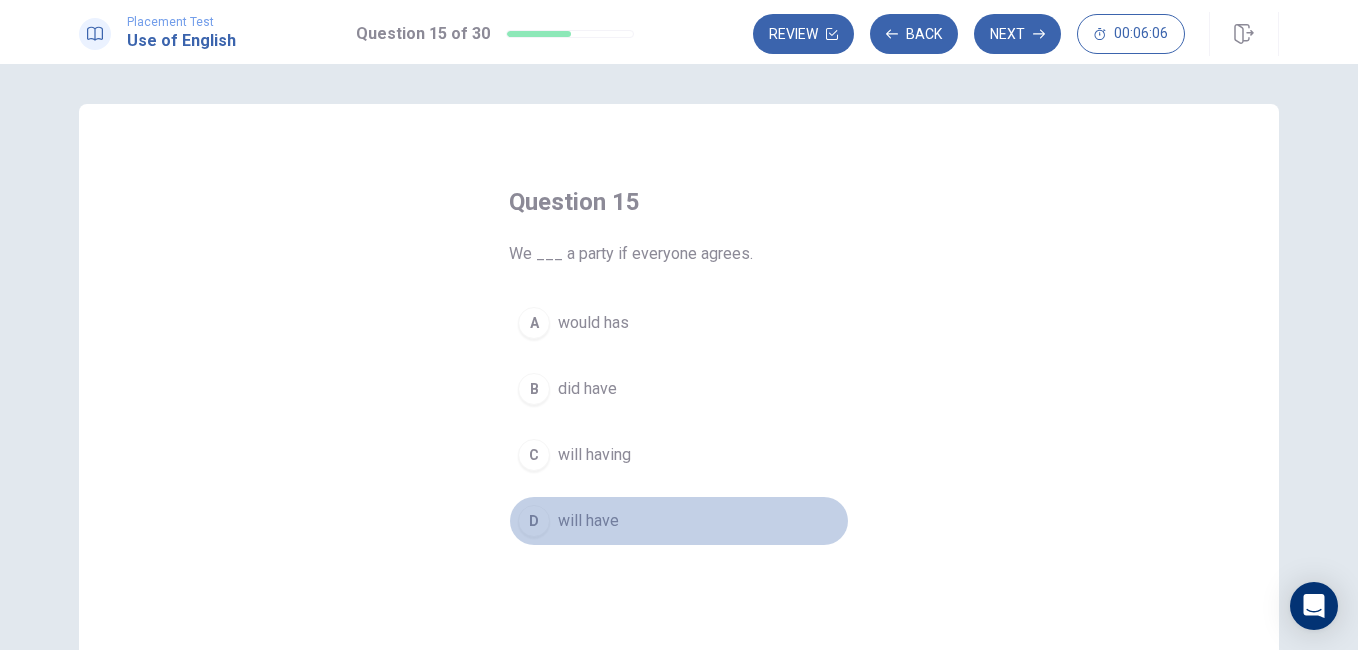 click on "D" at bounding box center (534, 521) 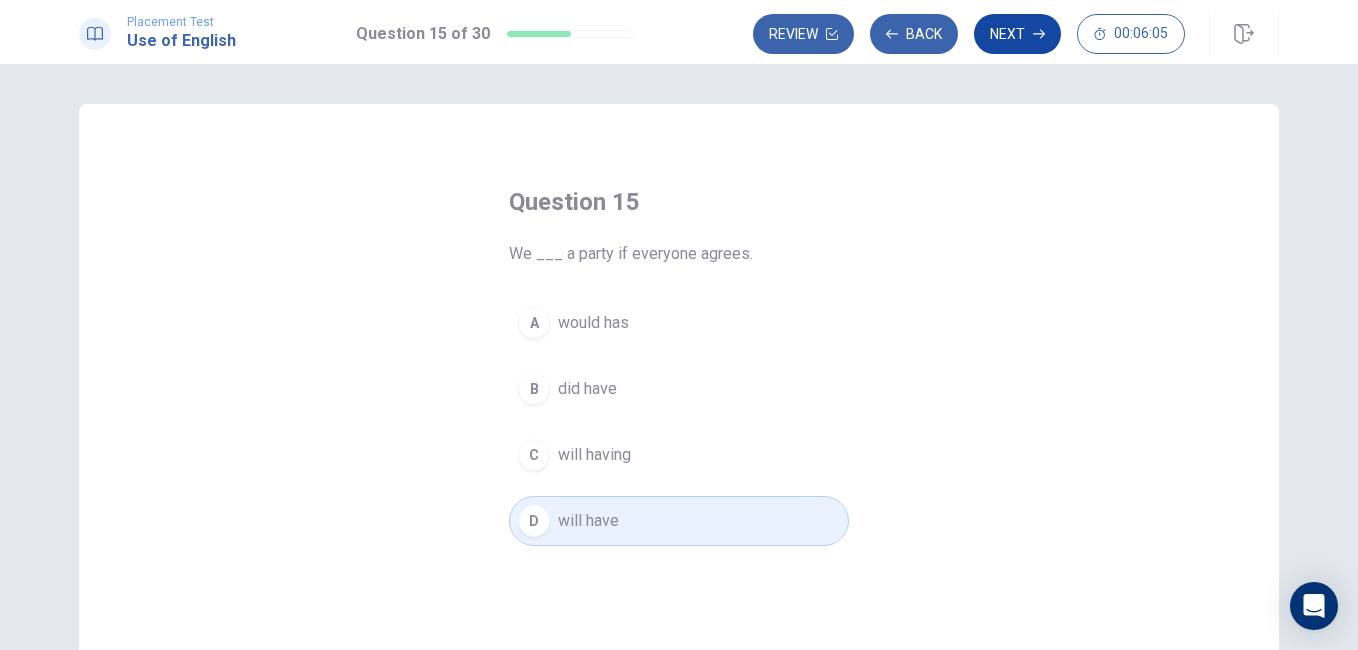 click on "Next" at bounding box center [1017, 34] 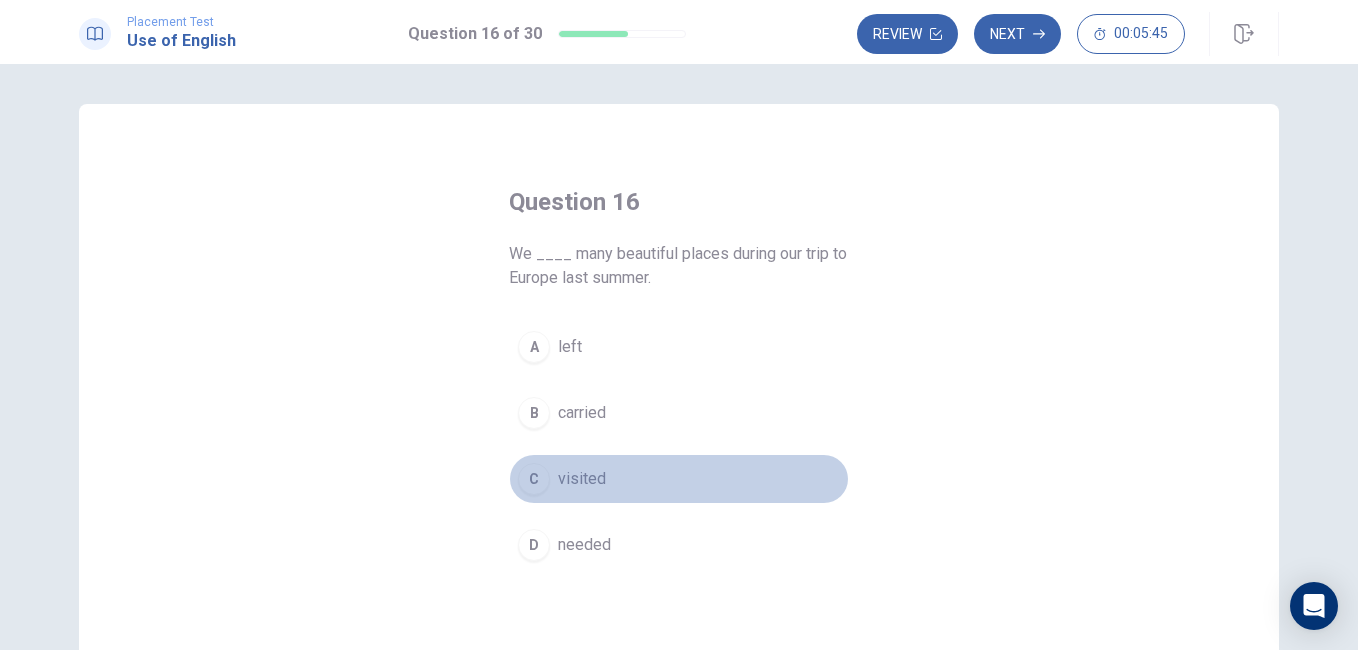click on "C" at bounding box center [534, 479] 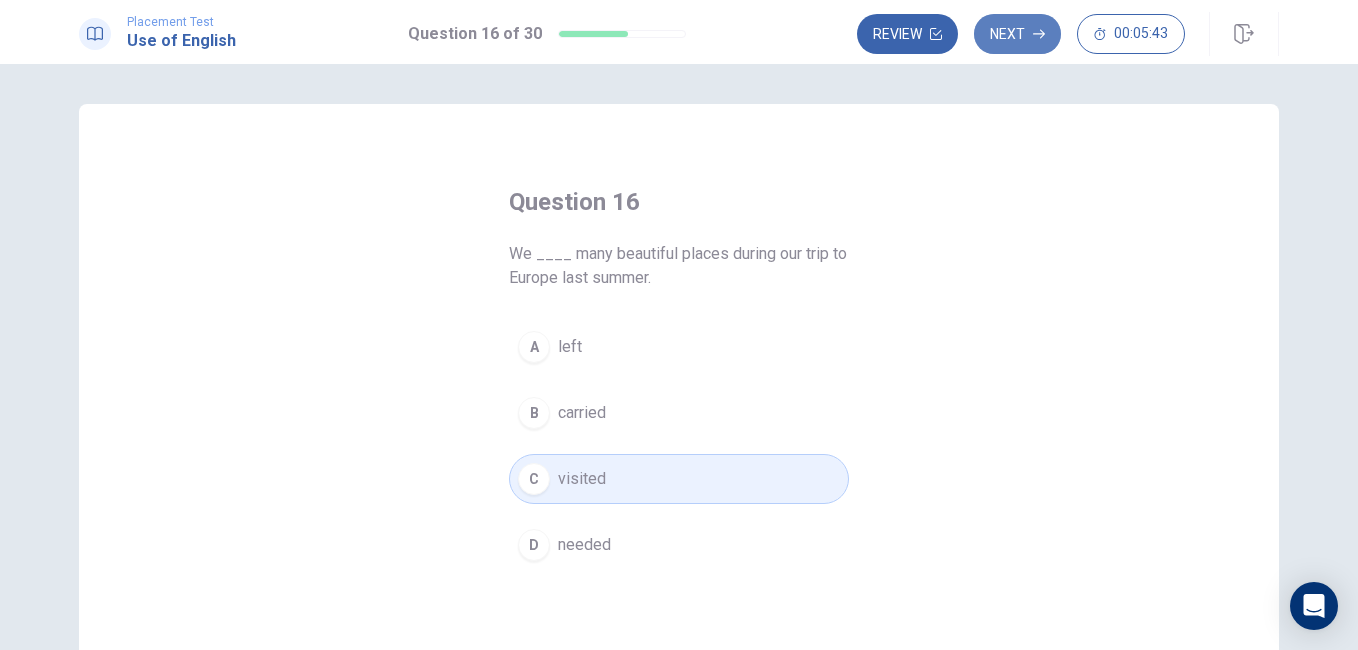 click on "Next" at bounding box center (1017, 34) 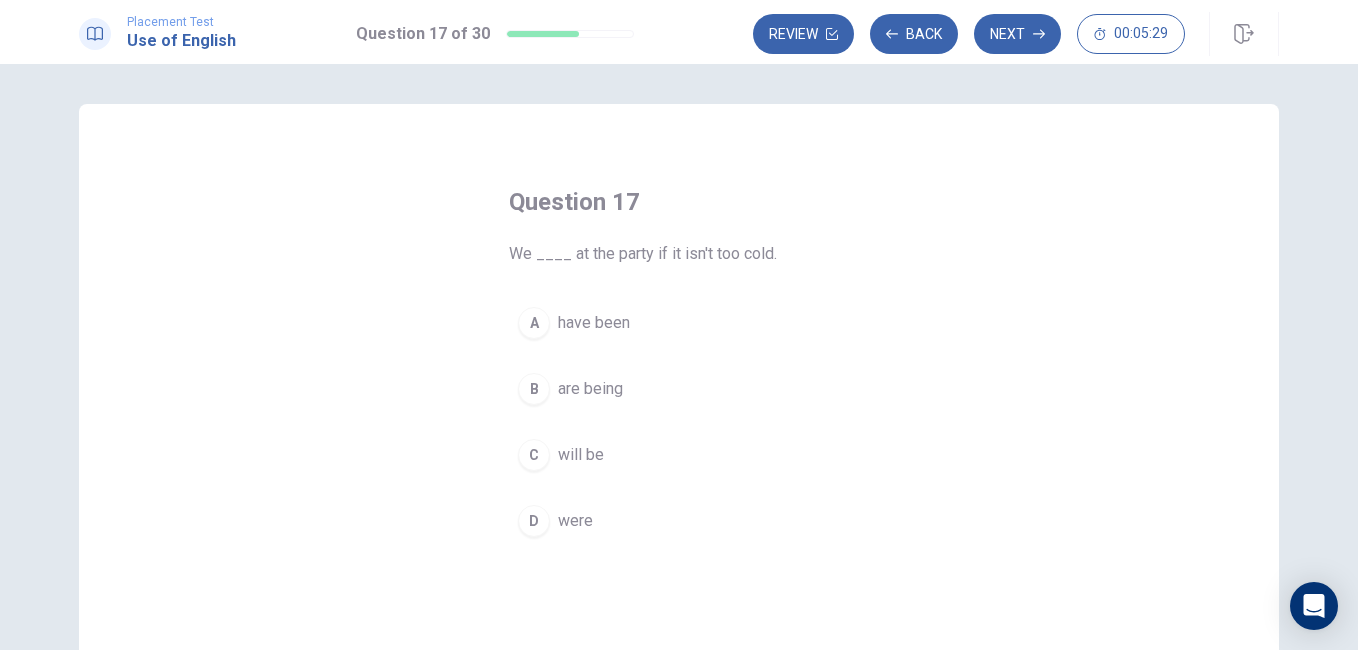 click on "C" at bounding box center (534, 455) 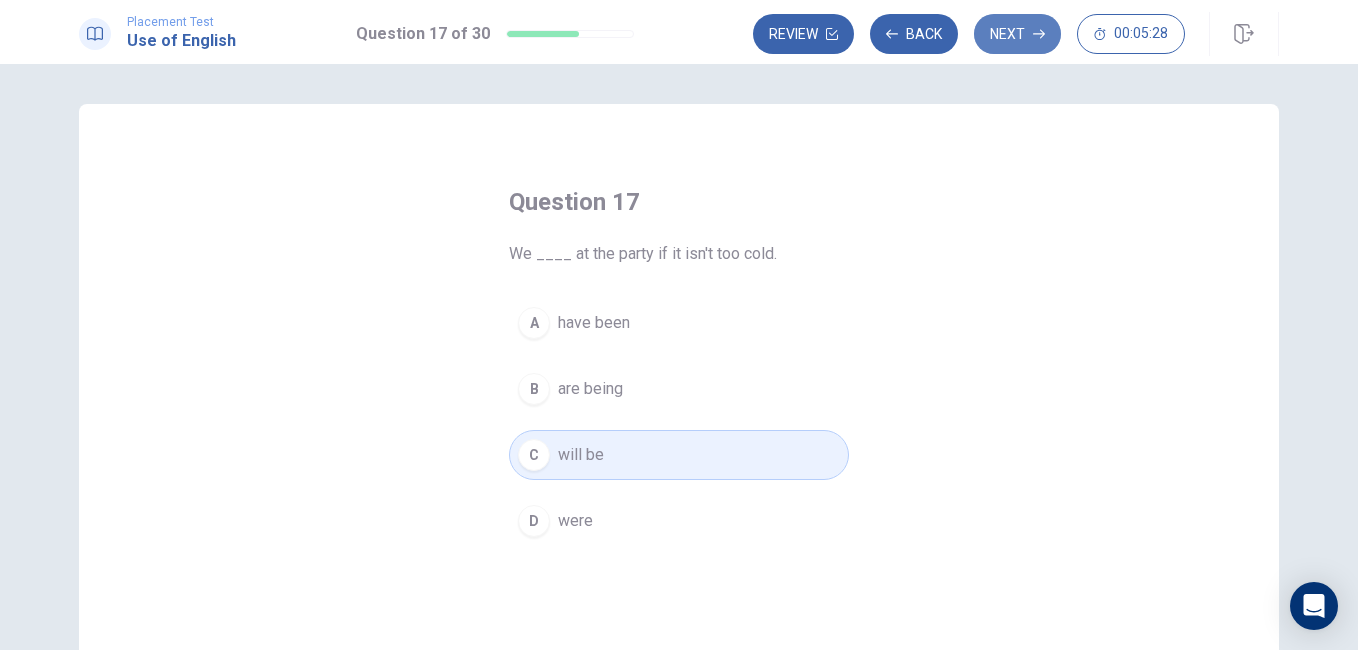 click on "Next" at bounding box center [1017, 34] 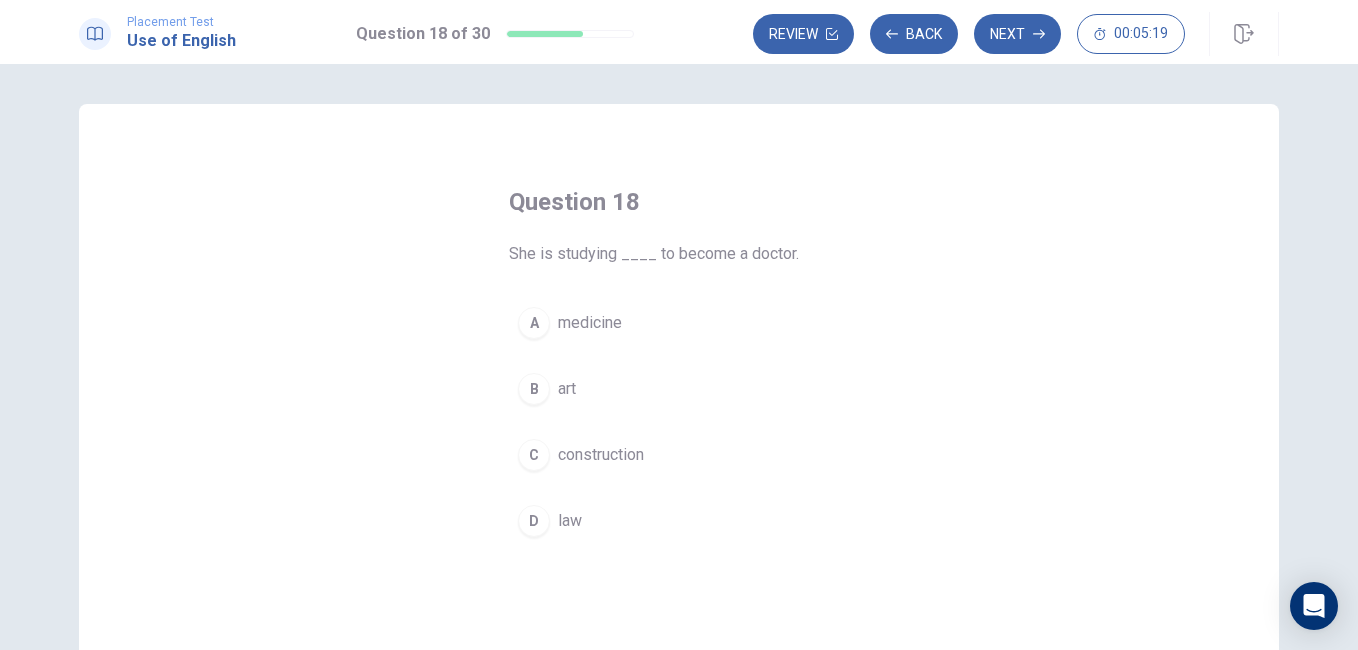 click on "A" at bounding box center [534, 323] 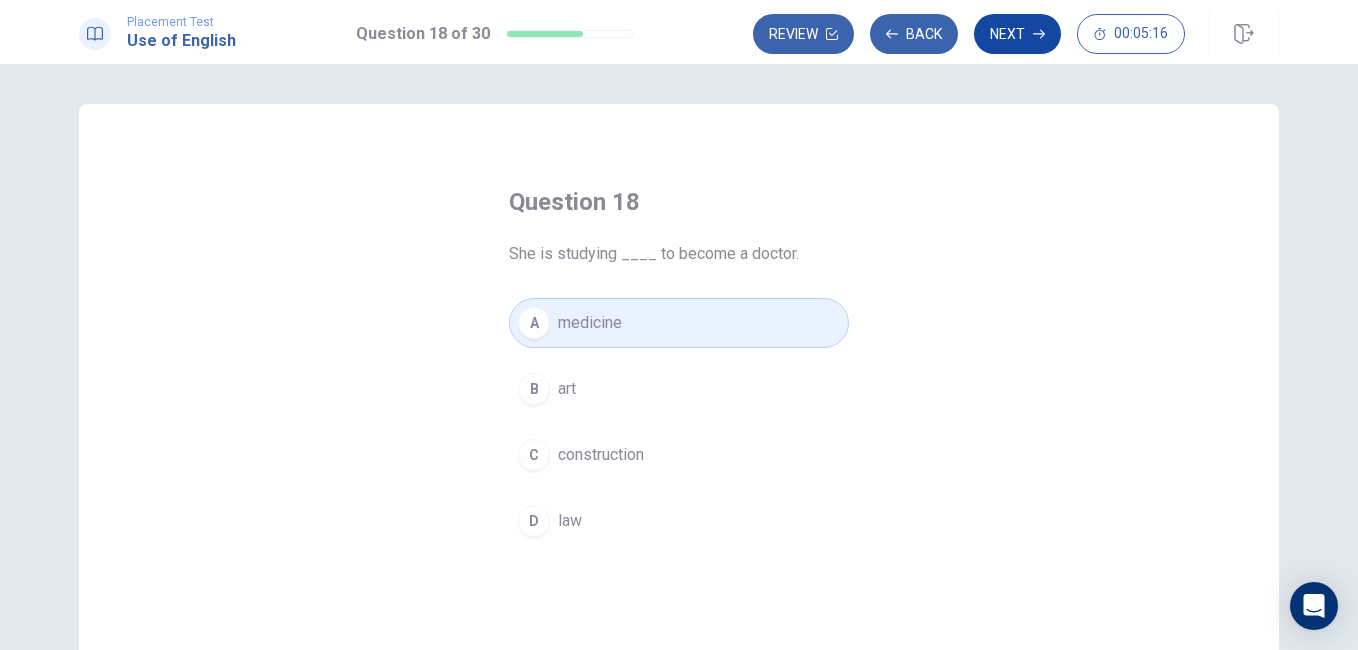 click on "Next" at bounding box center [1017, 34] 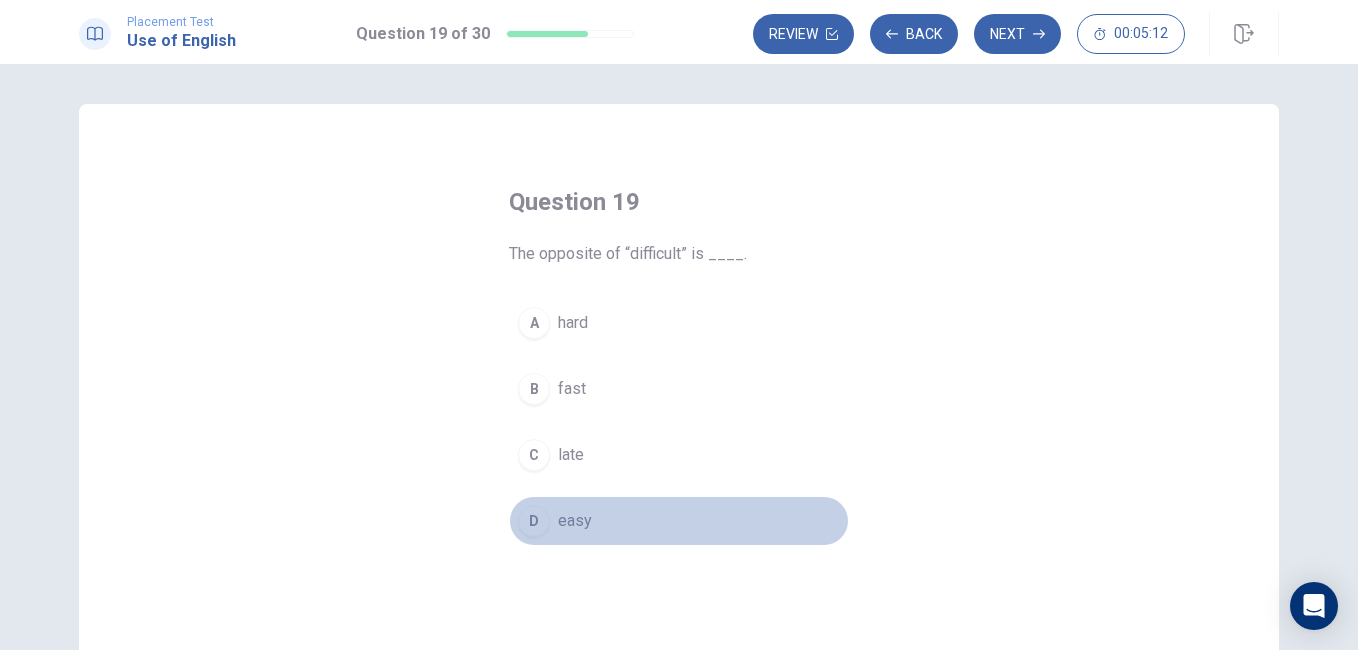click on "D" at bounding box center [534, 521] 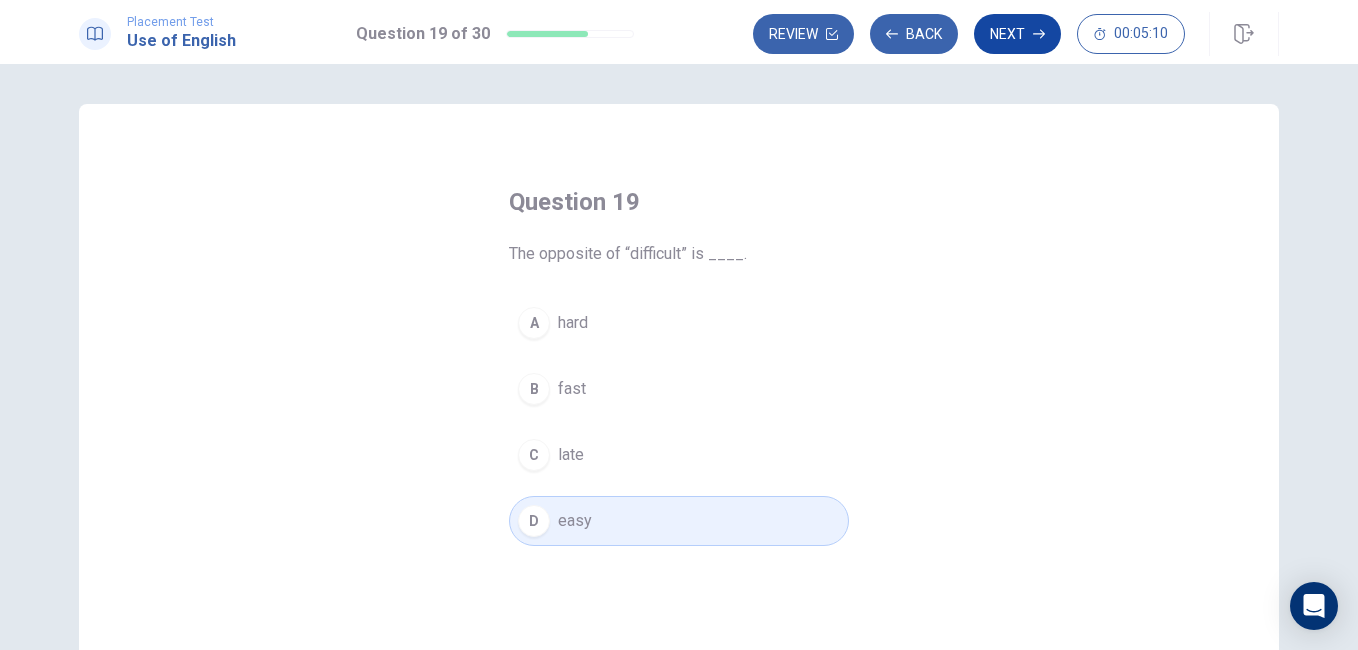click on "Next" at bounding box center [1017, 34] 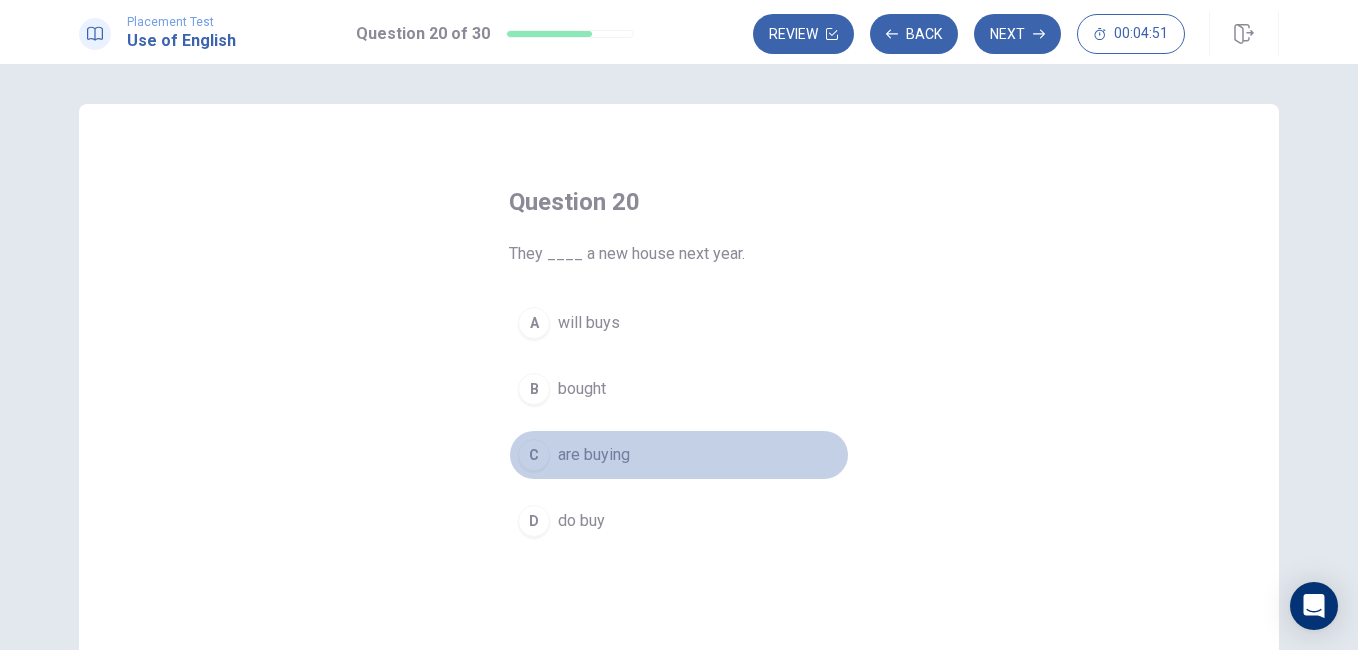 click on "are buying" at bounding box center [594, 455] 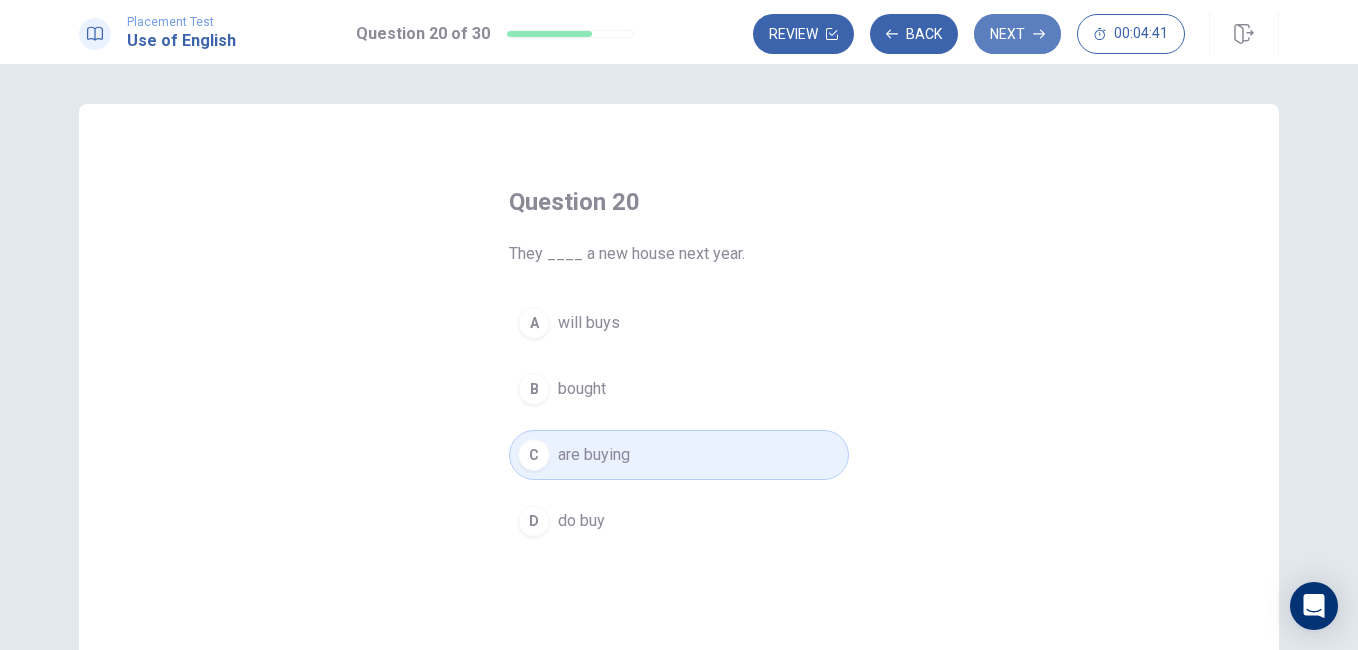 click on "Next" at bounding box center [1017, 34] 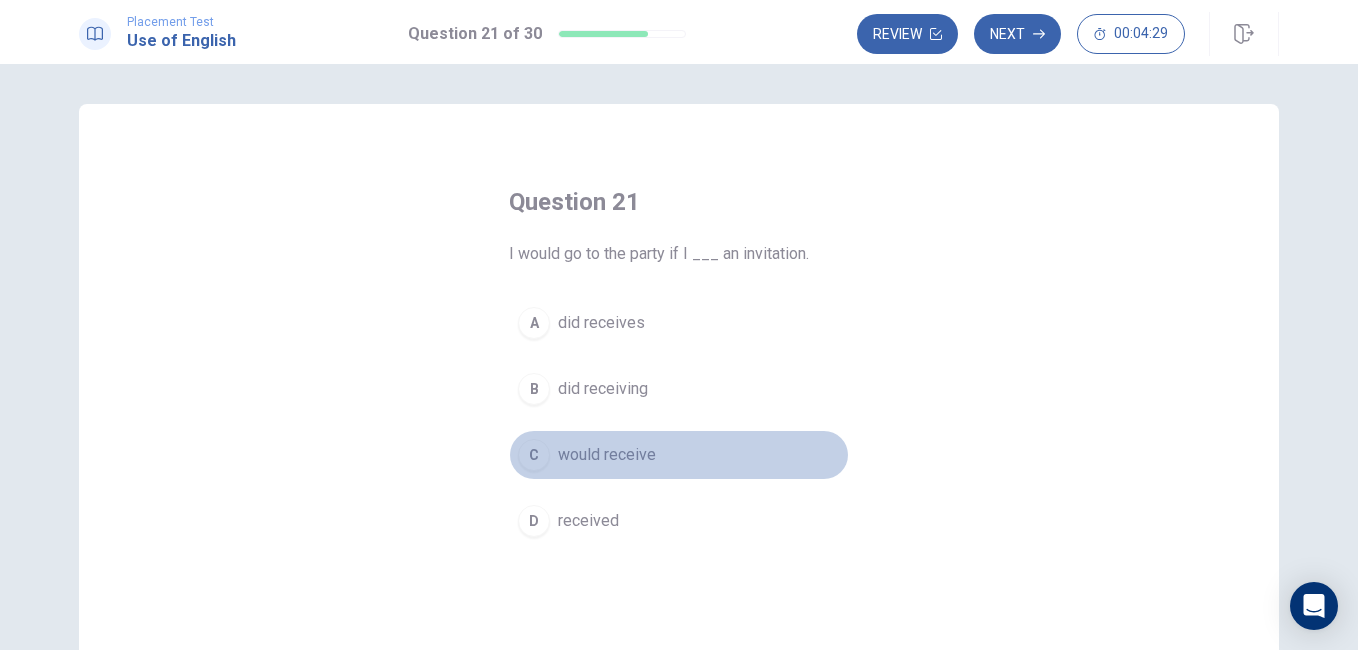 click on "C" at bounding box center (534, 455) 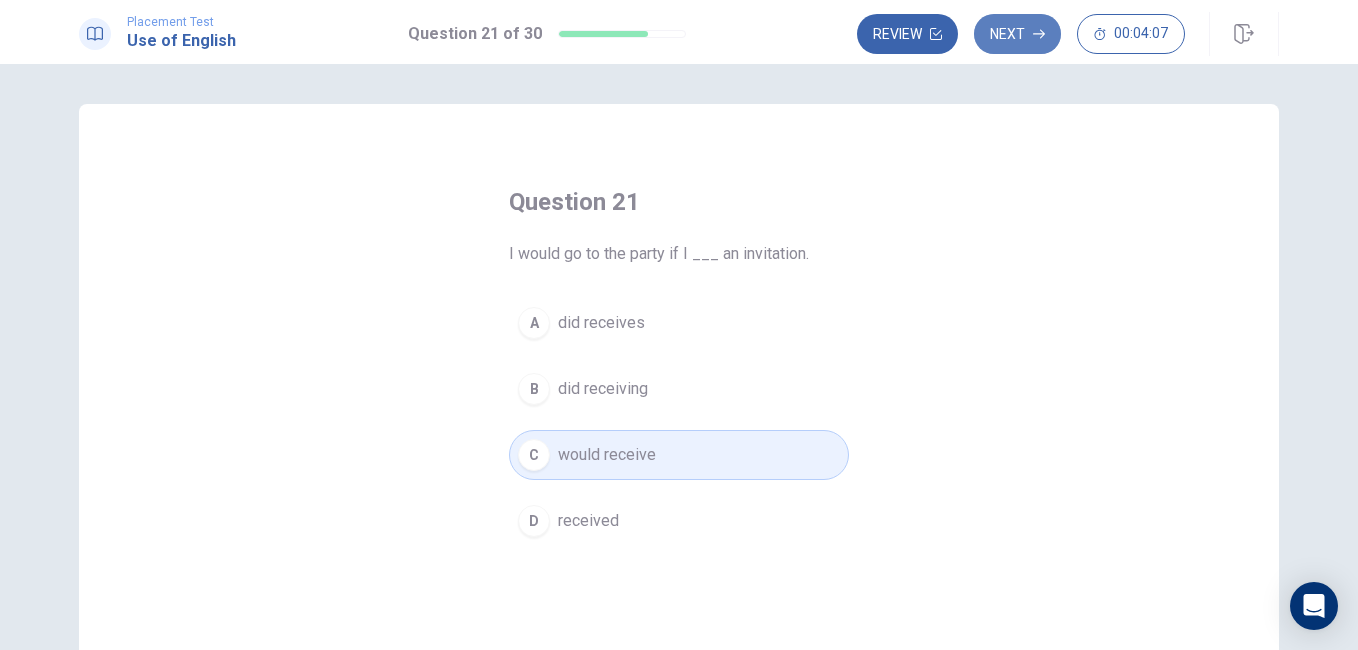 click on "Next" at bounding box center (1017, 34) 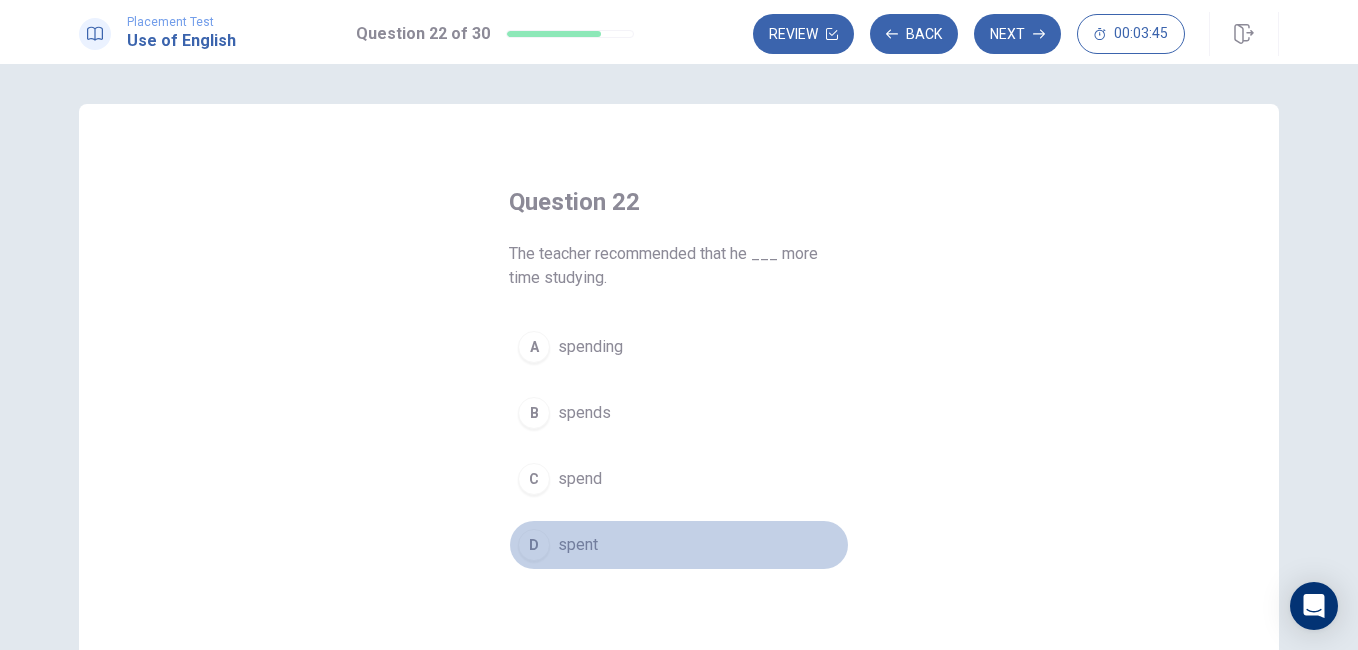 click on "D" at bounding box center [534, 545] 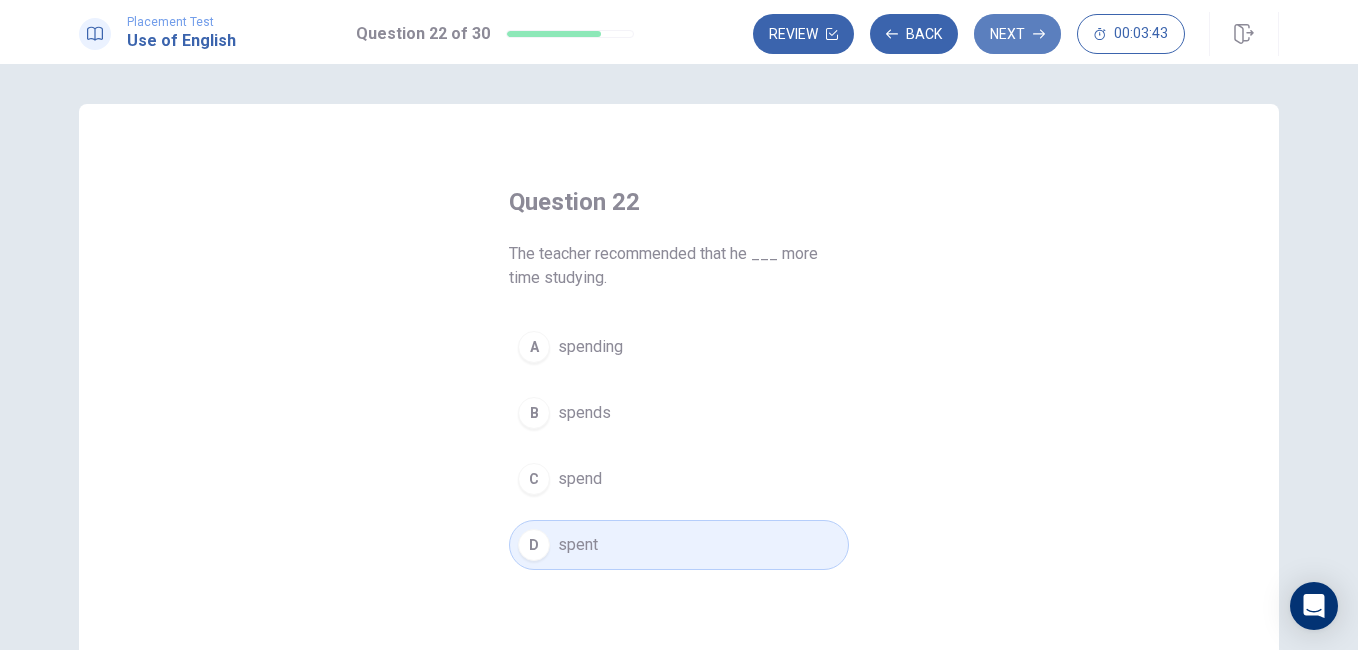 click on "Next" at bounding box center [1017, 34] 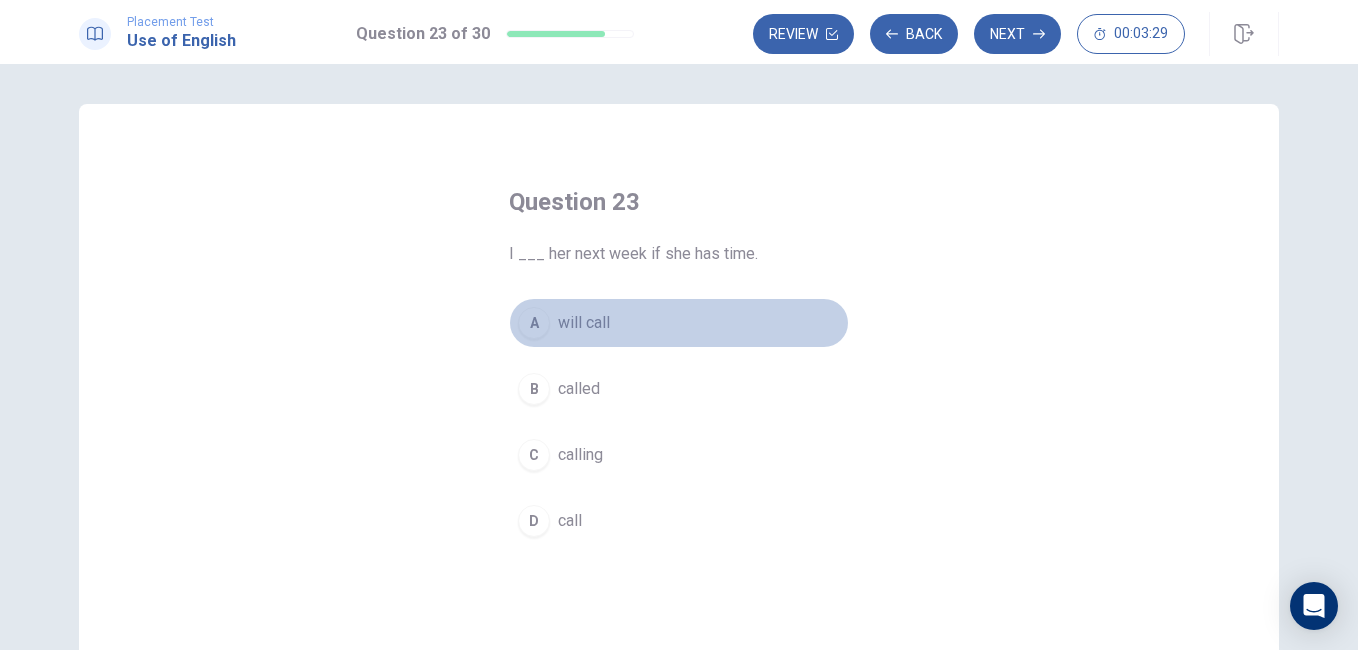 click on "will call" at bounding box center (584, 323) 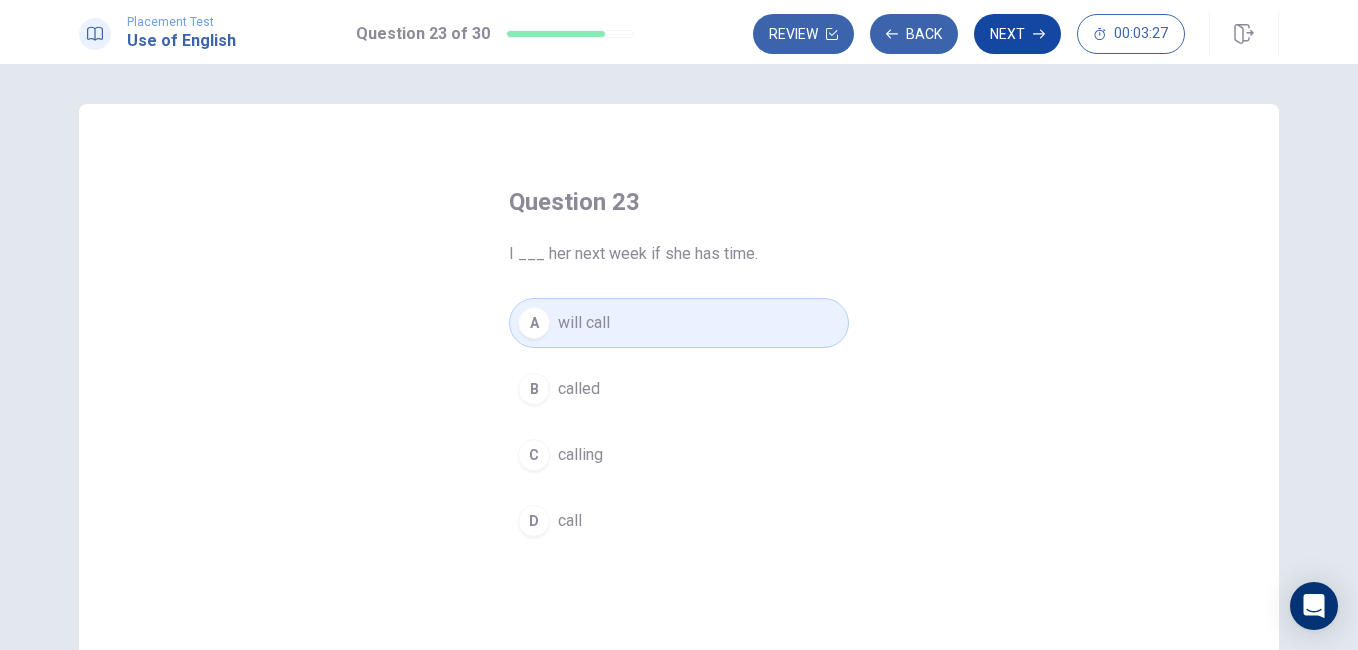 click on "Next" at bounding box center [1017, 34] 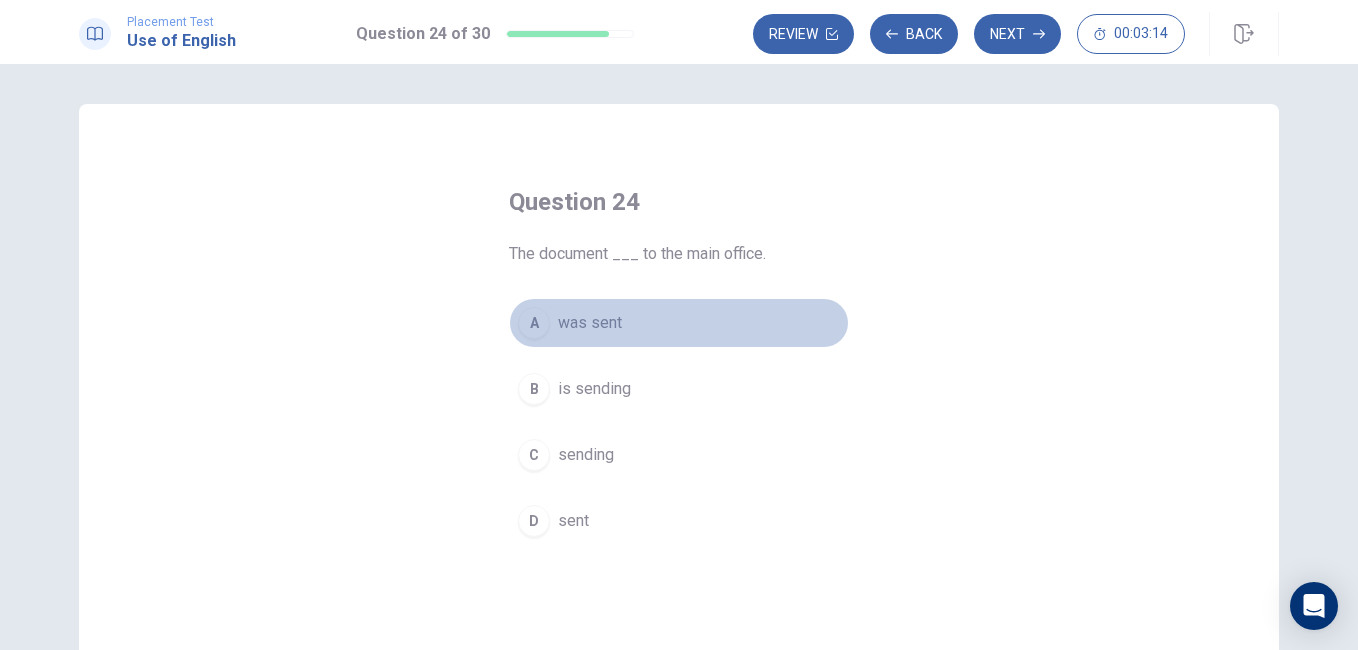 click on "A" at bounding box center [534, 323] 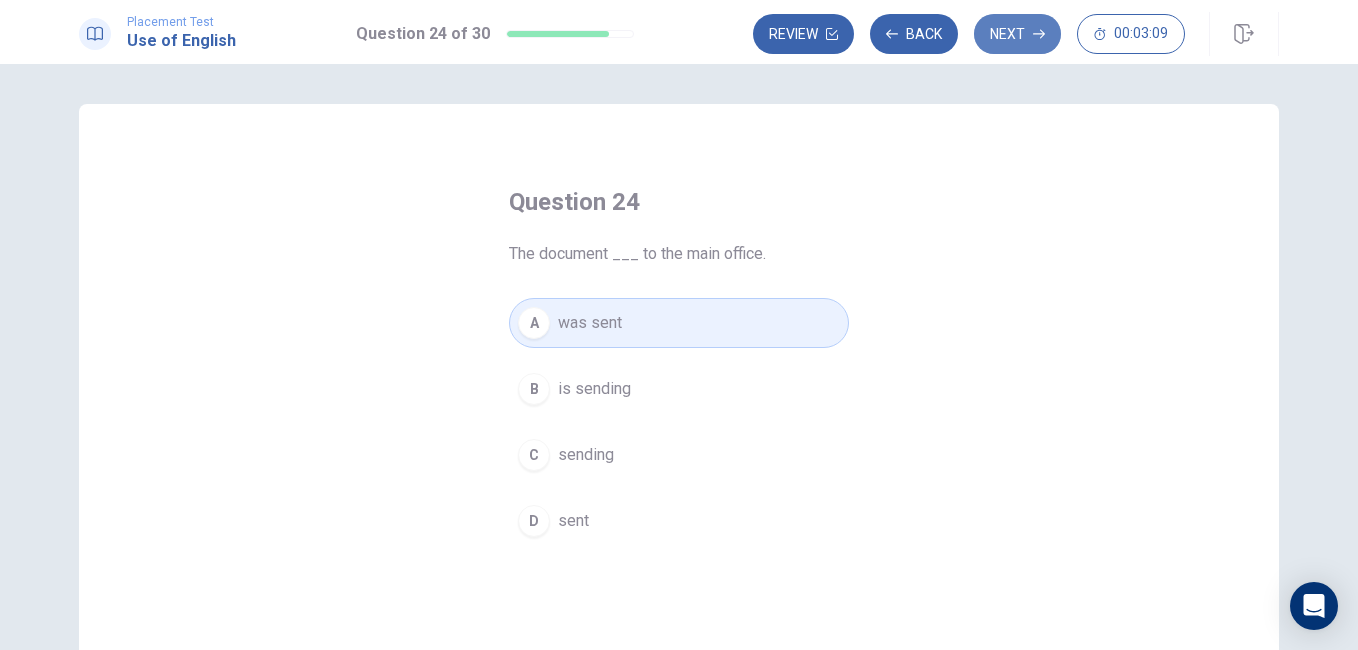 click on "Next" at bounding box center [1017, 34] 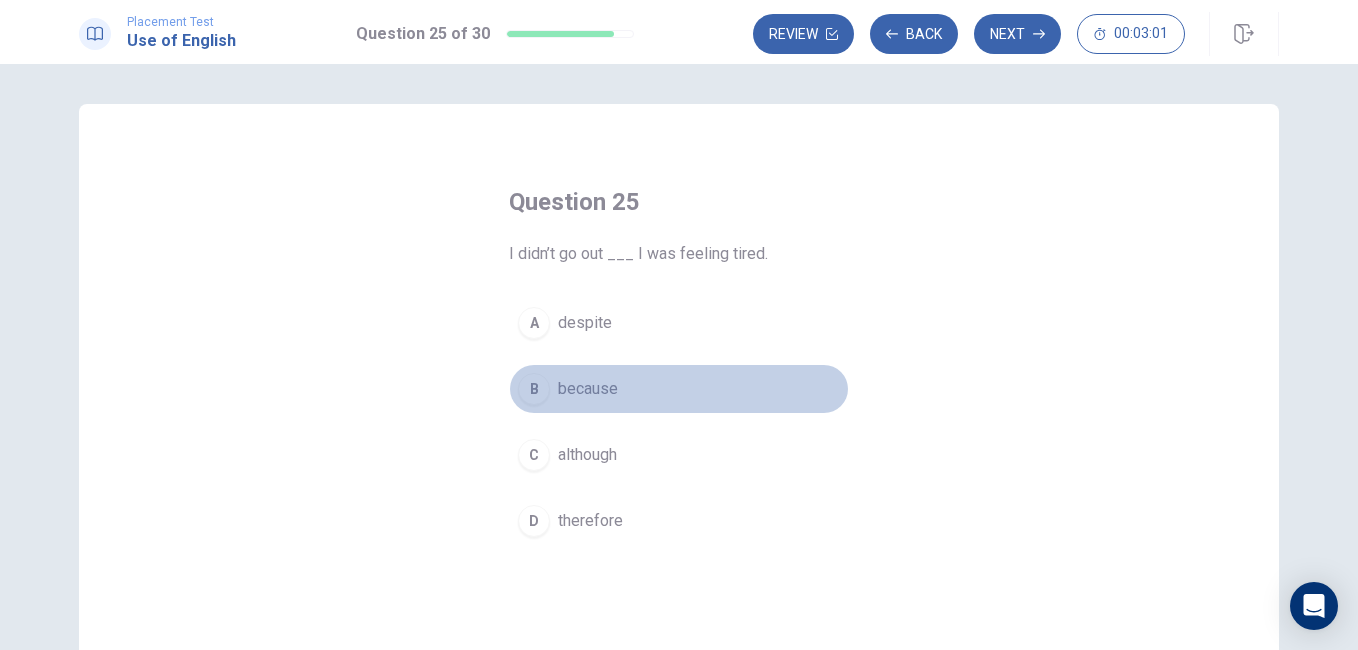 click on "B" at bounding box center [534, 389] 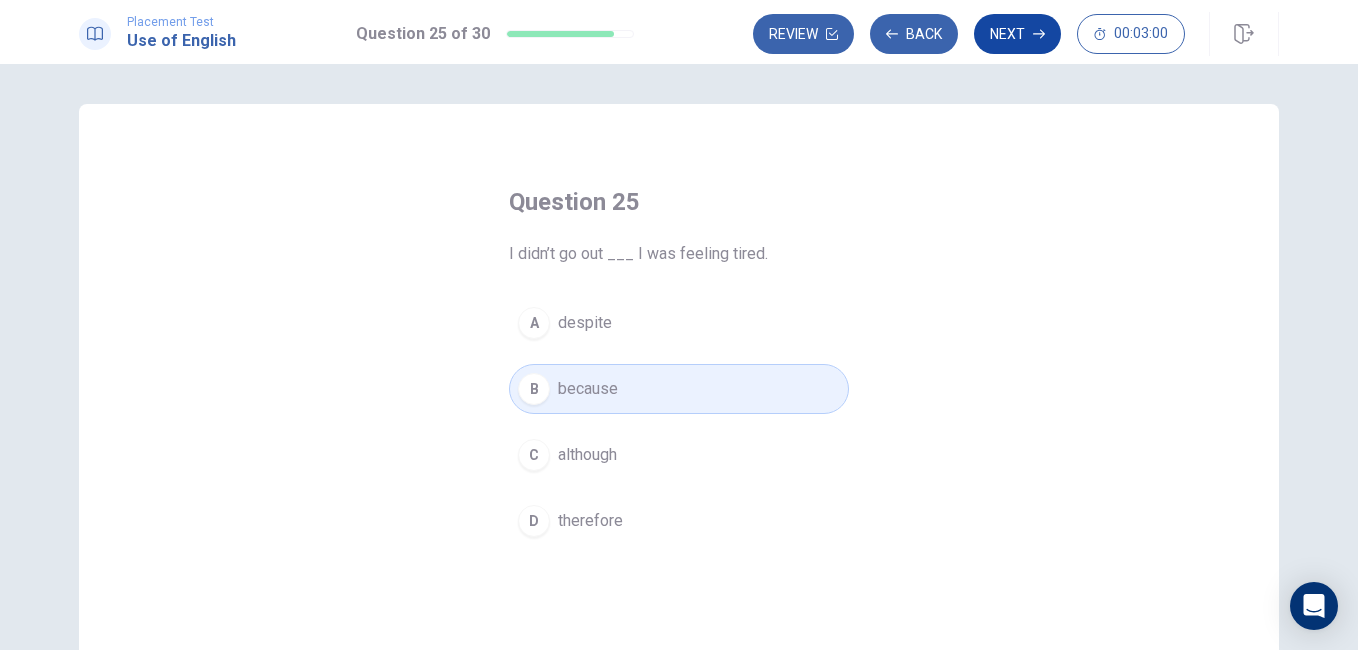 click on "Next" at bounding box center [1017, 34] 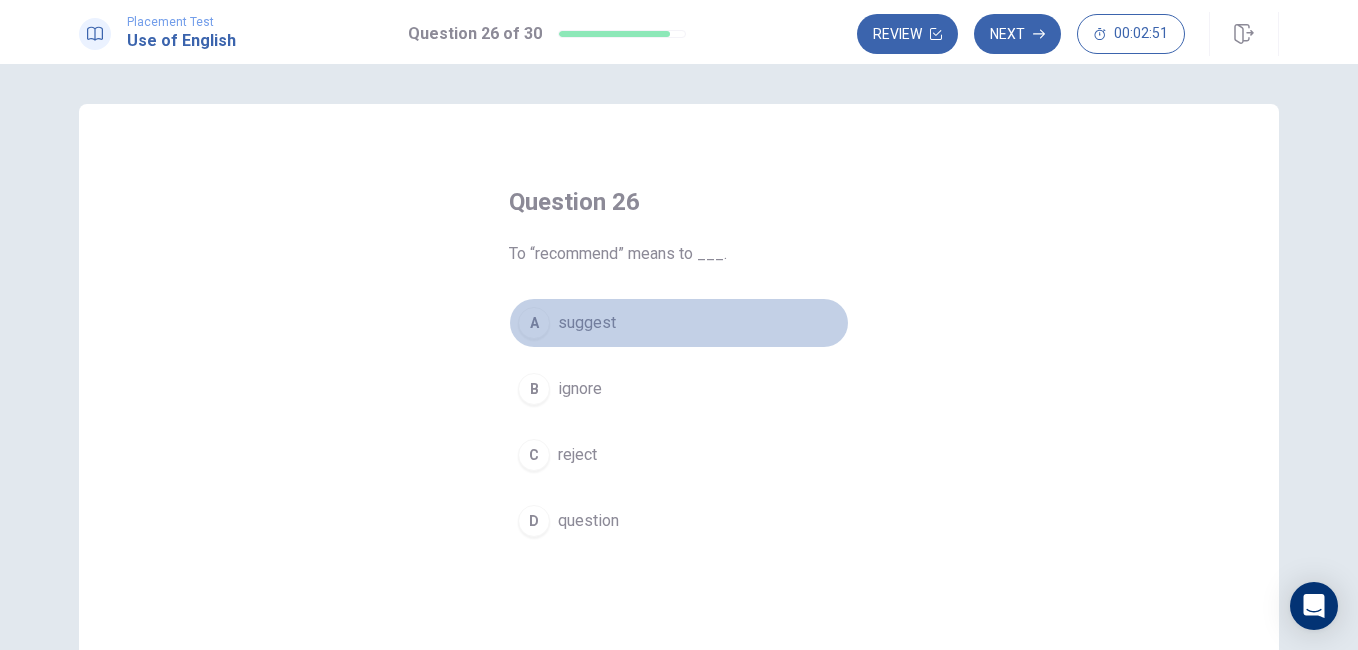 click on "A" at bounding box center [534, 323] 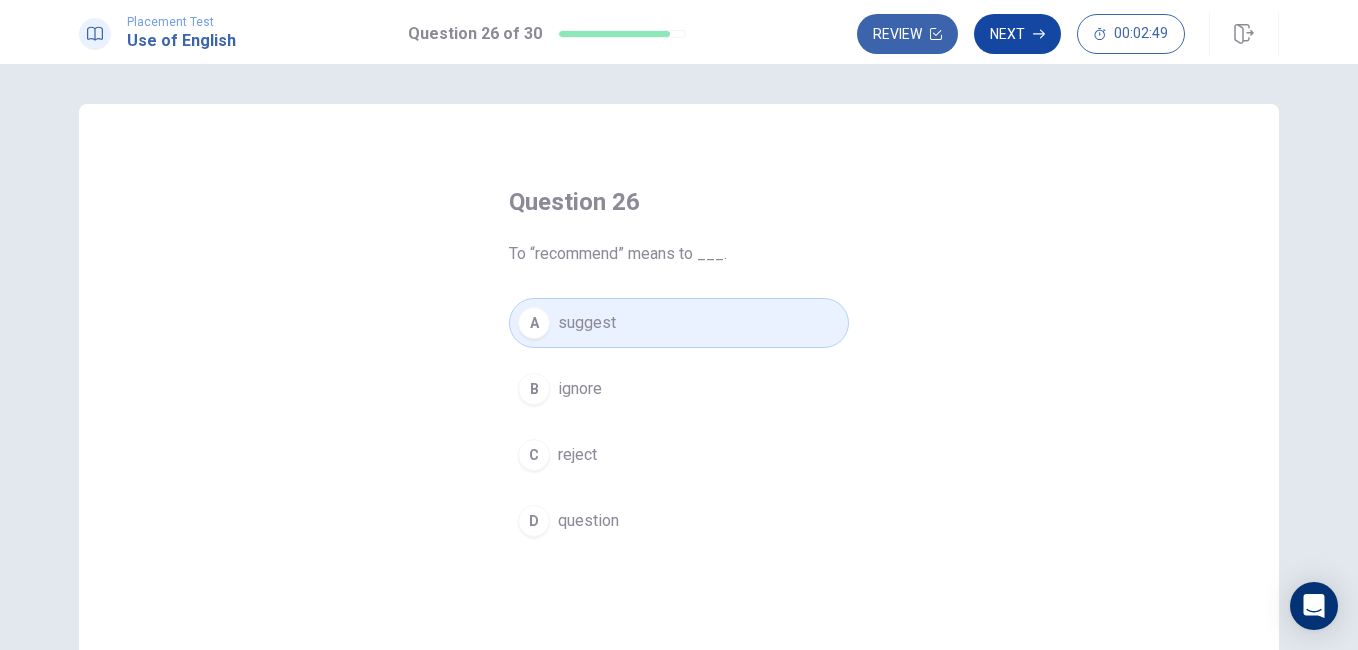 click on "Next" at bounding box center [1017, 34] 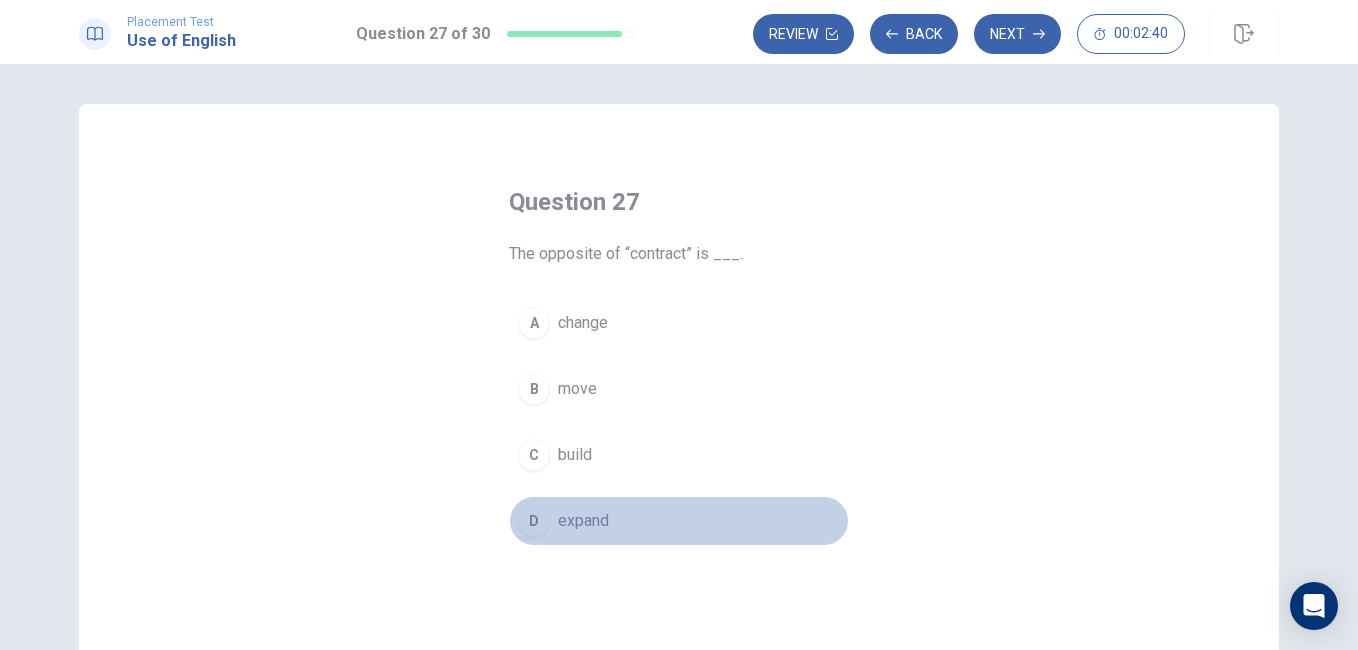 click on "D" at bounding box center (534, 521) 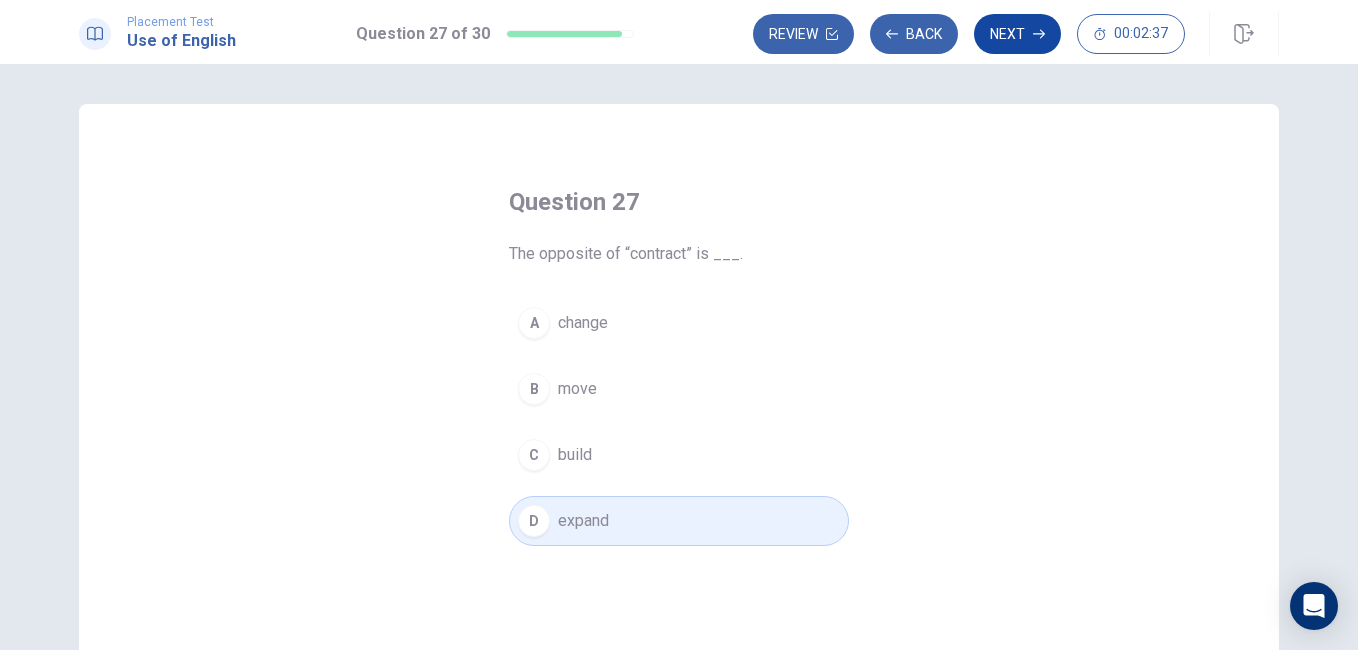 click on "Next" at bounding box center [1017, 34] 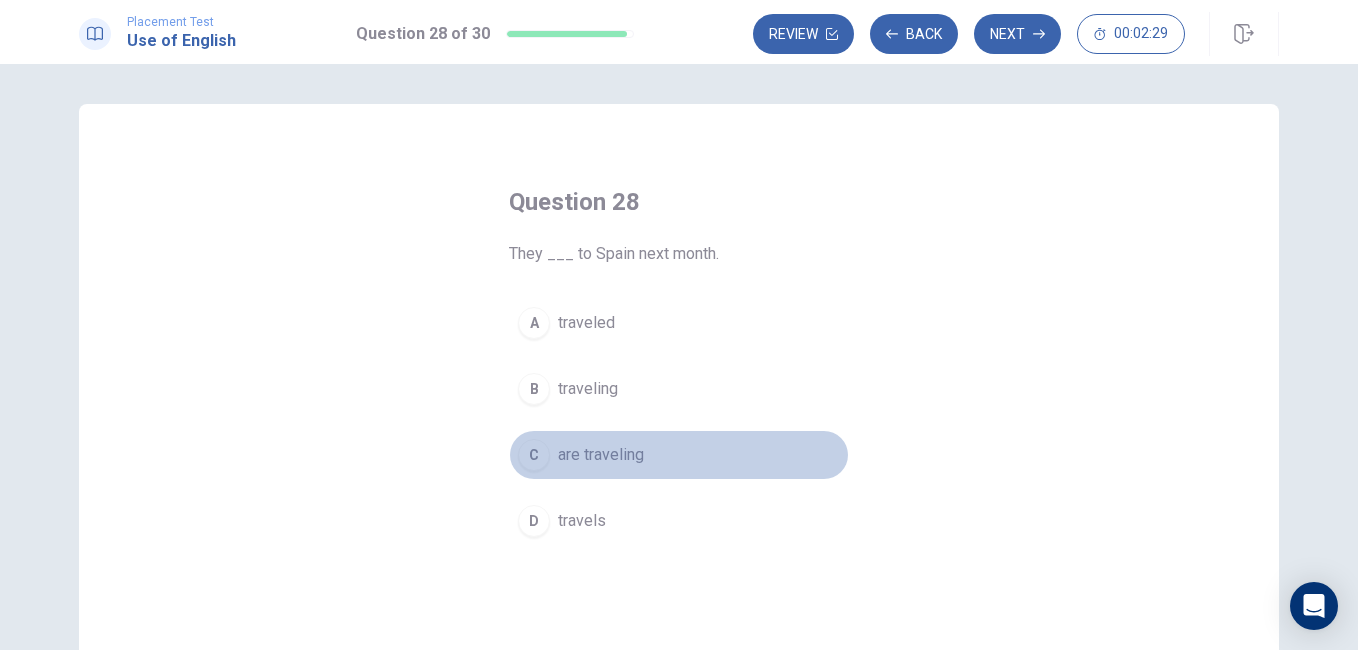 click on "C" at bounding box center [534, 455] 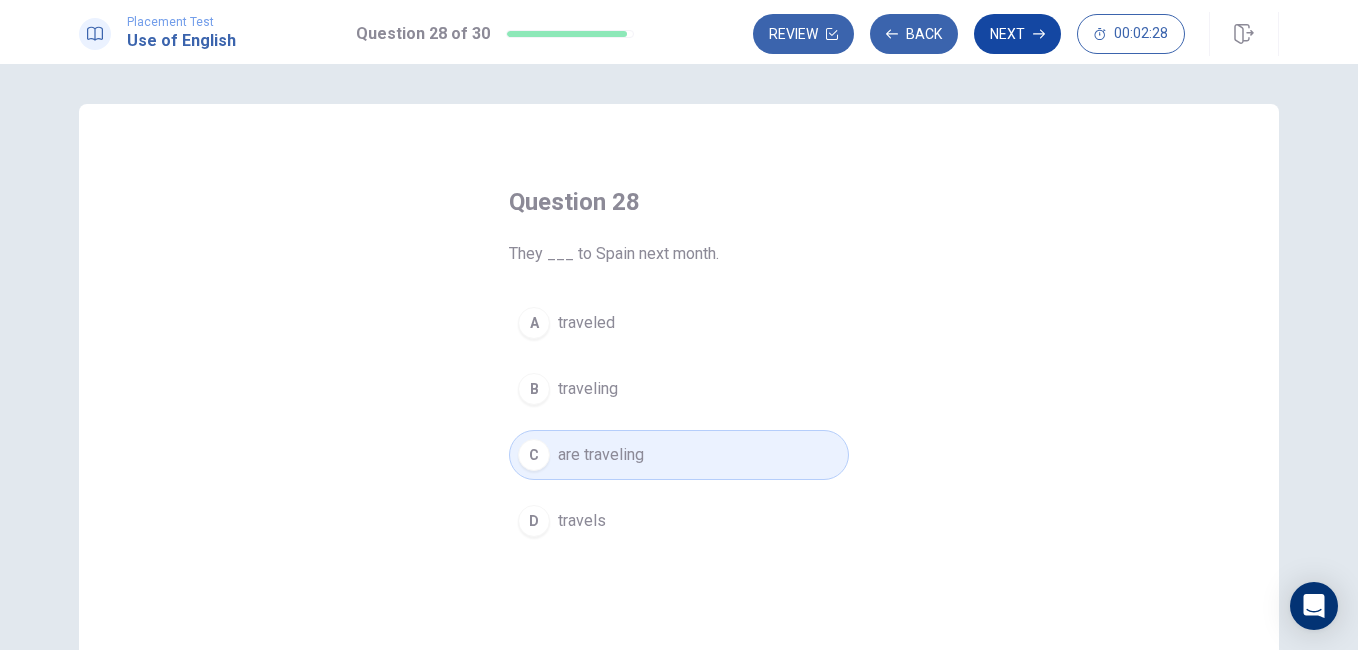 click on "Next" at bounding box center (1017, 34) 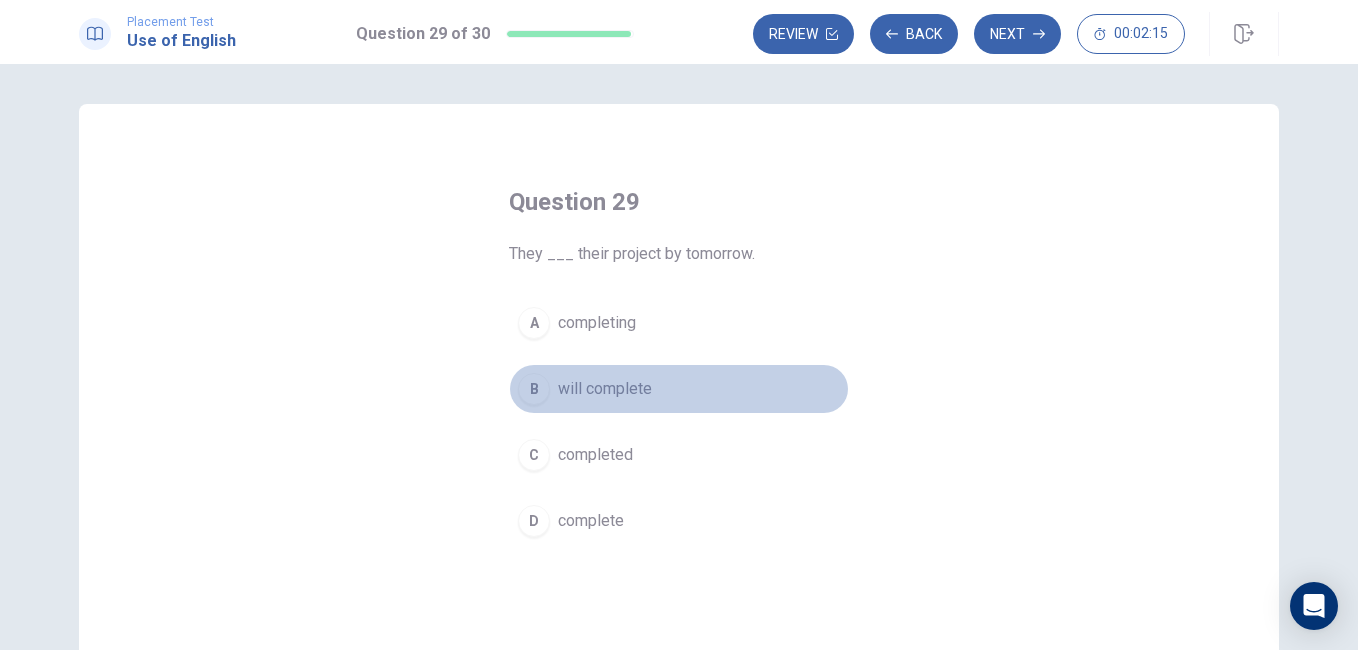 click on "will complete" at bounding box center (605, 389) 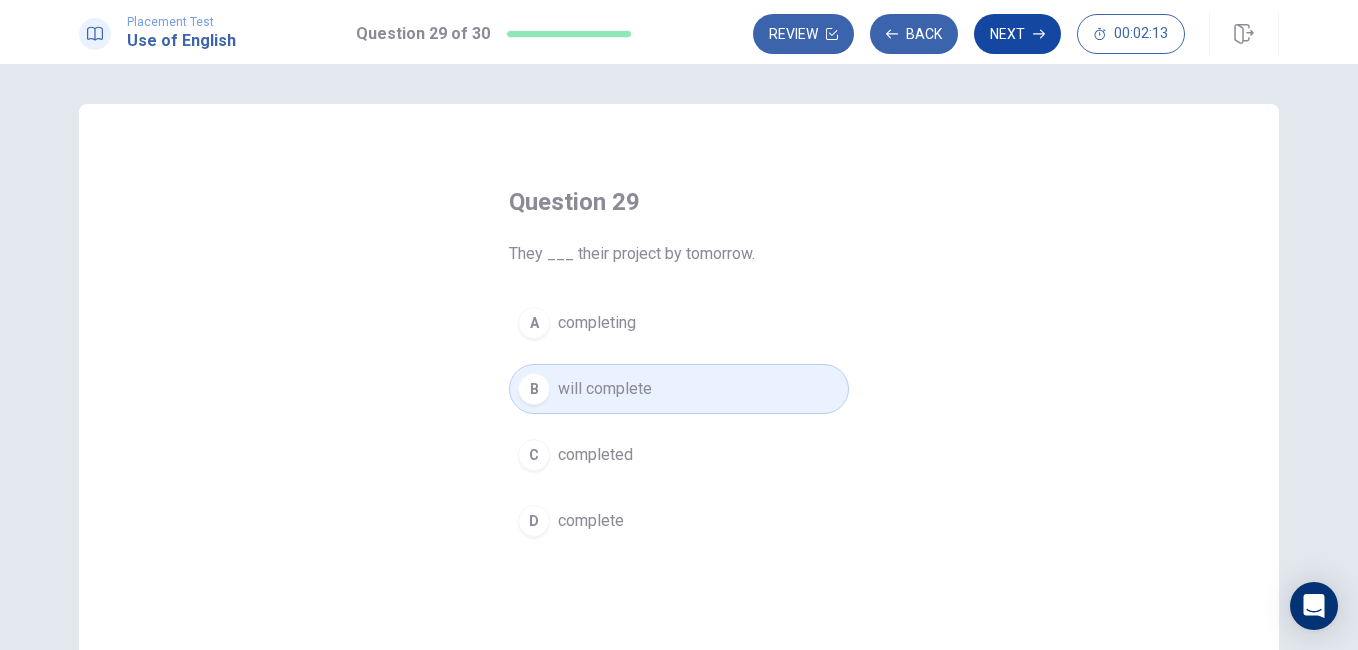 click on "Next" at bounding box center (1017, 34) 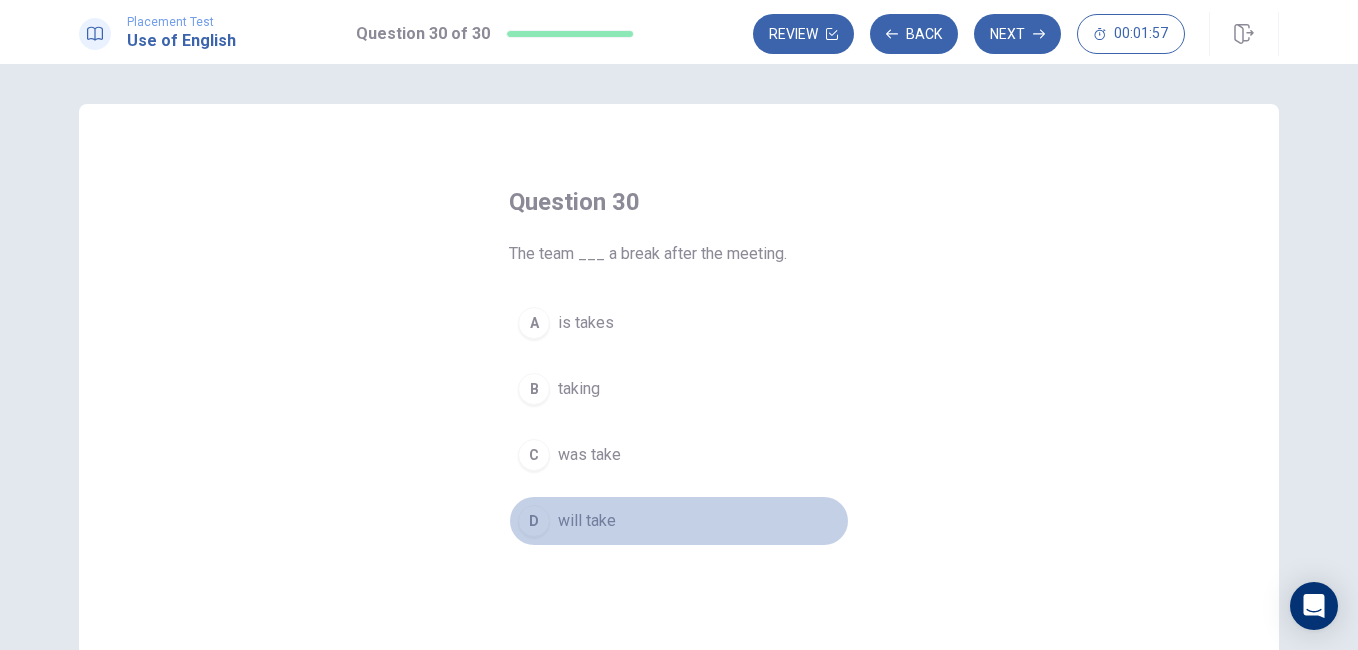 click on "will take" at bounding box center (587, 521) 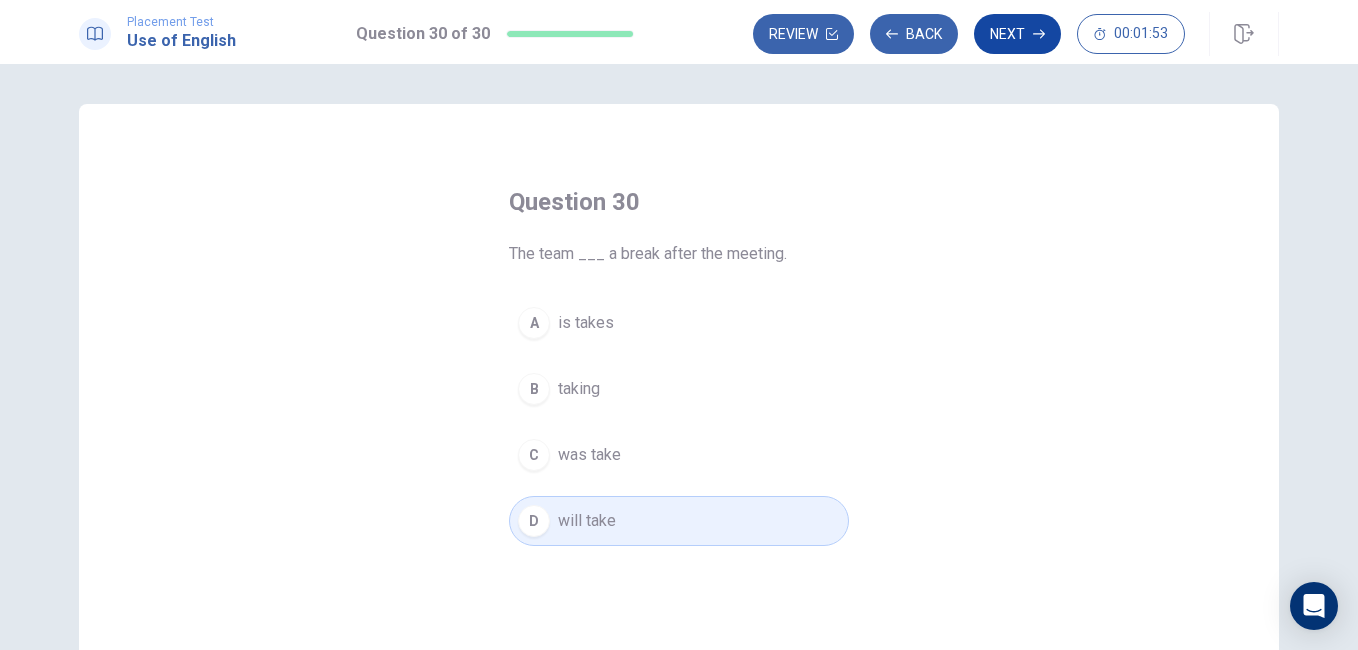 click on "Next" at bounding box center [1017, 34] 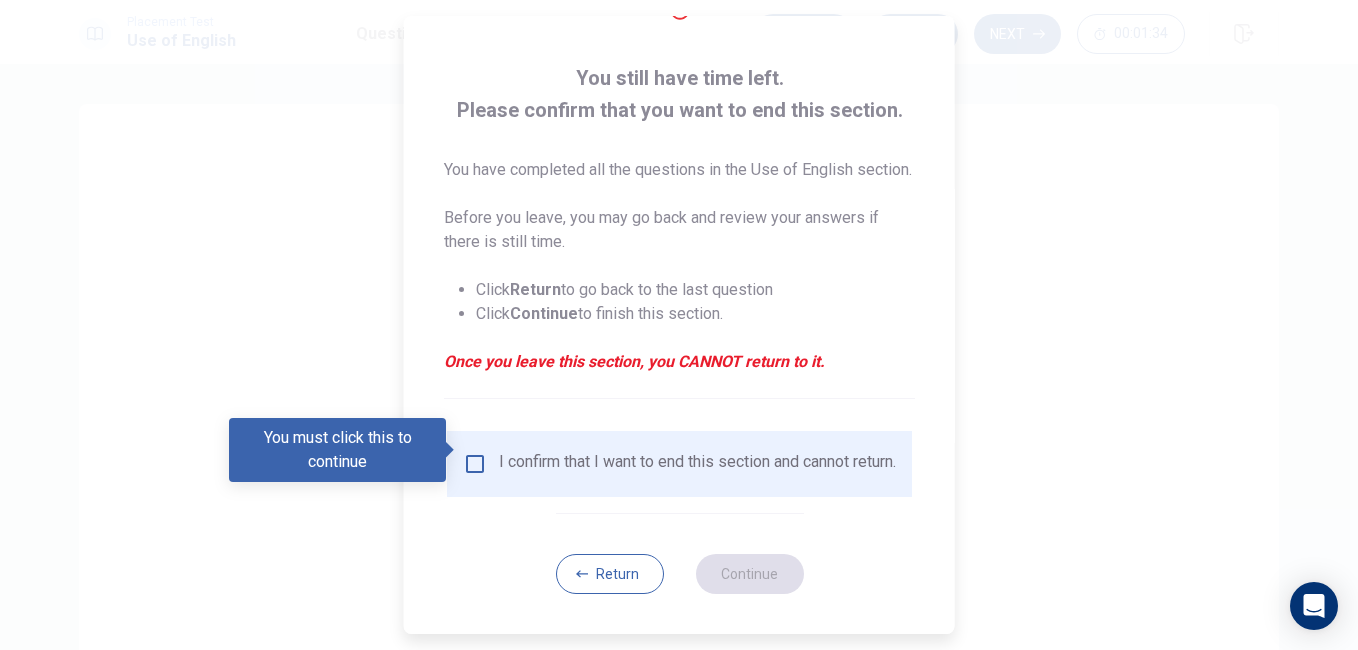 scroll, scrollTop: 120, scrollLeft: 0, axis: vertical 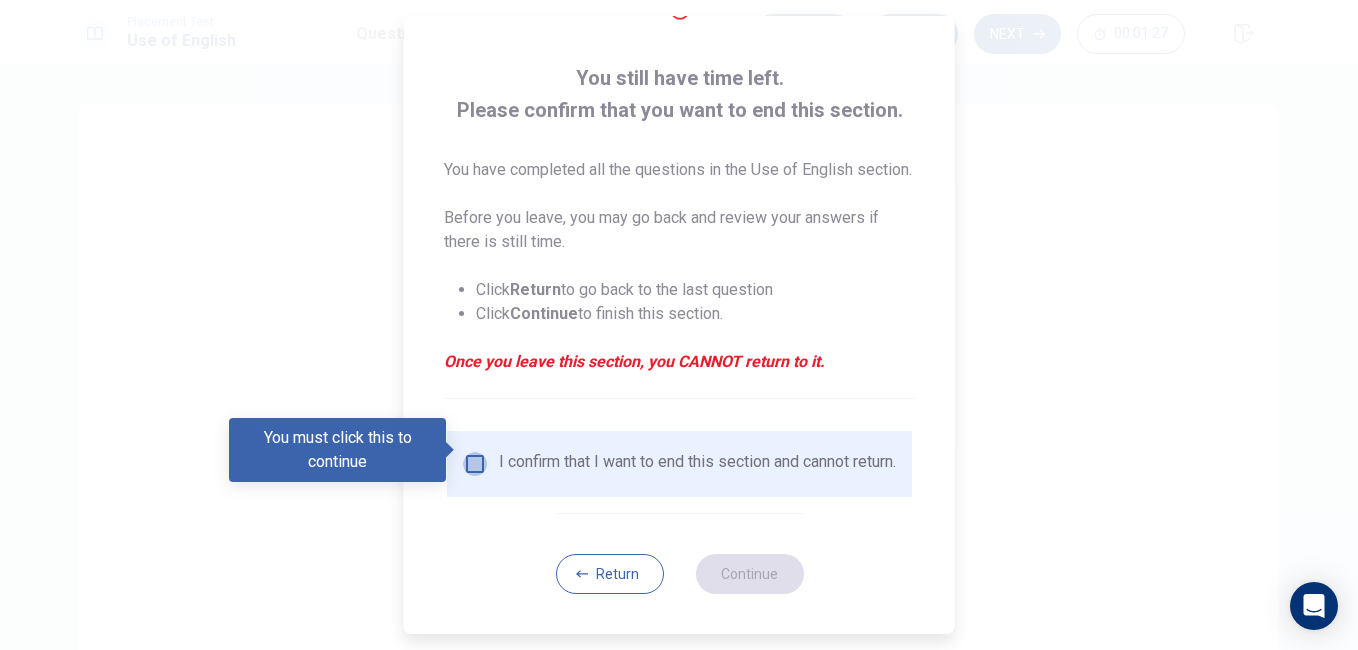 click at bounding box center (475, 464) 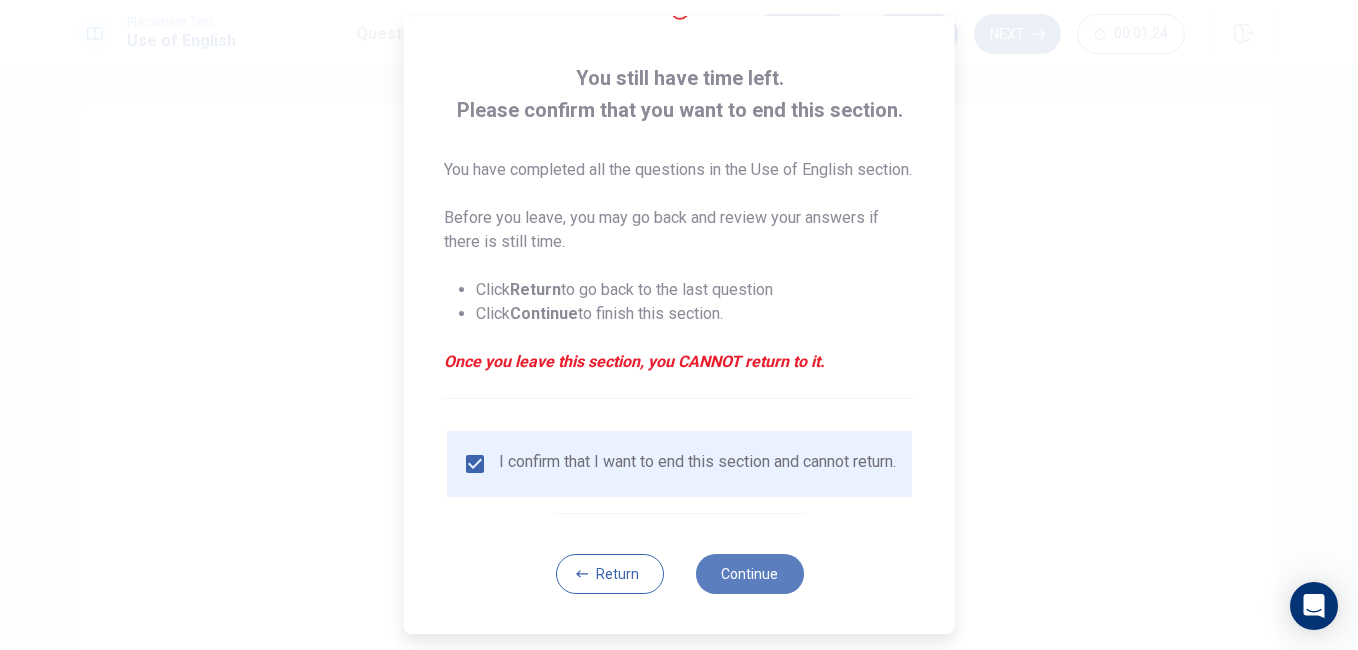 click on "Continue" at bounding box center [749, 574] 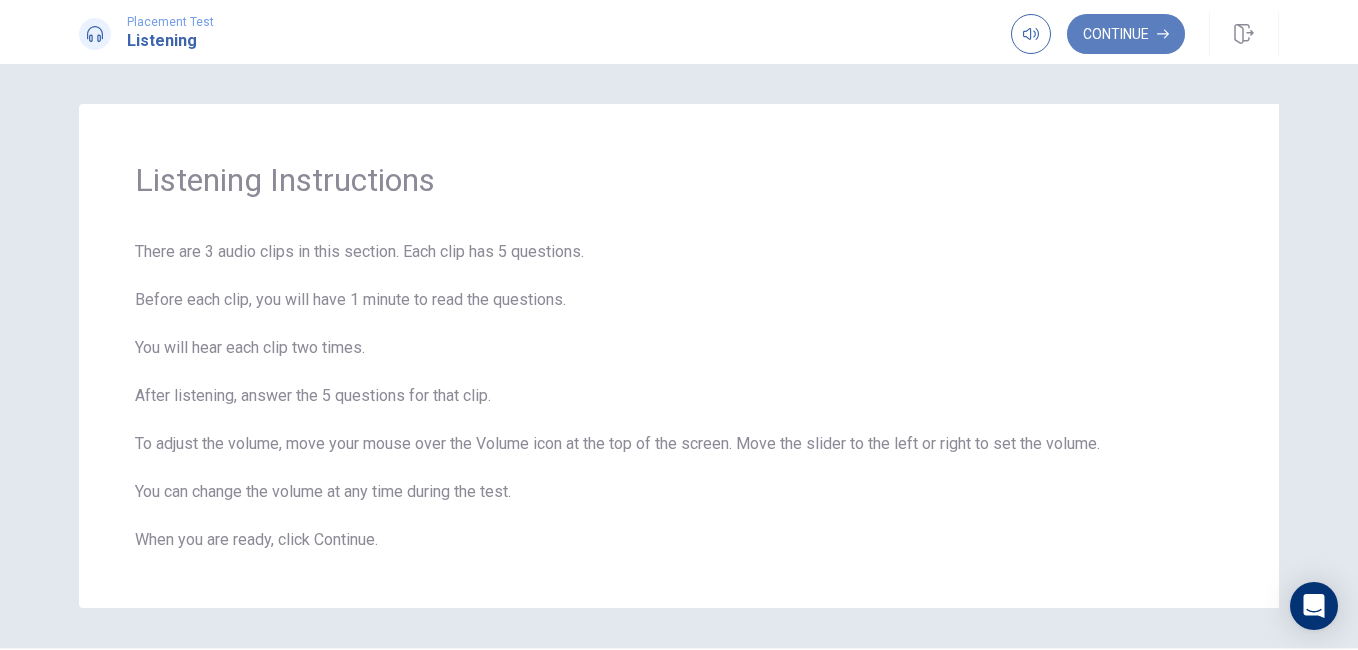 click on "Continue" at bounding box center (1126, 34) 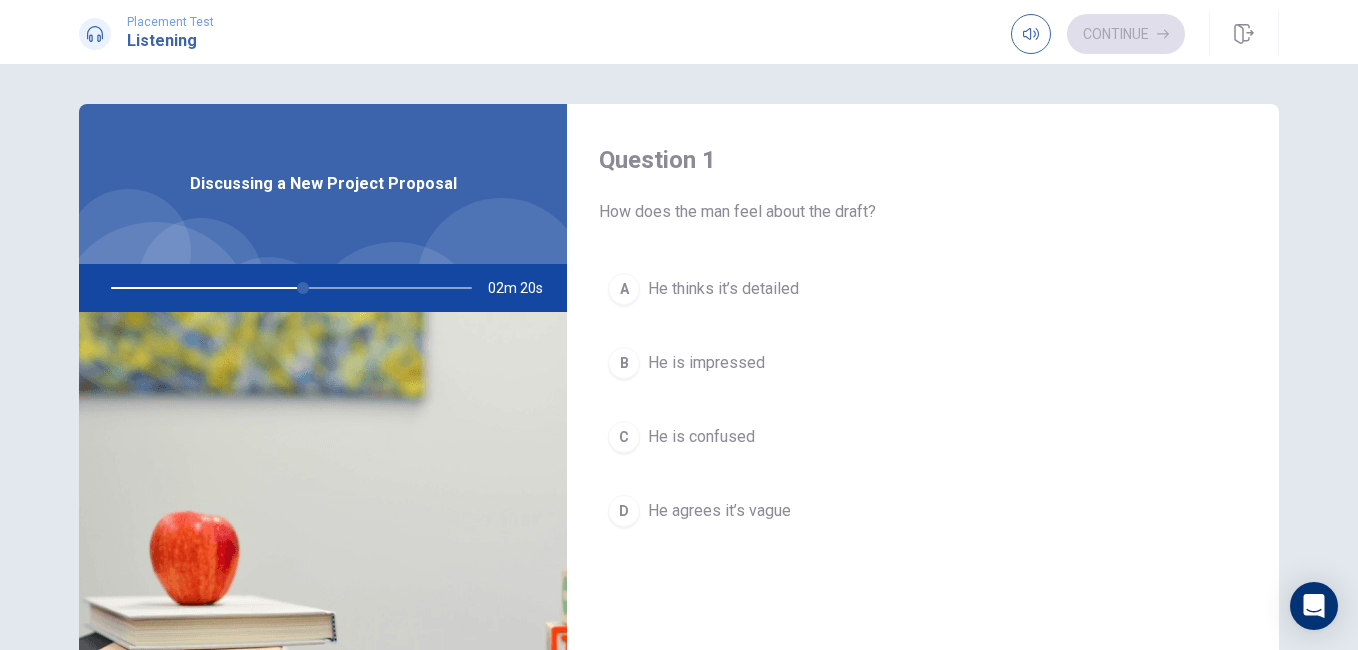 click on "He agrees it’s vague" at bounding box center (719, 511) 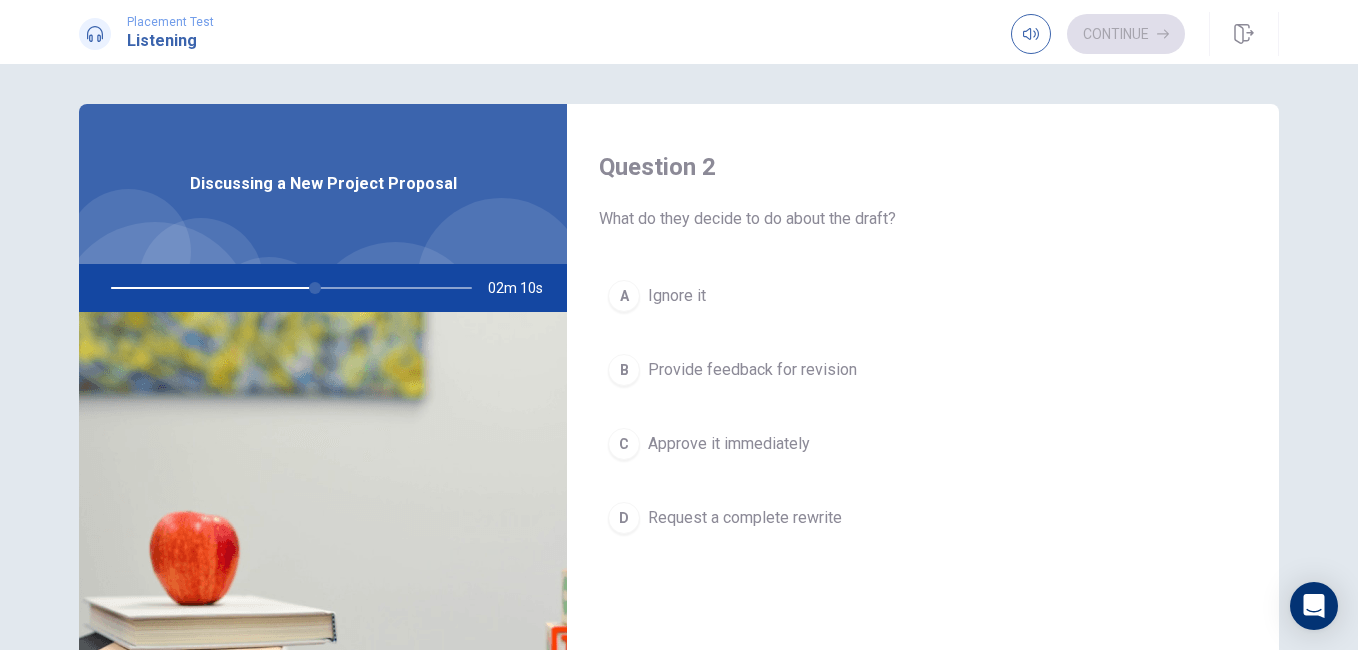 scroll, scrollTop: 512, scrollLeft: 0, axis: vertical 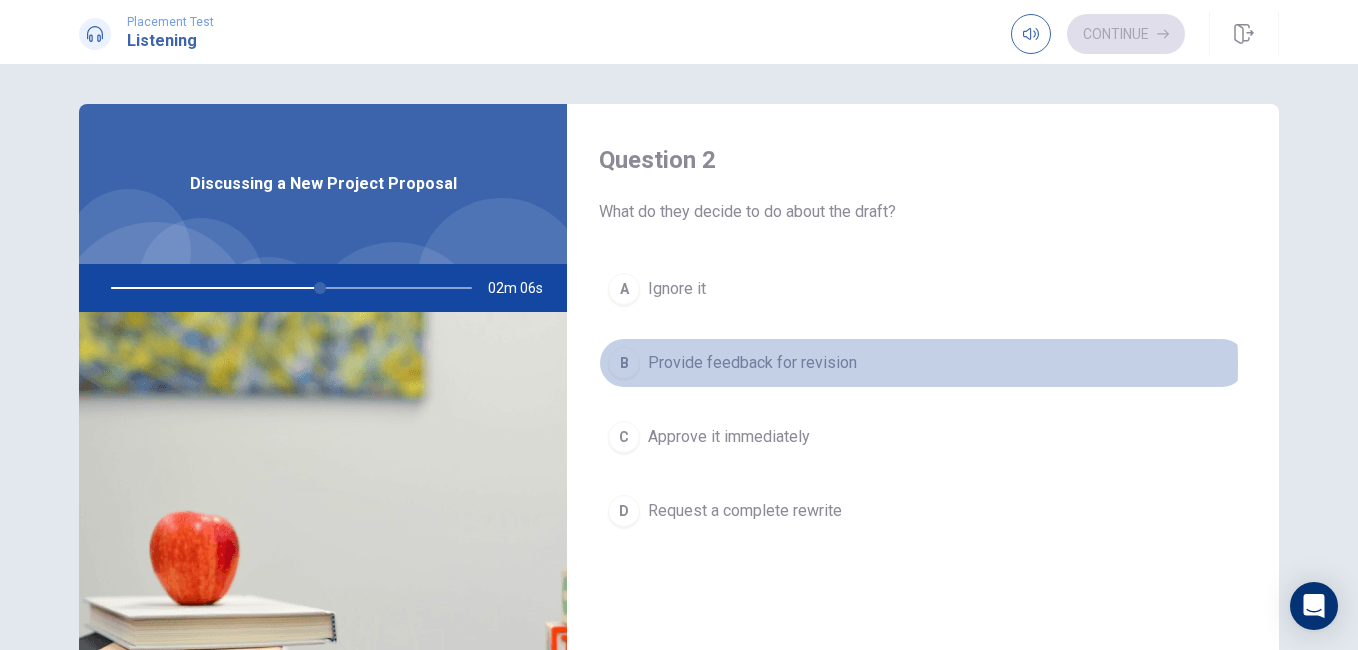 click on "Provide feedback for revision" at bounding box center (752, 363) 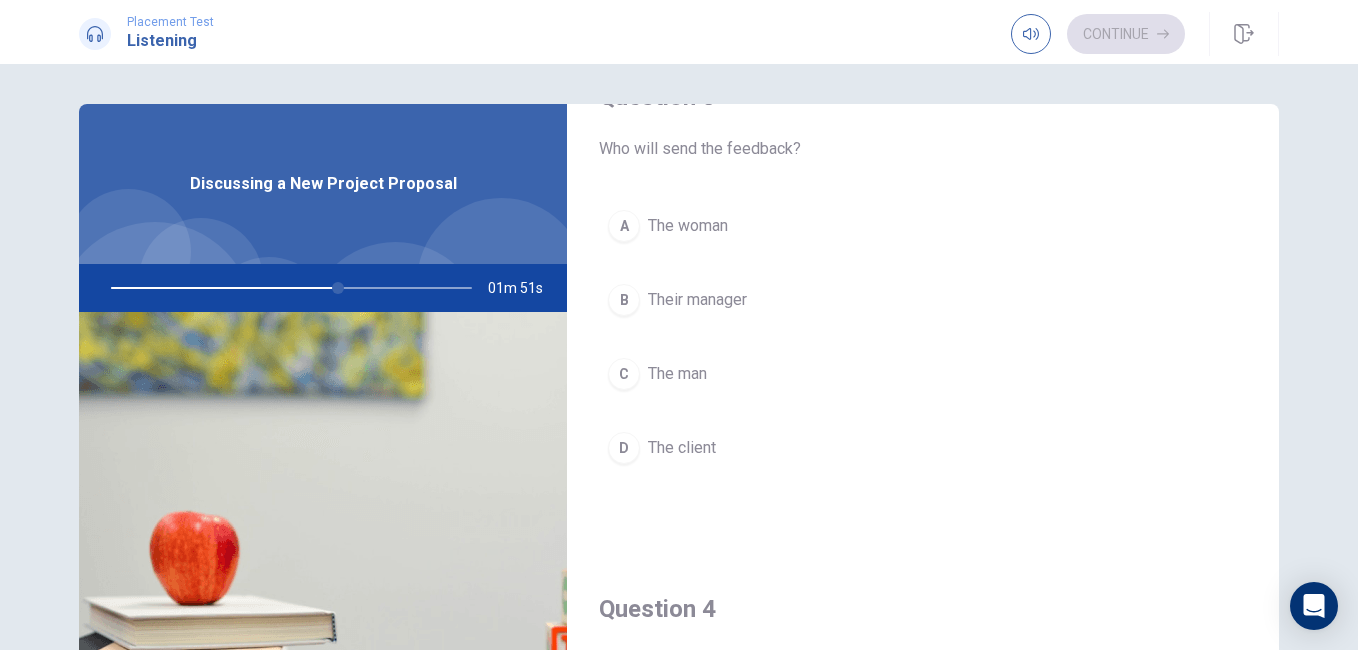 scroll, scrollTop: 1083, scrollLeft: 0, axis: vertical 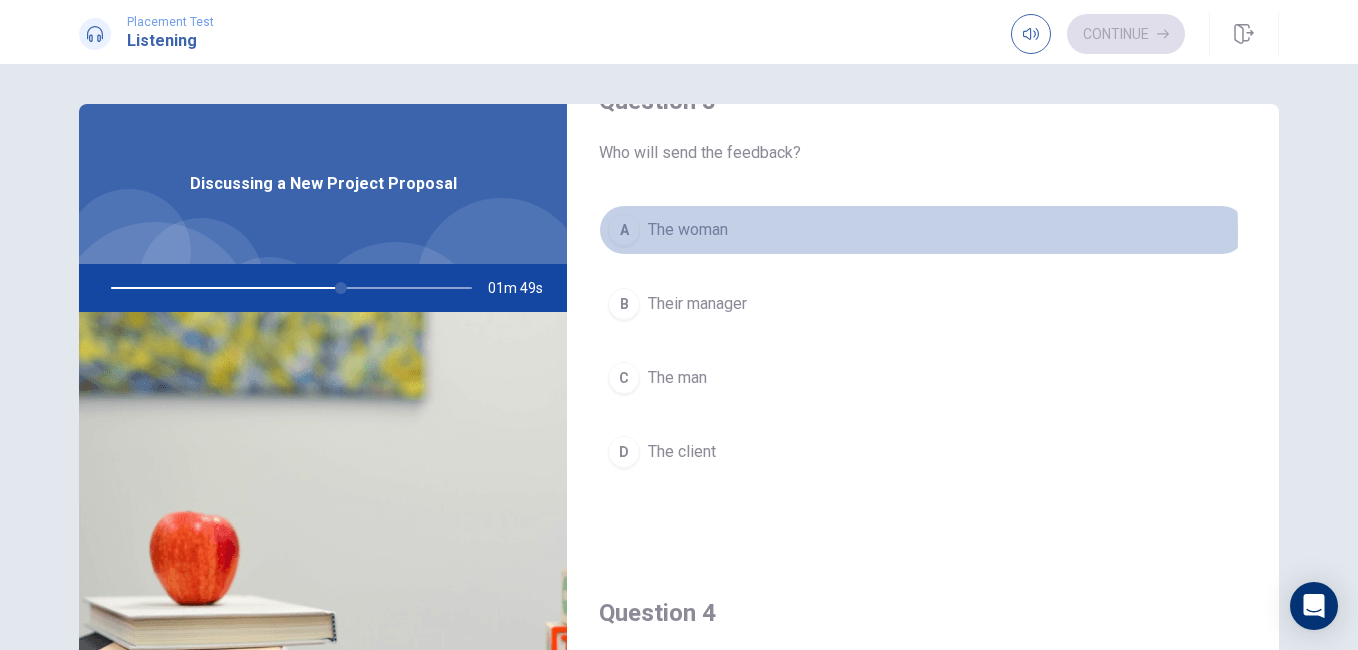 click on "The woman" at bounding box center (688, 230) 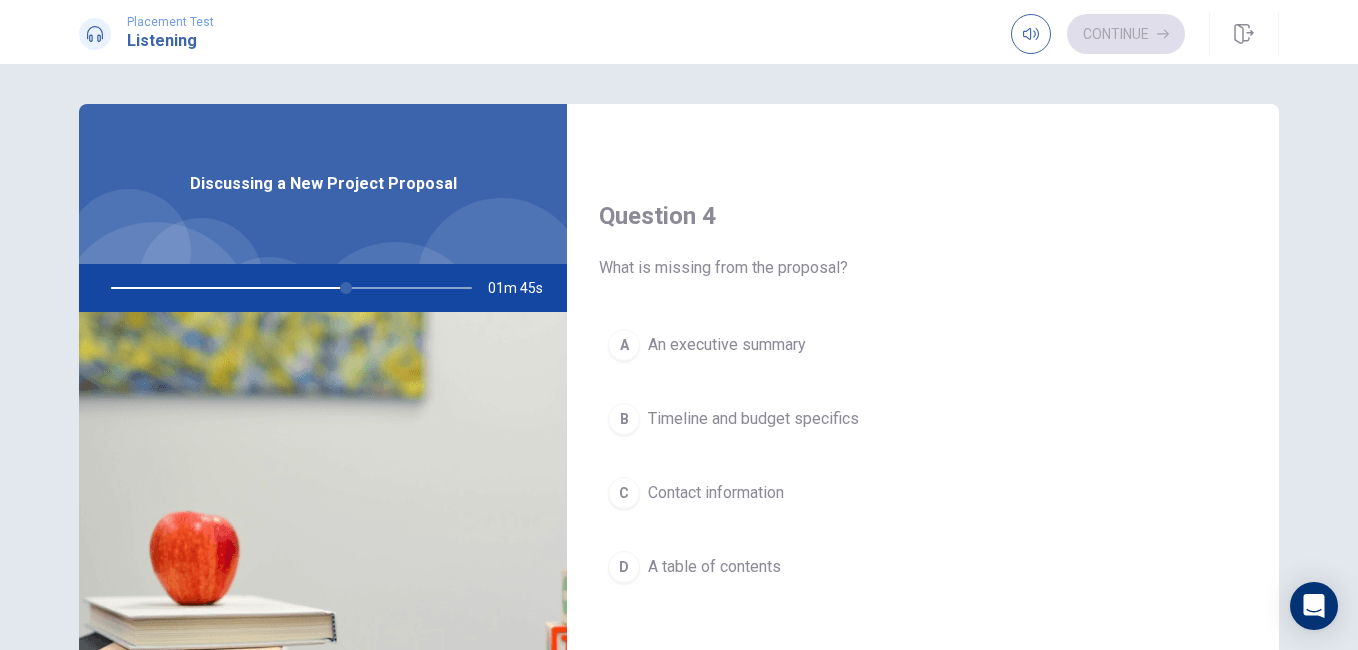 scroll, scrollTop: 1541, scrollLeft: 0, axis: vertical 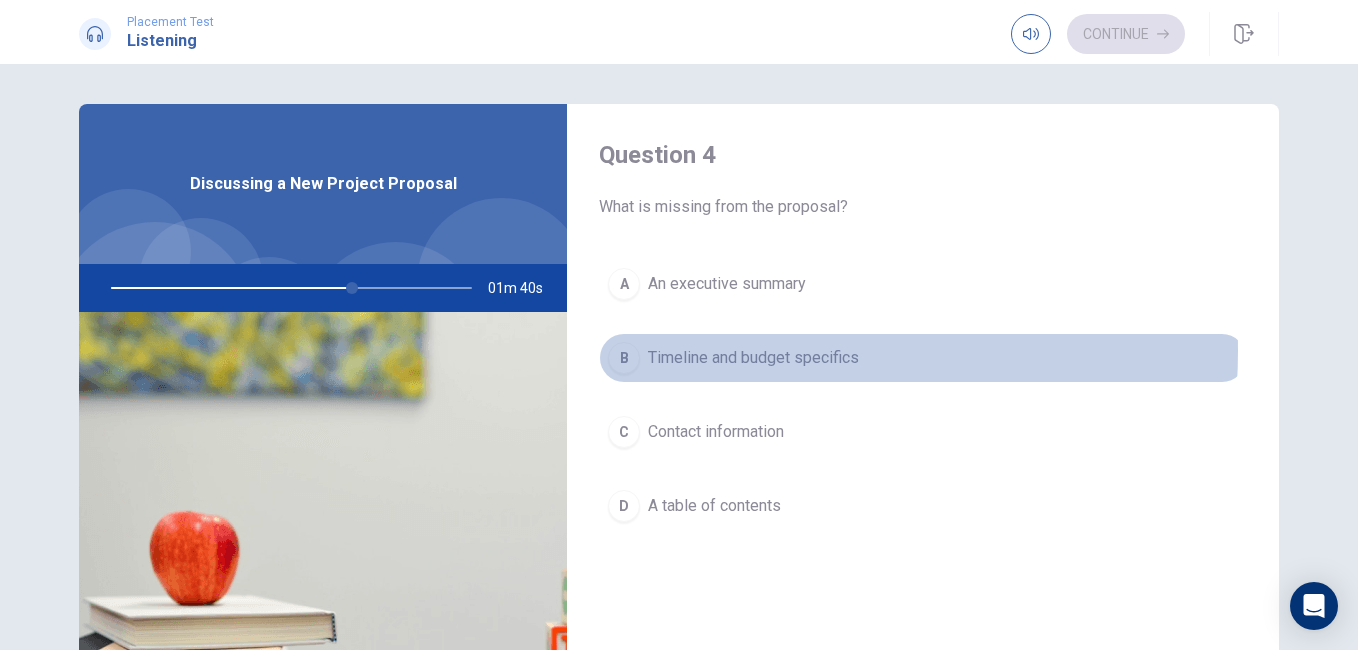 click on "Timeline and budget specifics" at bounding box center (753, 358) 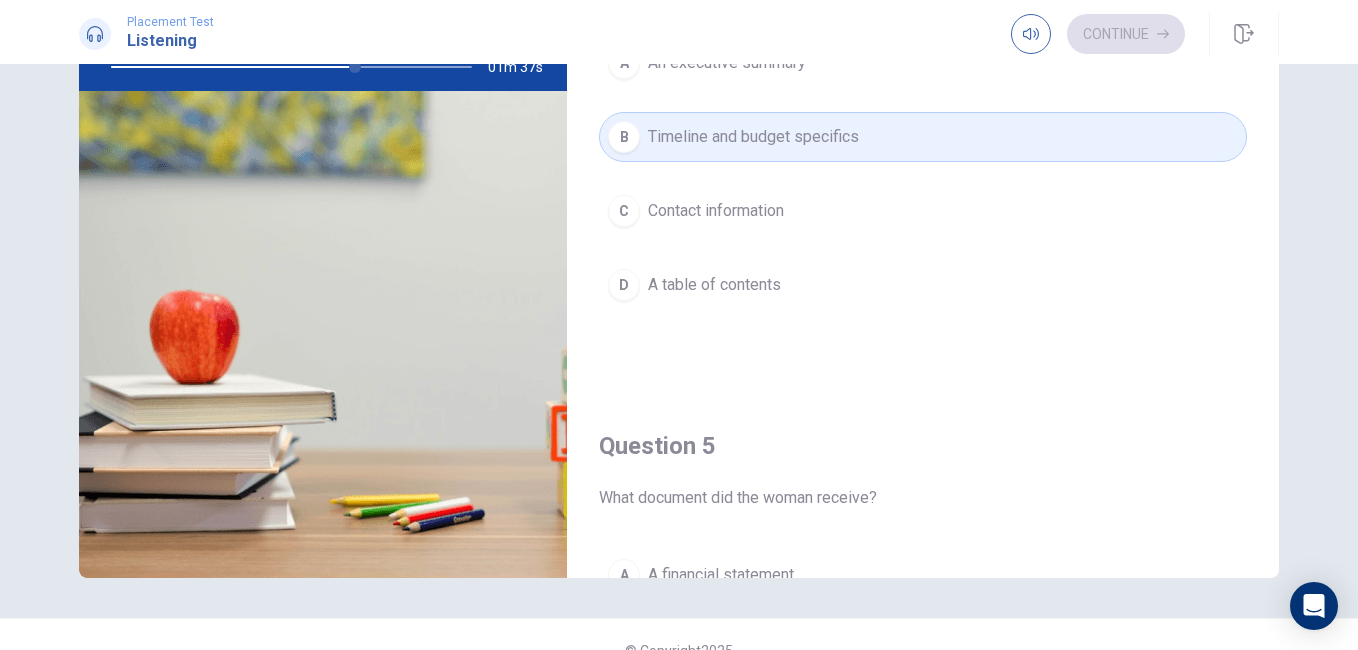 scroll, scrollTop: 253, scrollLeft: 0, axis: vertical 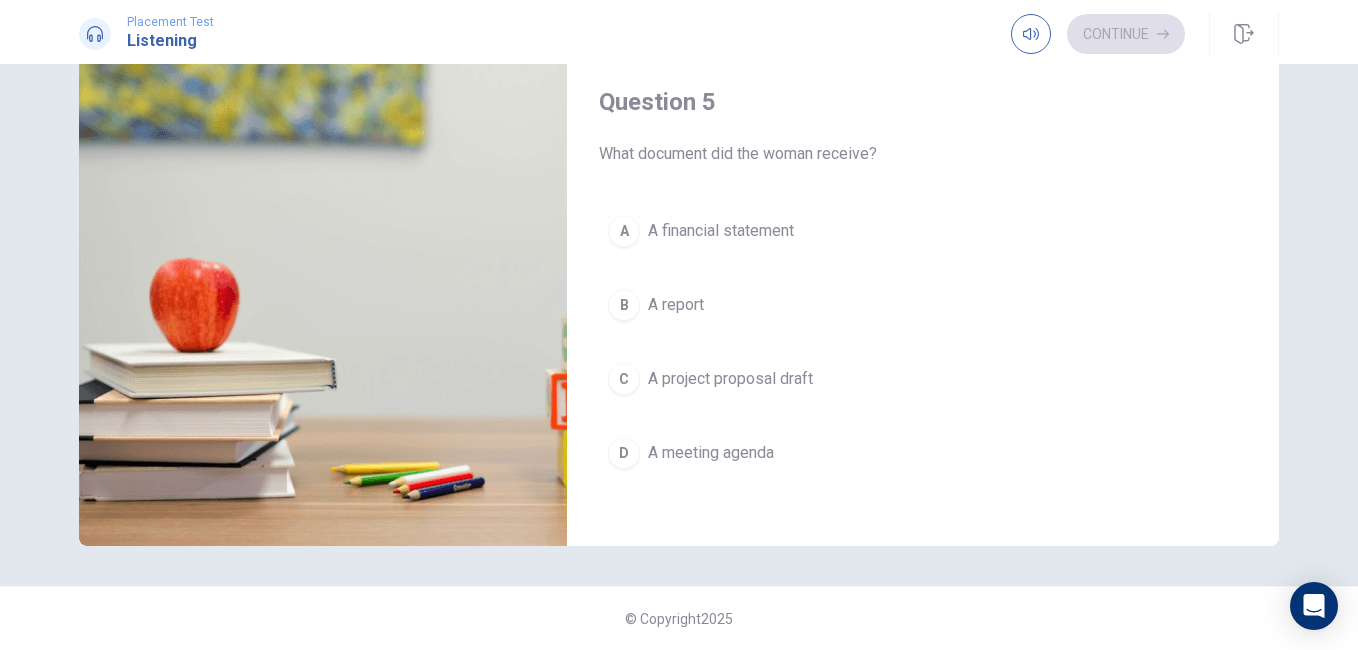 click on "A project proposal draft" at bounding box center [730, 379] 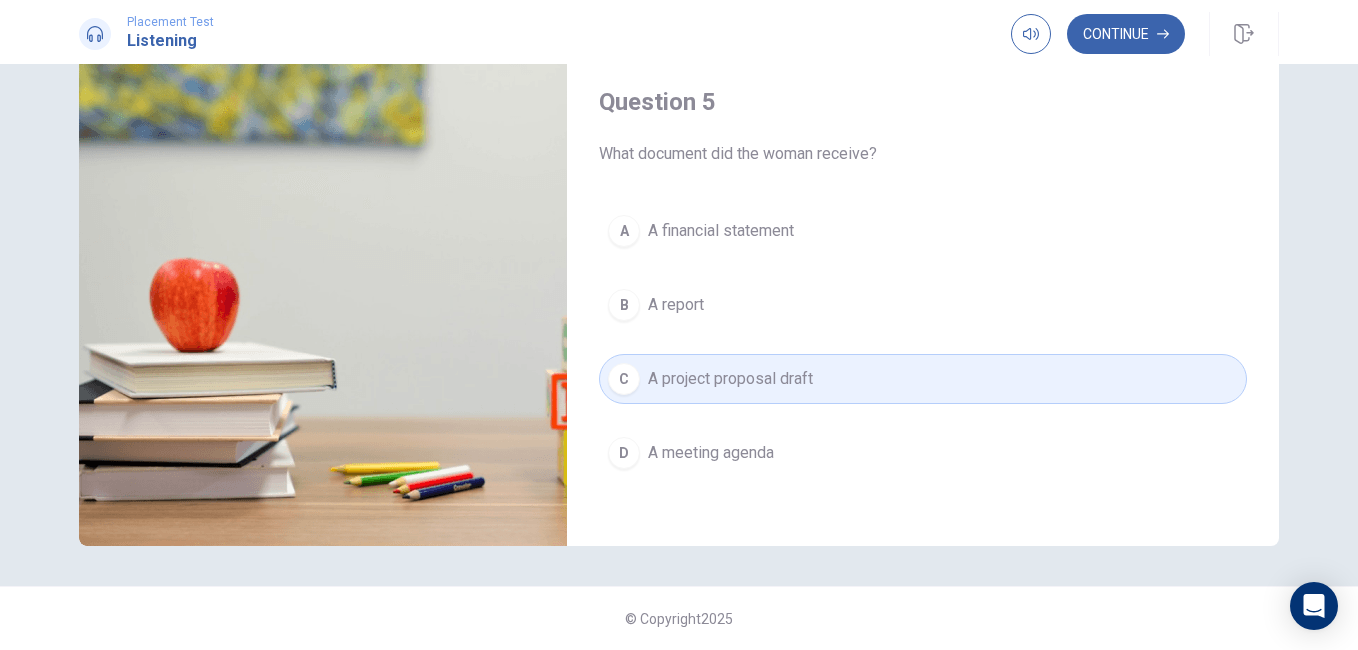 scroll, scrollTop: 1865, scrollLeft: 0, axis: vertical 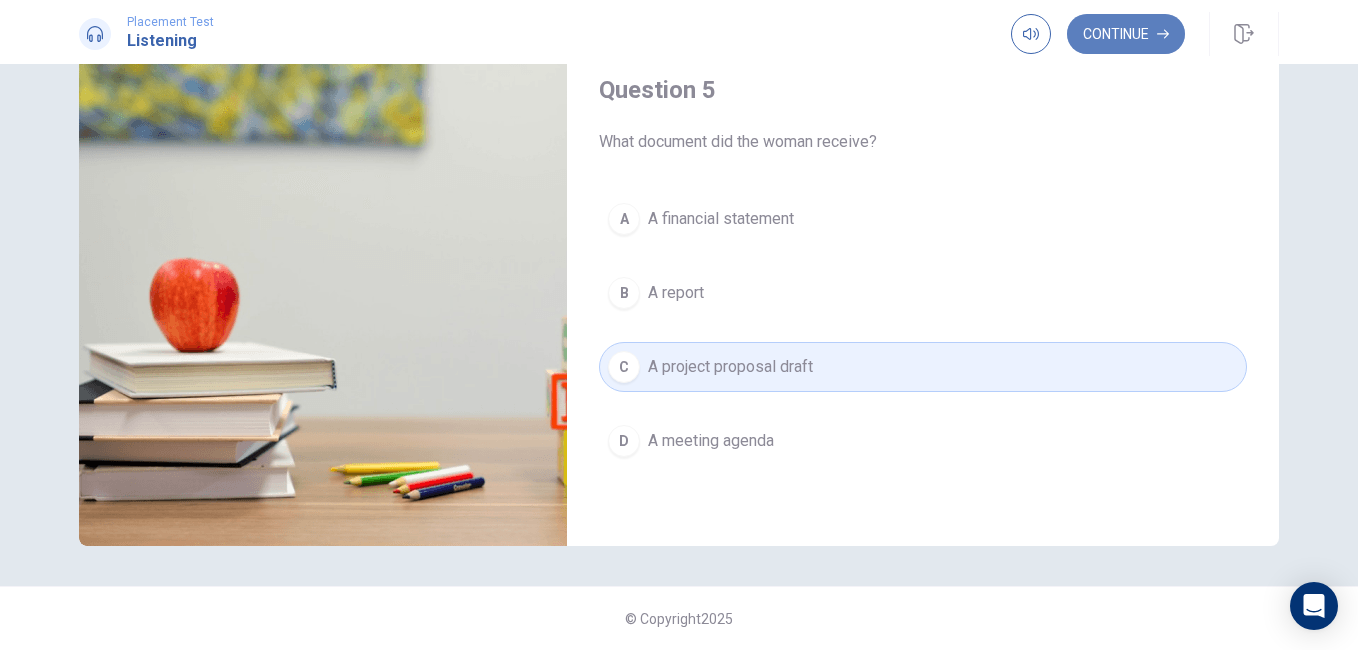click on "Continue" at bounding box center (1126, 34) 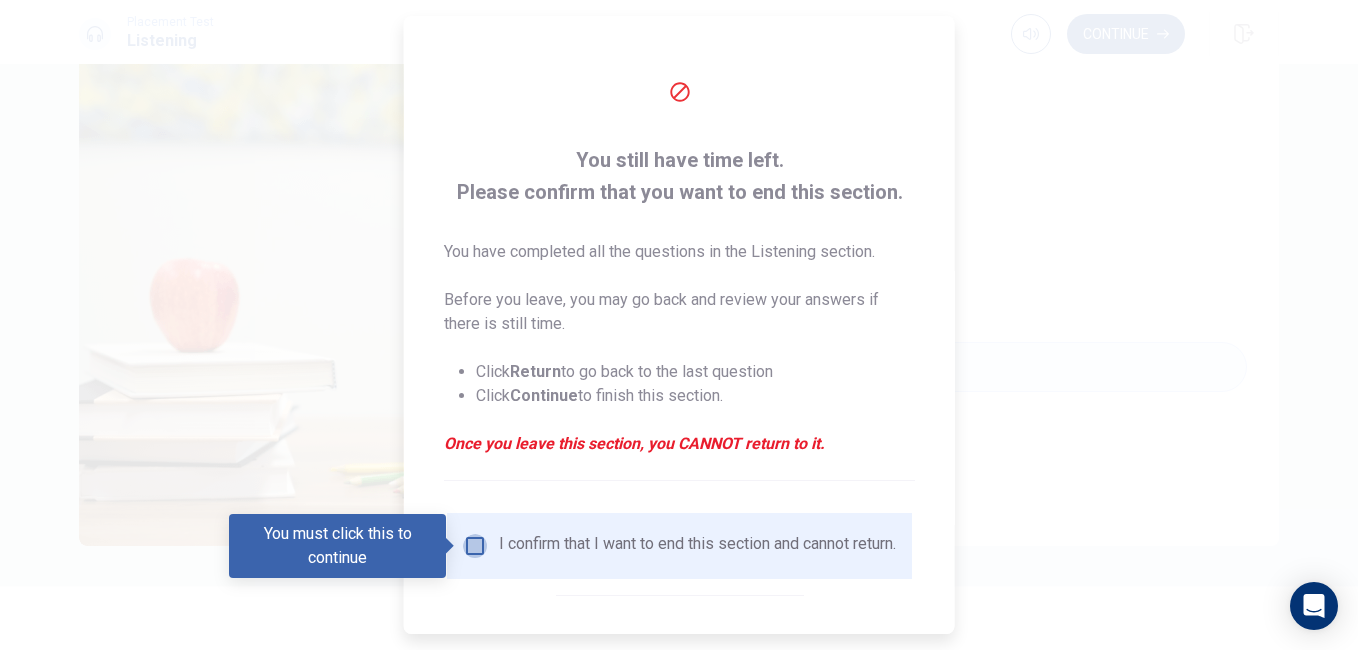 click at bounding box center (475, 546) 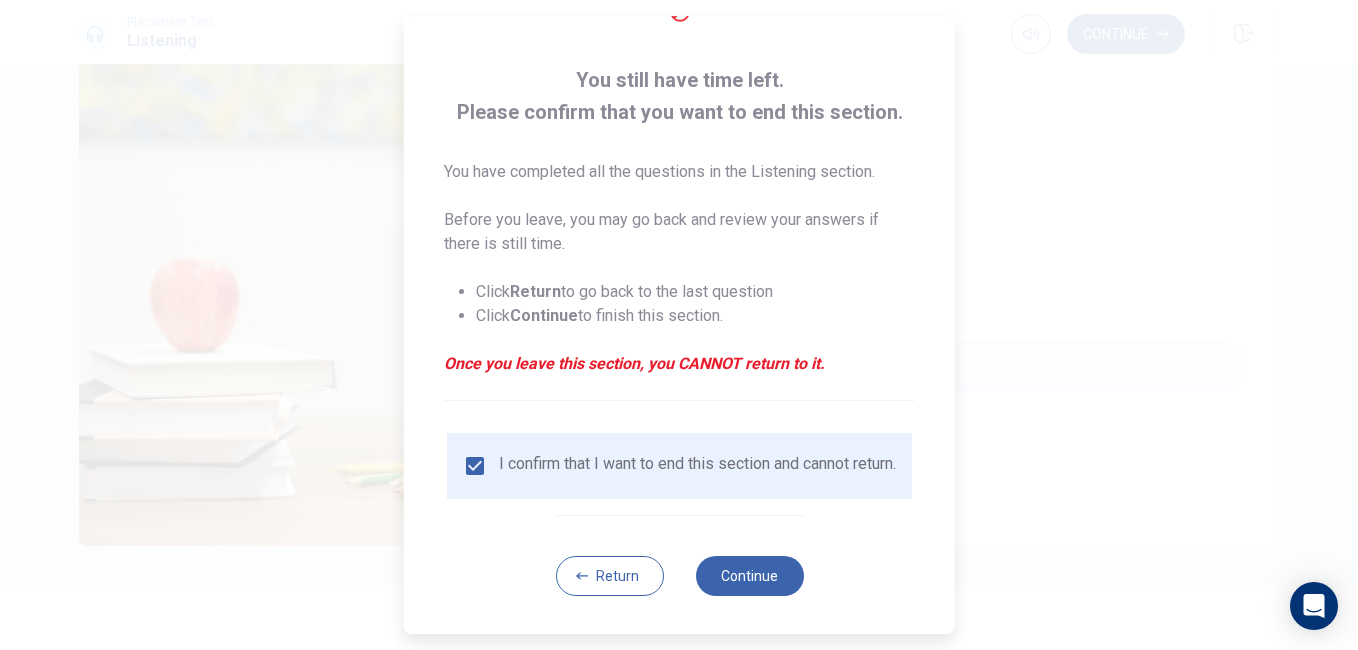 scroll, scrollTop: 96, scrollLeft: 0, axis: vertical 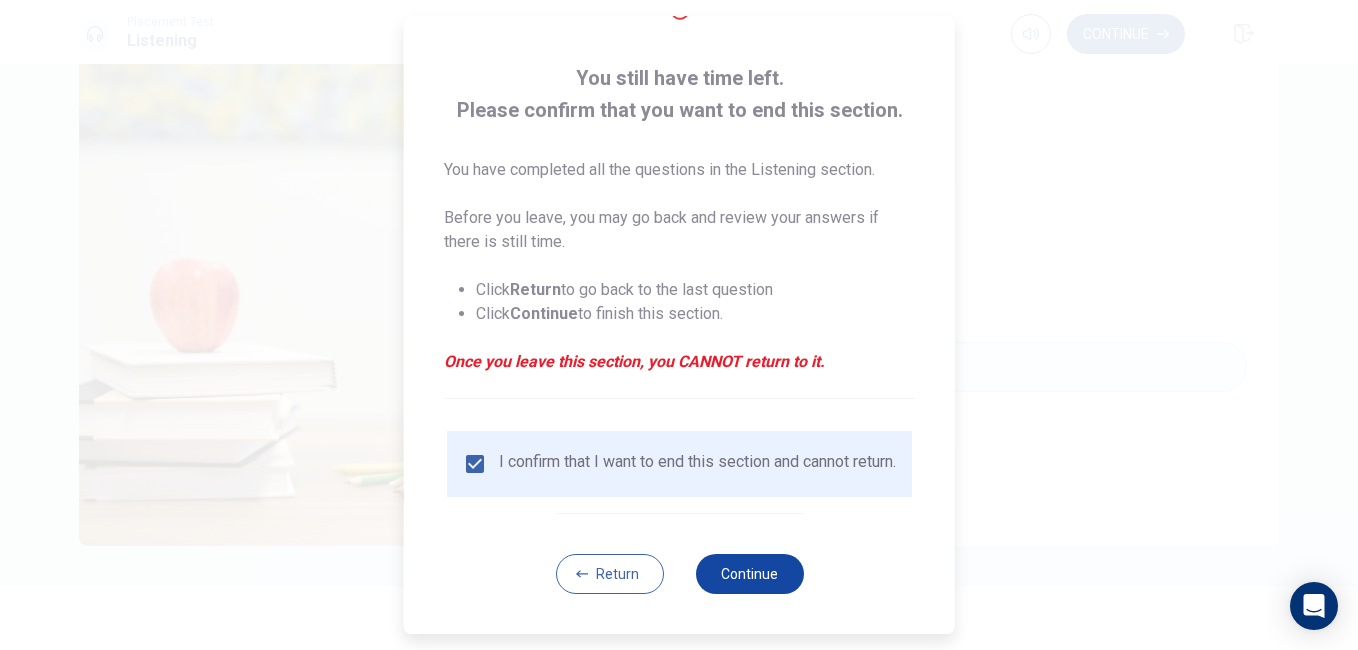 click on "Continue" at bounding box center (749, 574) 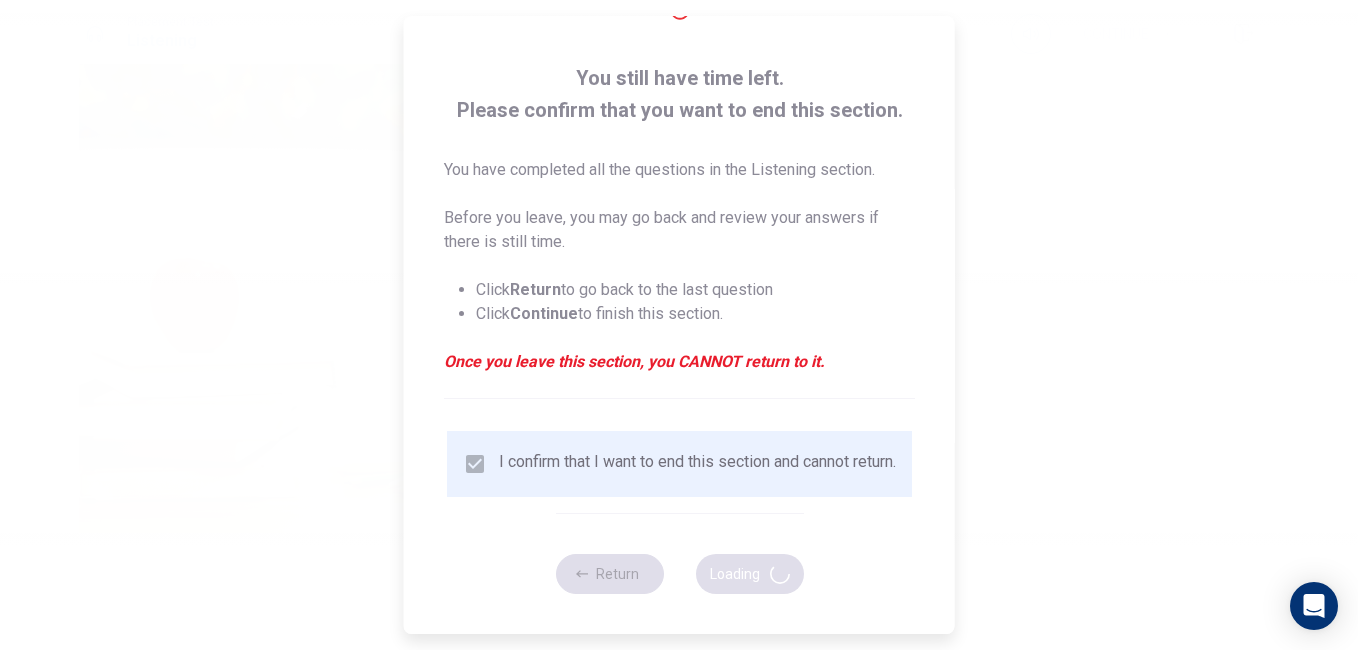 type on "79" 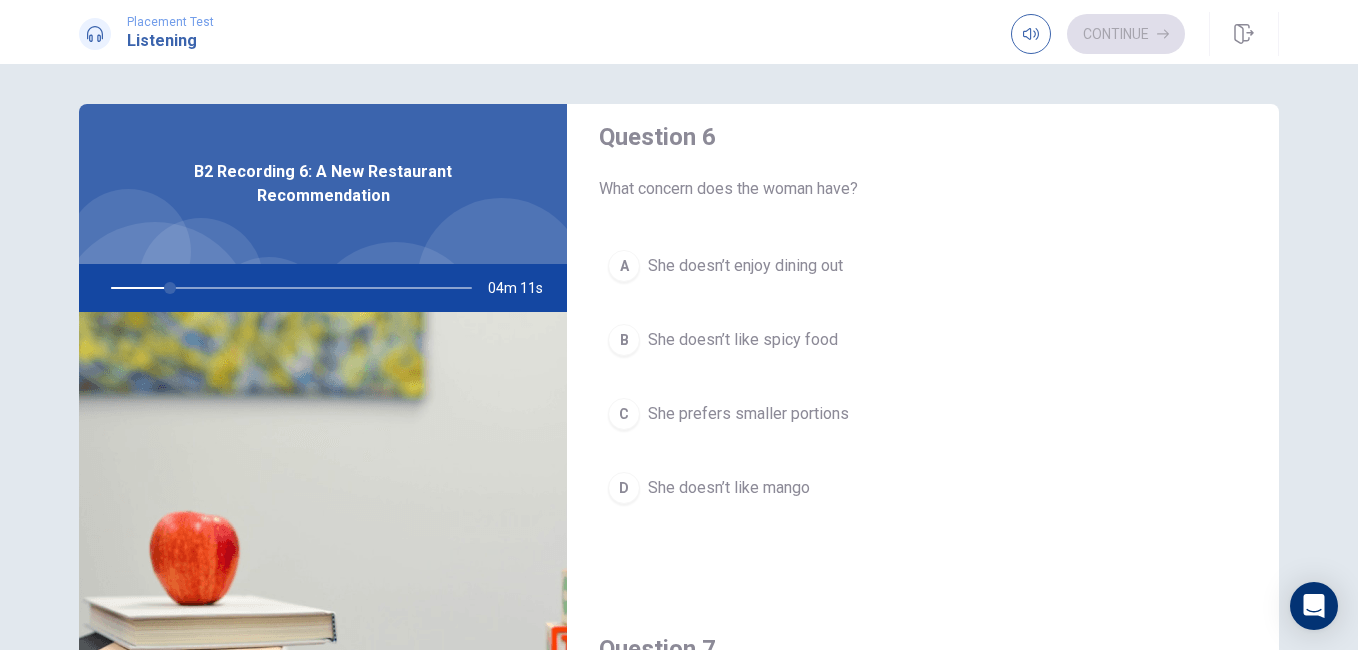 scroll, scrollTop: 27, scrollLeft: 0, axis: vertical 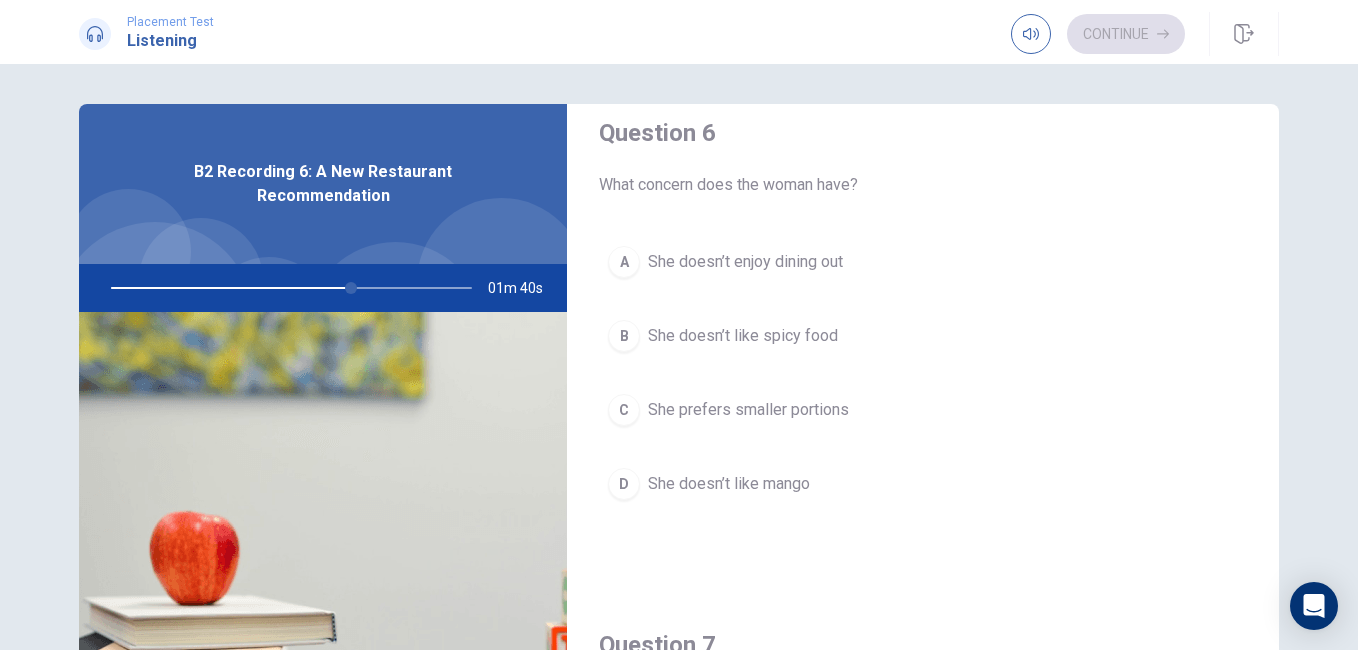 click on "She doesn’t like spicy food" at bounding box center [743, 336] 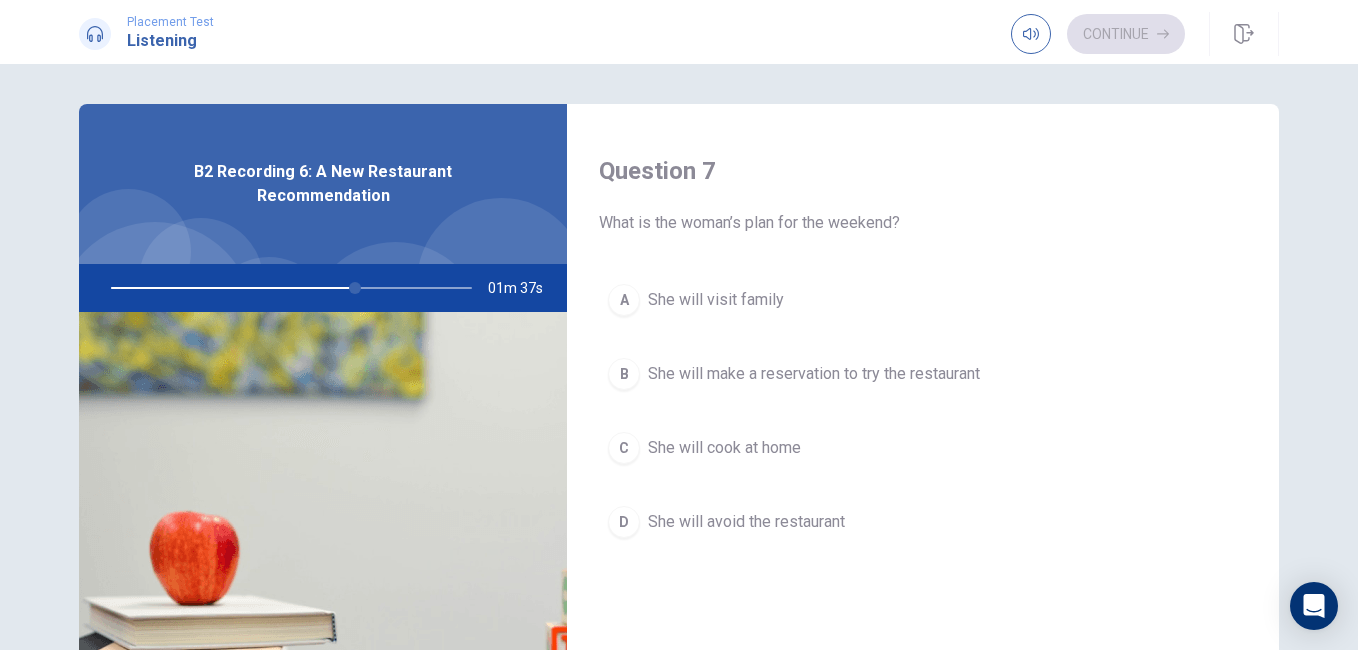 scroll, scrollTop: 539, scrollLeft: 0, axis: vertical 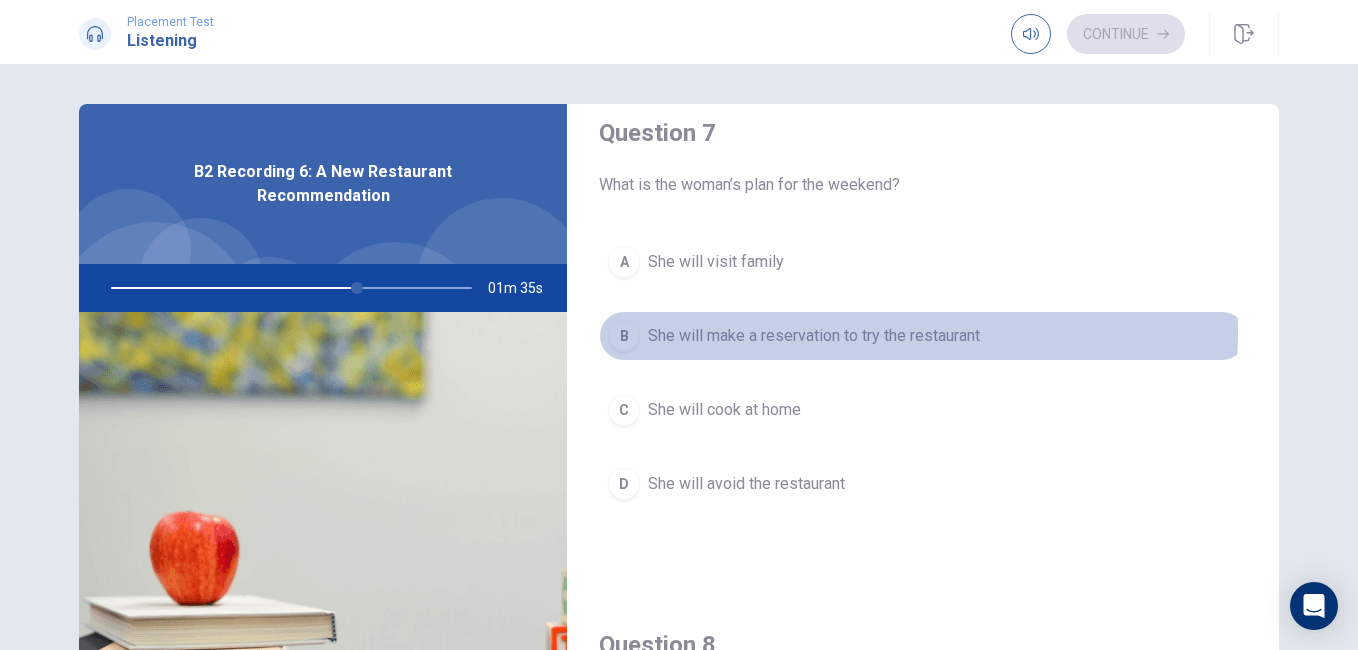 click on "She will make a reservation to try the restaurant" at bounding box center (814, 336) 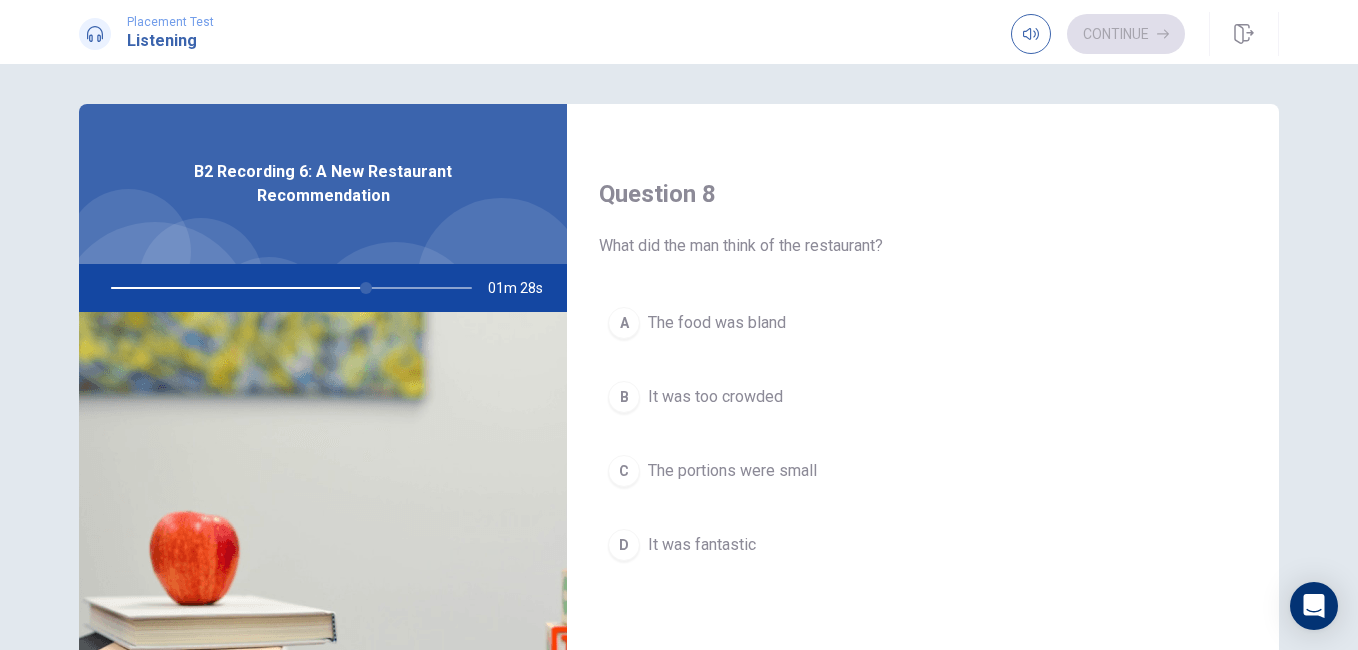 scroll, scrollTop: 1002, scrollLeft: 0, axis: vertical 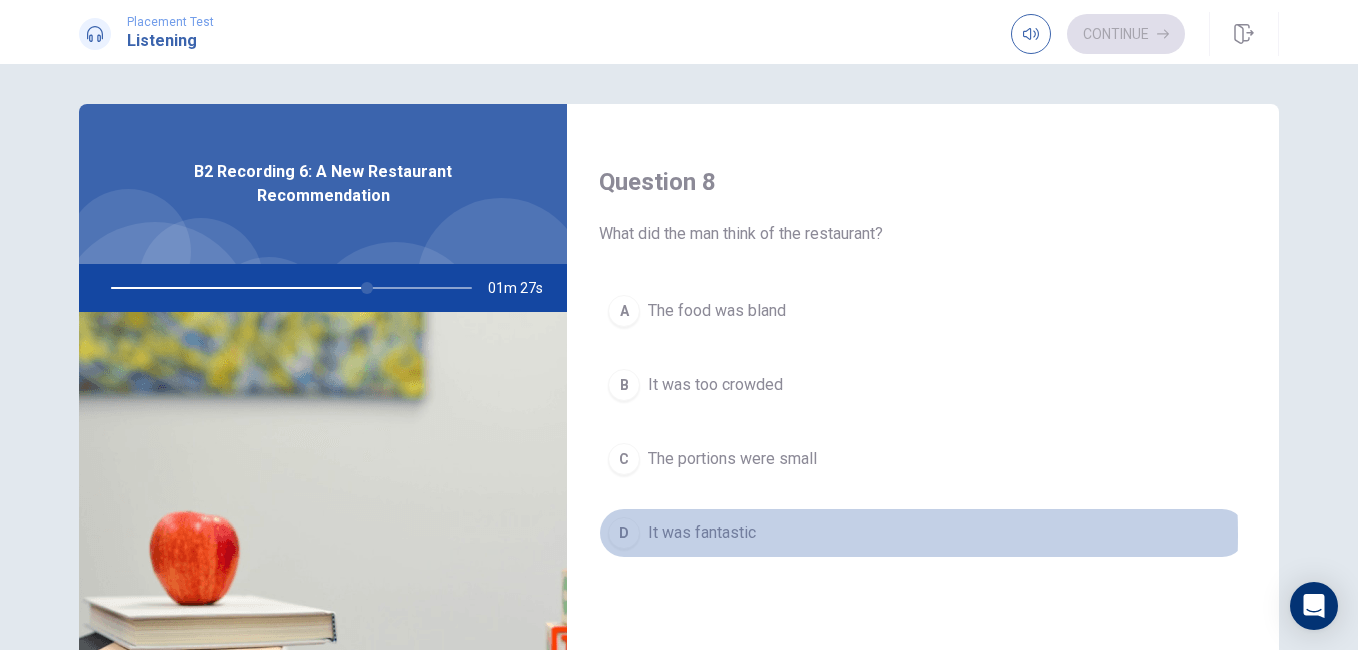 click on "It was fantastic" at bounding box center (702, 533) 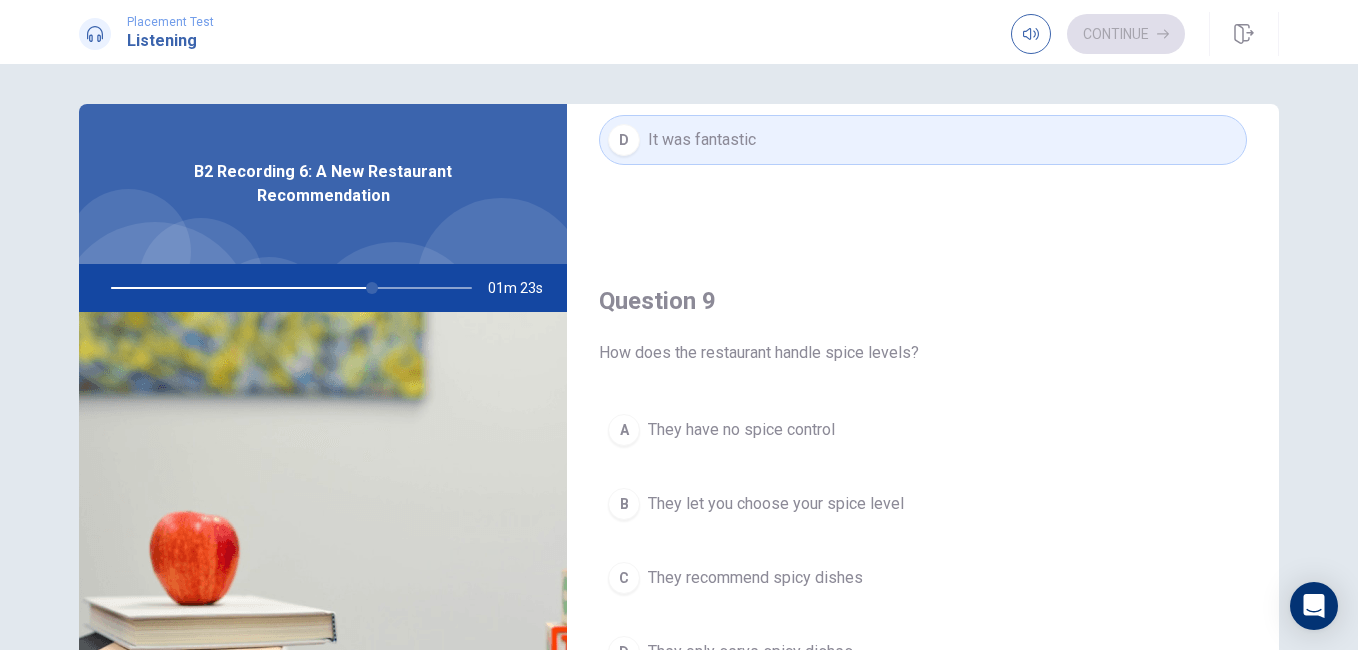 scroll, scrollTop: 1414, scrollLeft: 0, axis: vertical 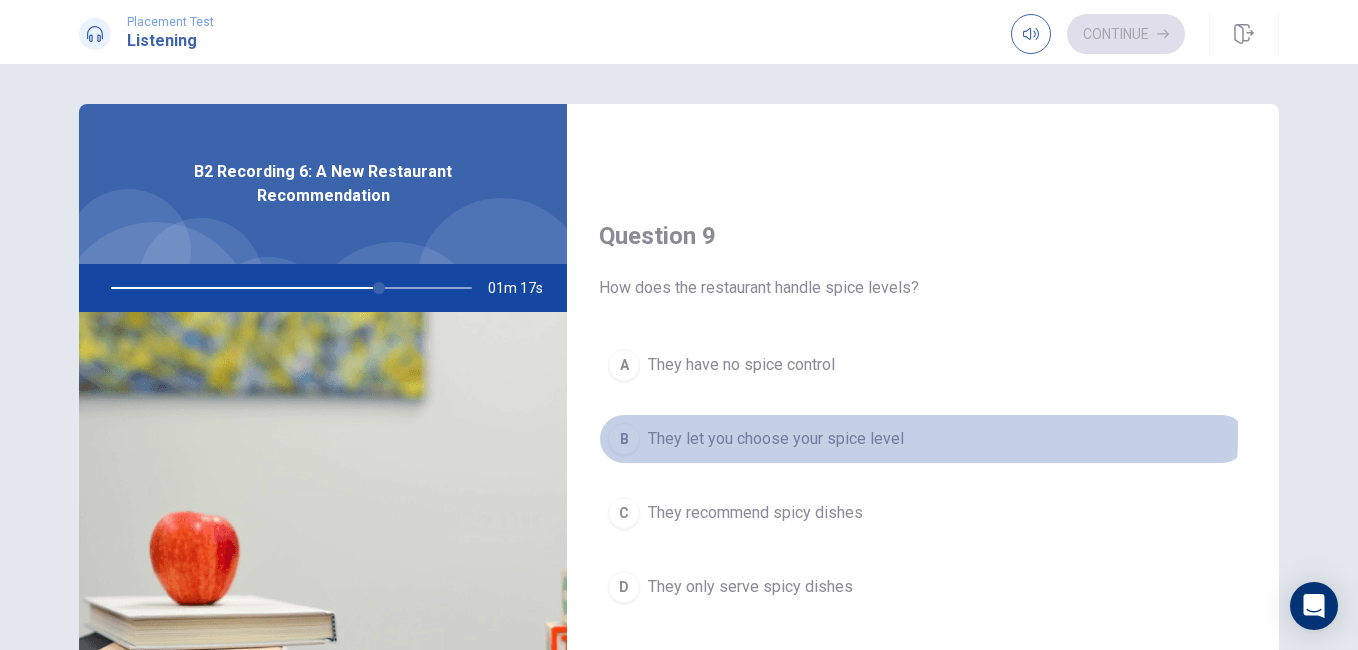 click on "They let you choose your spice level" at bounding box center [776, 439] 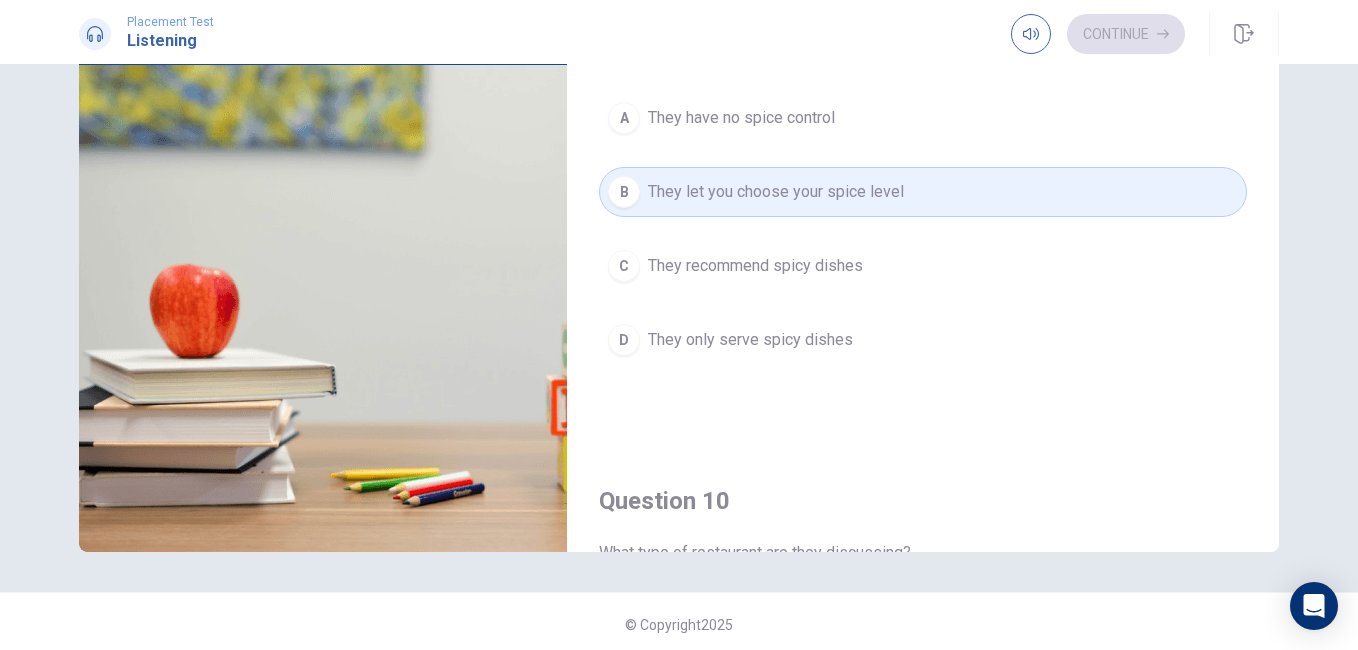 scroll, scrollTop: 253, scrollLeft: 0, axis: vertical 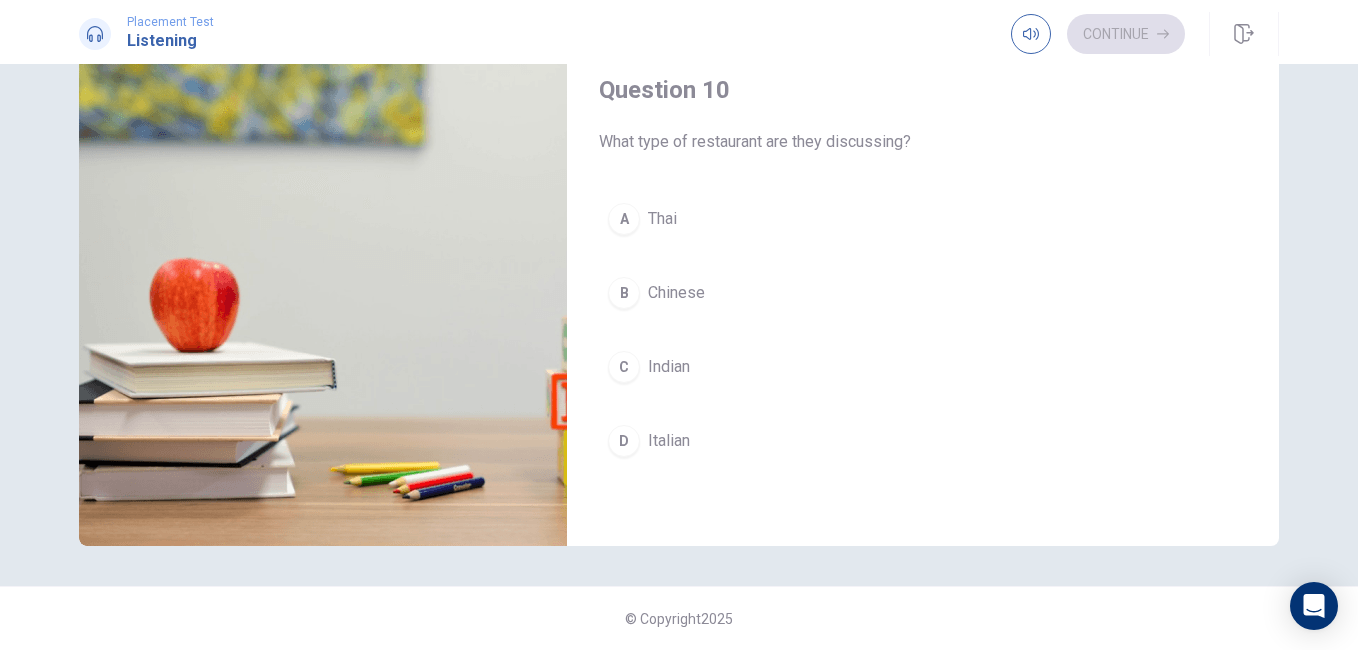click on "Thai" at bounding box center [662, 219] 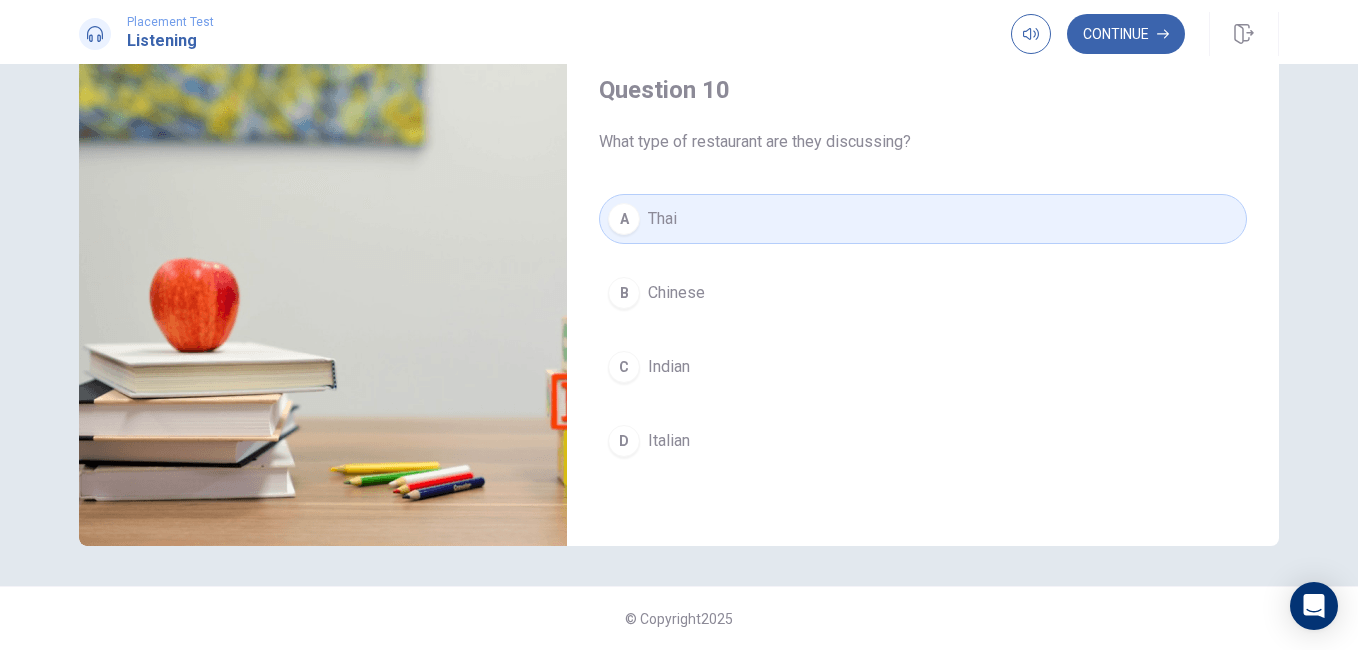 scroll, scrollTop: 1680, scrollLeft: 0, axis: vertical 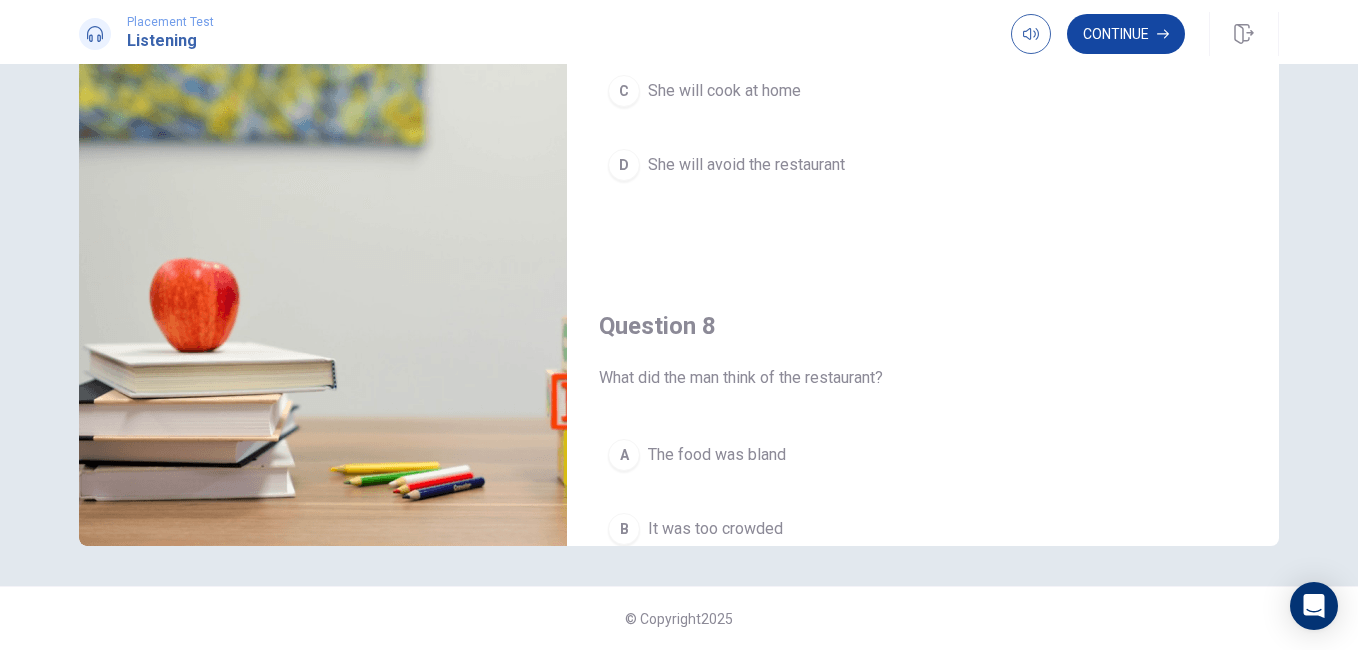 click on "Continue" at bounding box center [1126, 34] 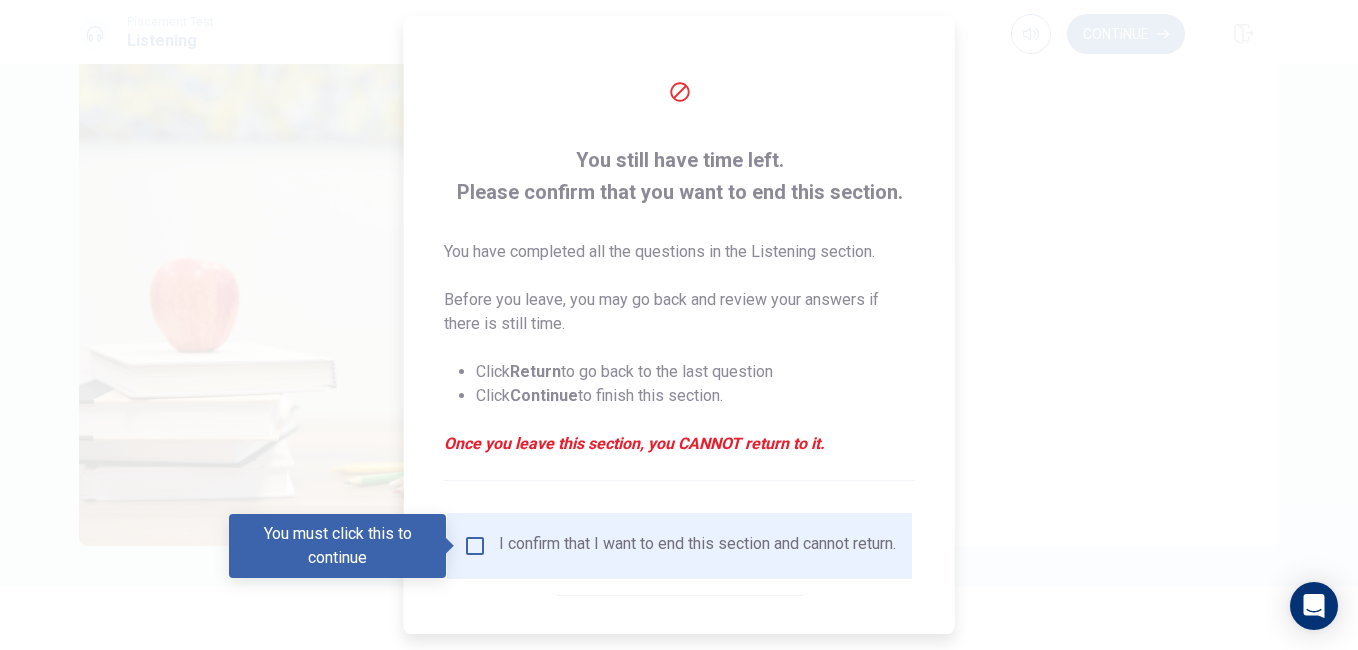 click at bounding box center [475, 546] 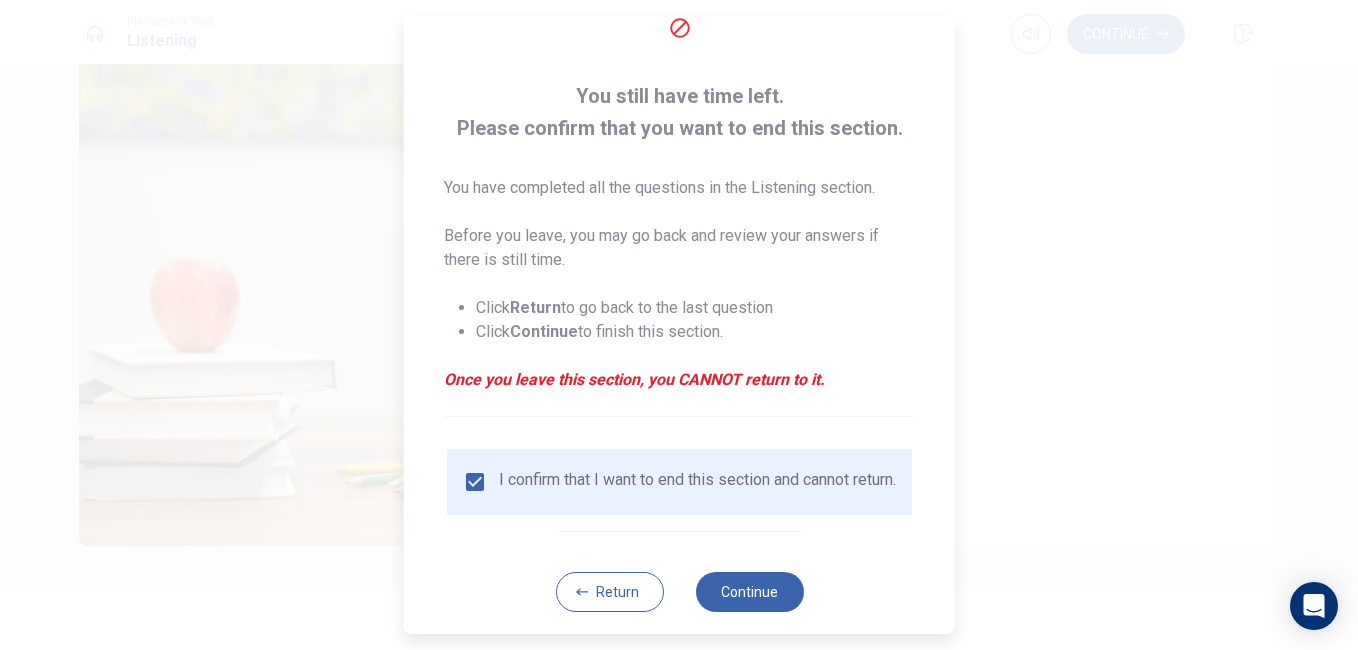 scroll, scrollTop: 96, scrollLeft: 0, axis: vertical 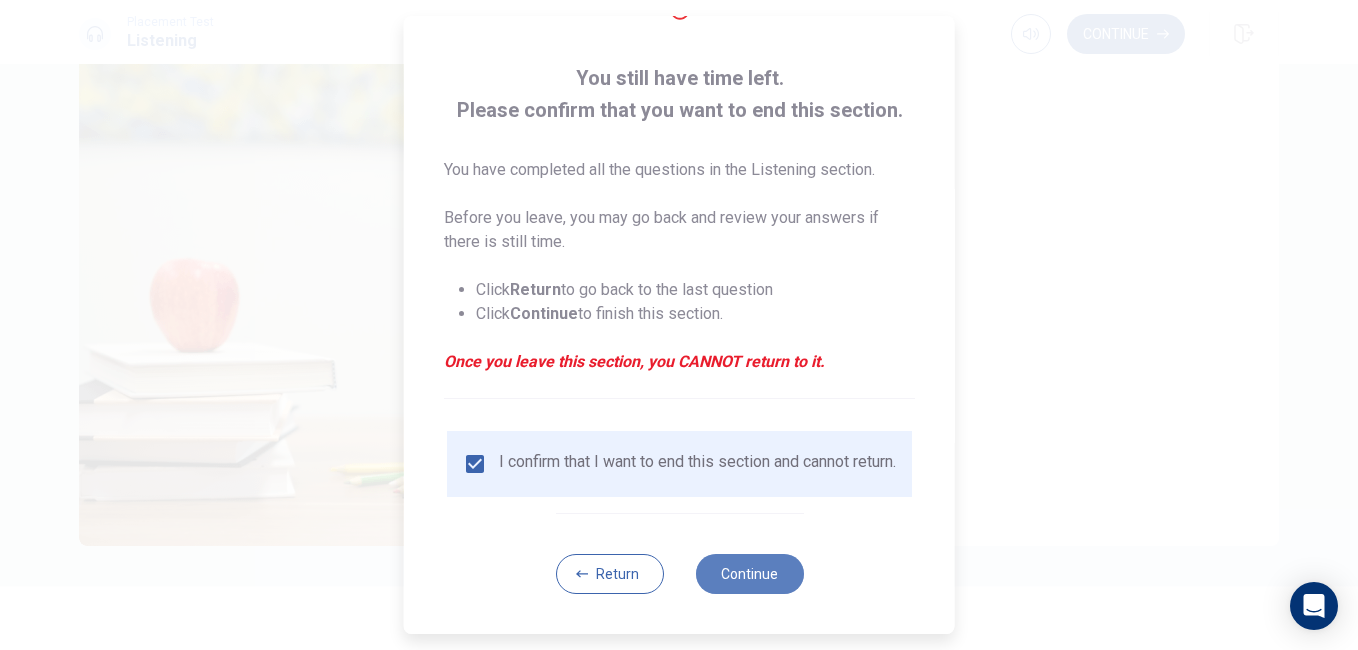 click on "Continue" at bounding box center [749, 574] 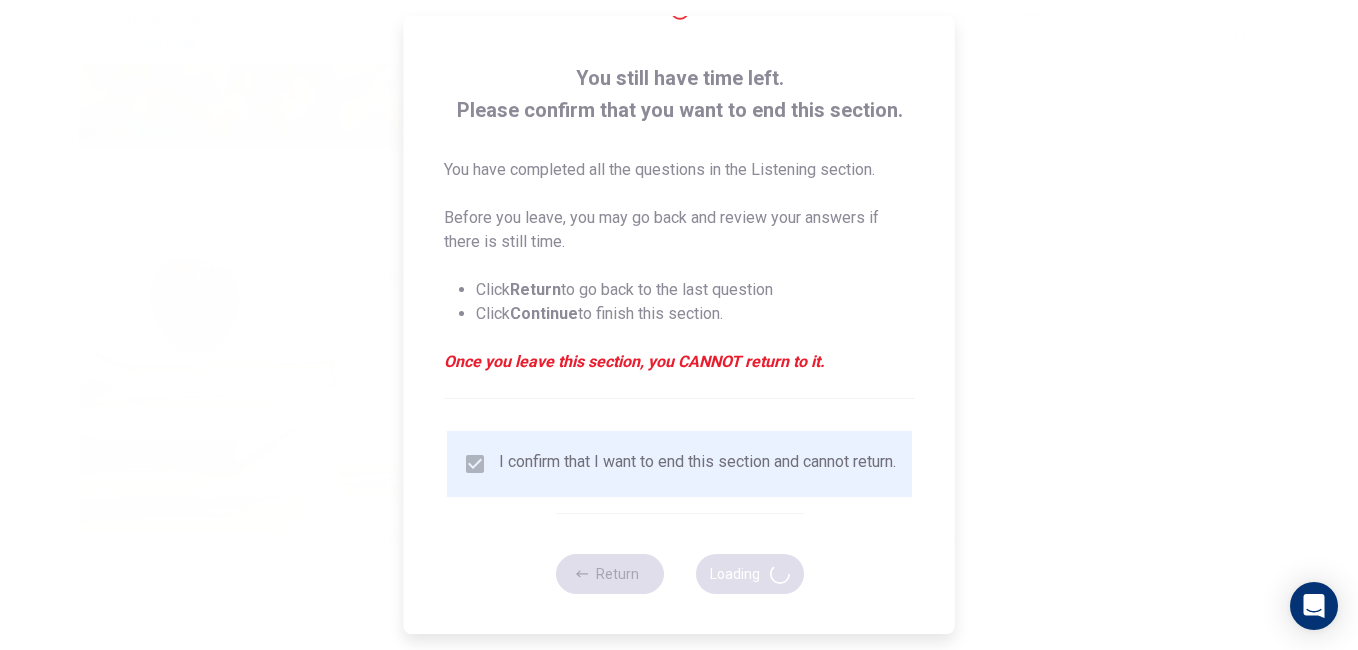 type on "94" 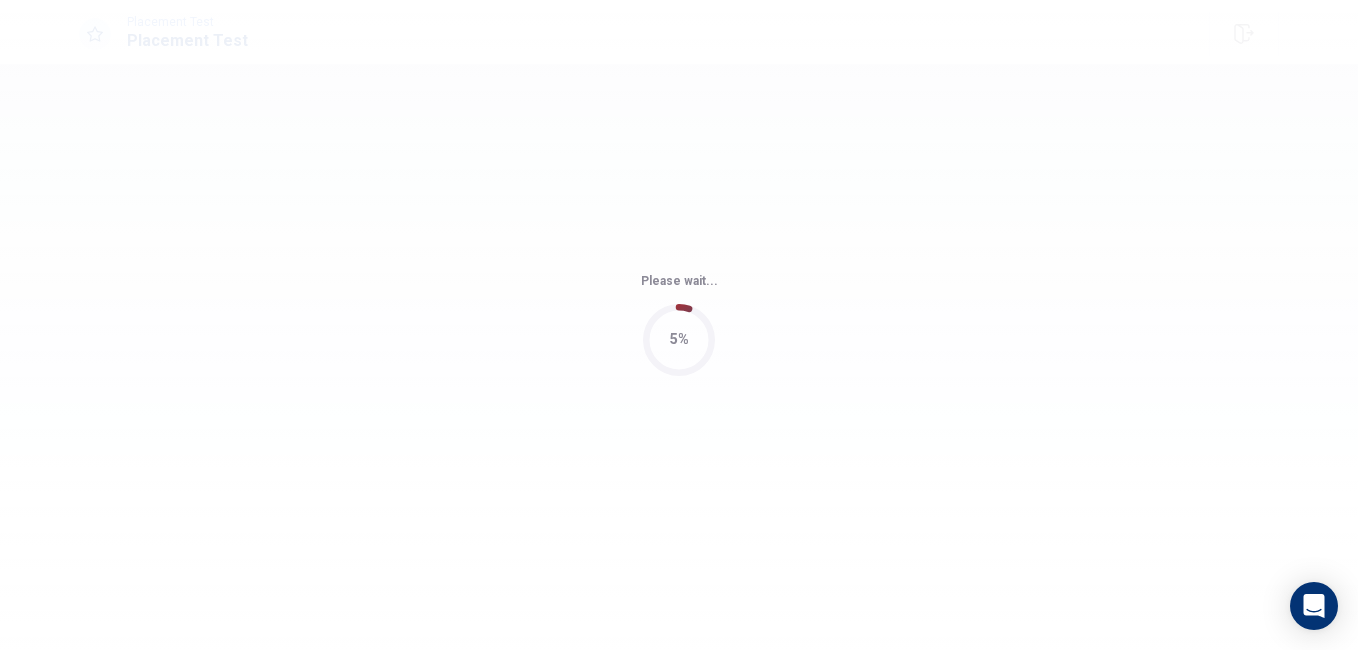 scroll, scrollTop: 0, scrollLeft: 0, axis: both 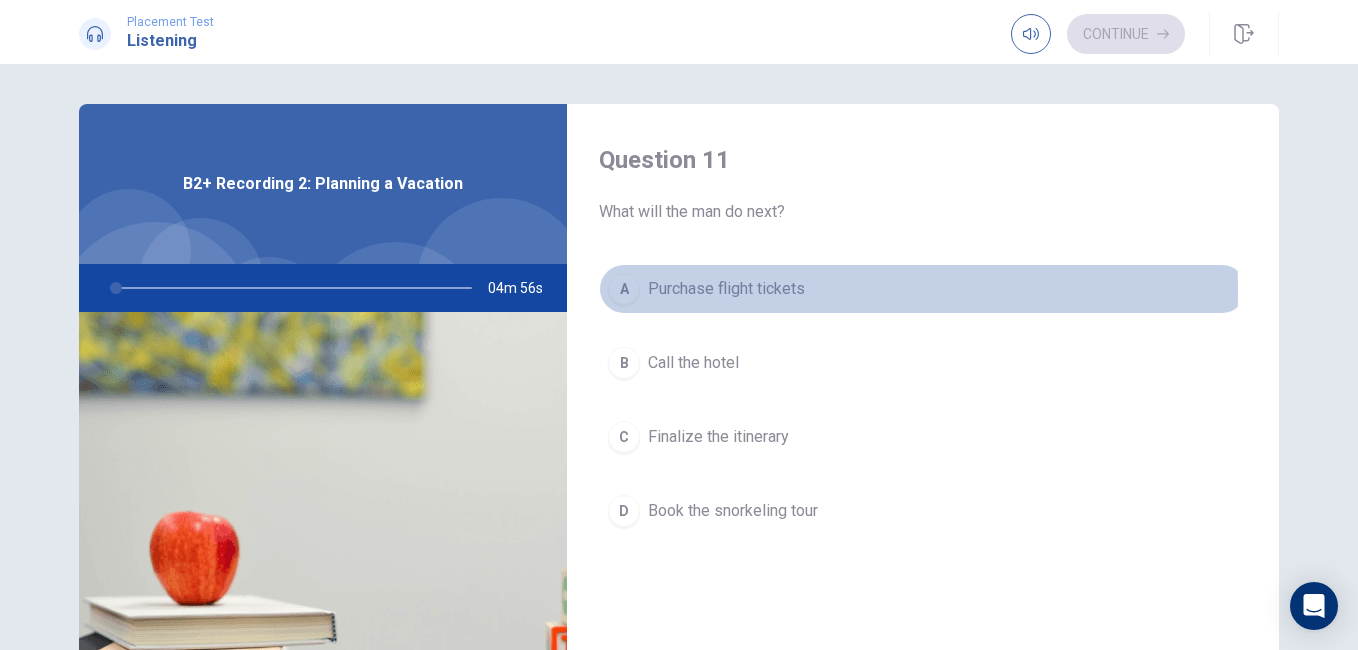 click on "Purchase flight tickets" at bounding box center (726, 289) 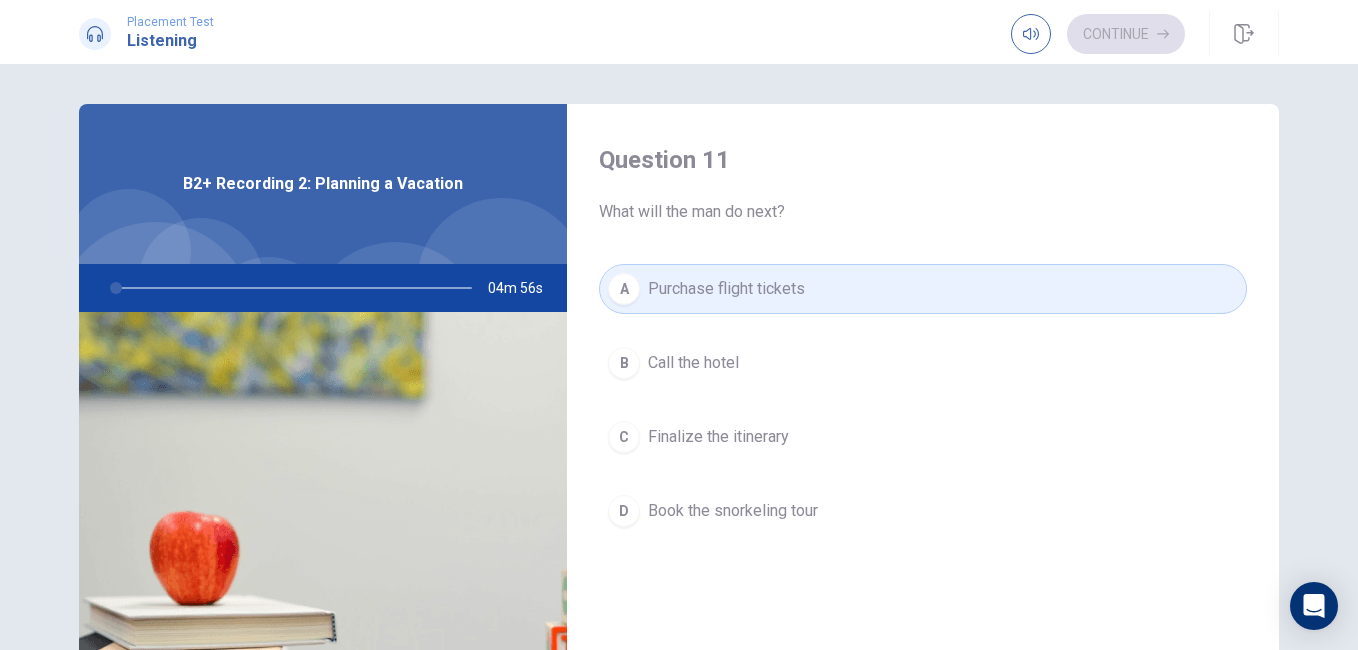 click at bounding box center [287, 288] 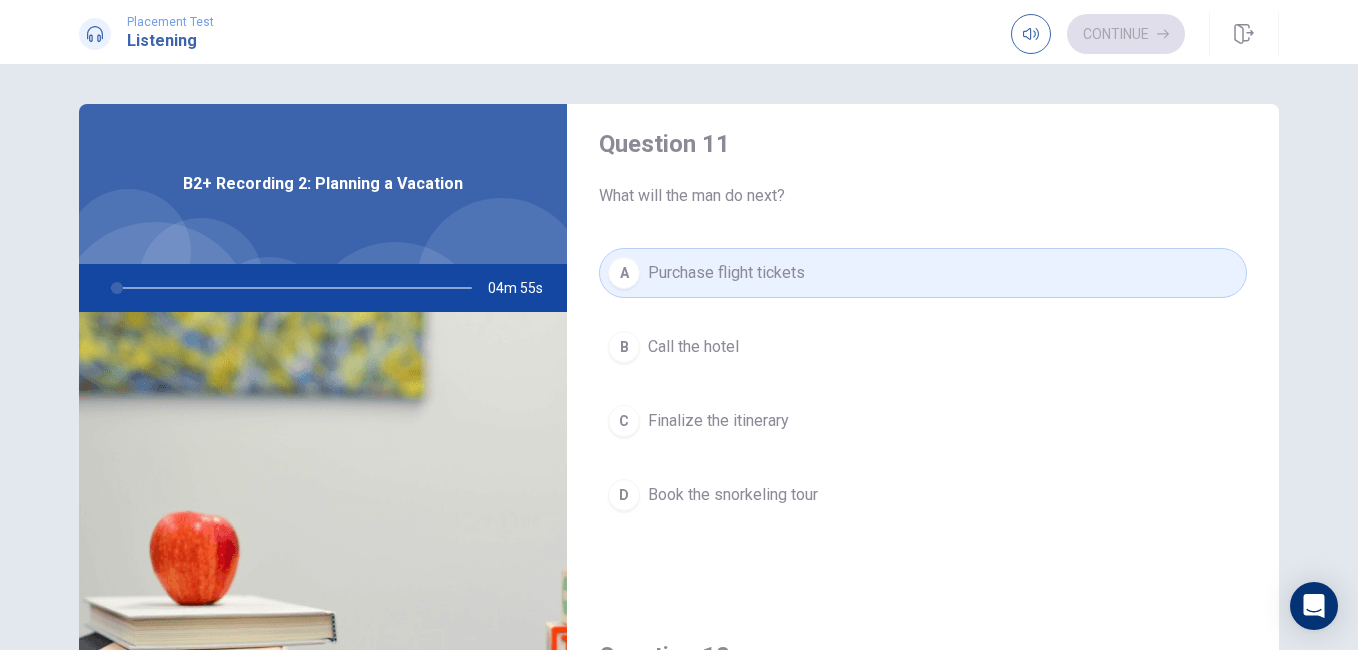 scroll, scrollTop: 0, scrollLeft: 0, axis: both 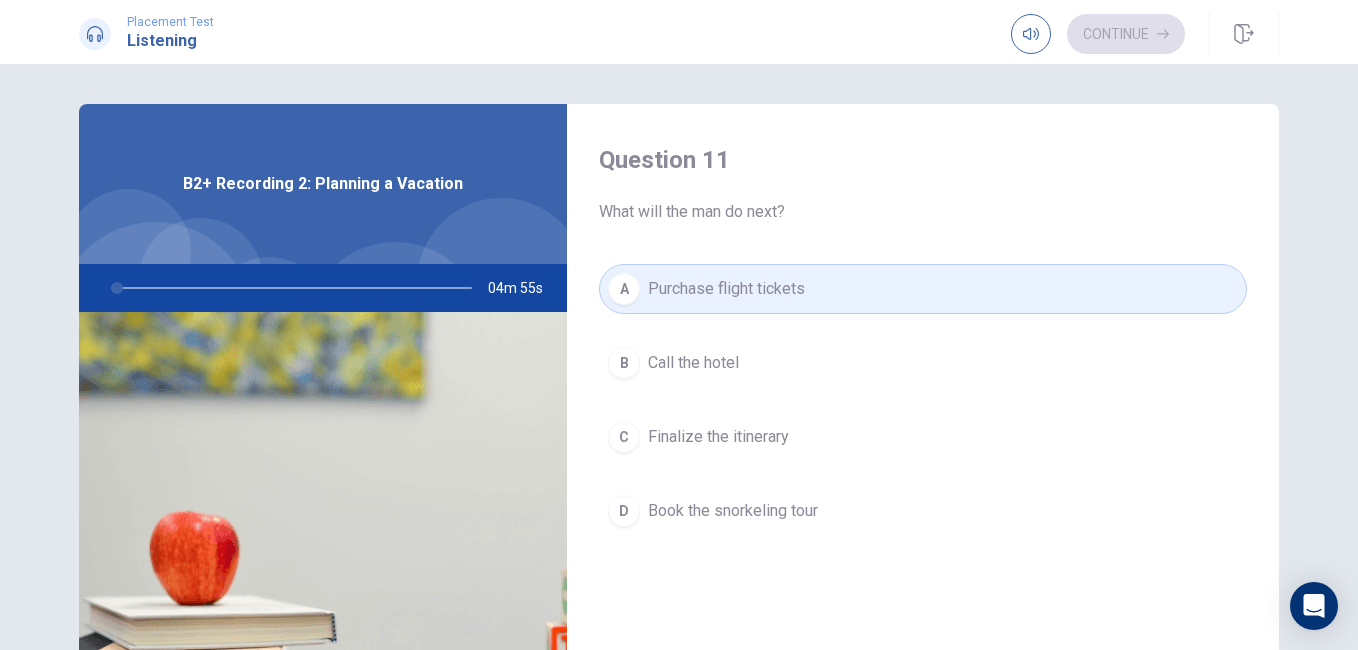 click at bounding box center [287, 288] 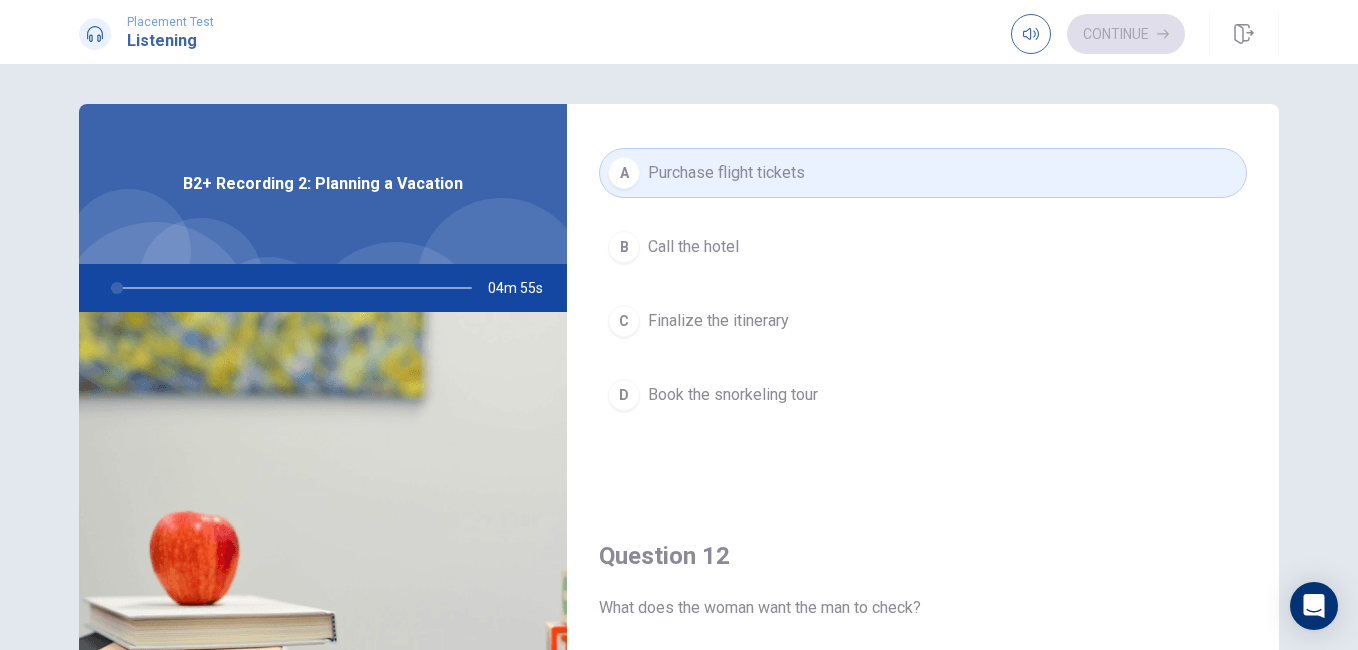 scroll, scrollTop: 0, scrollLeft: 0, axis: both 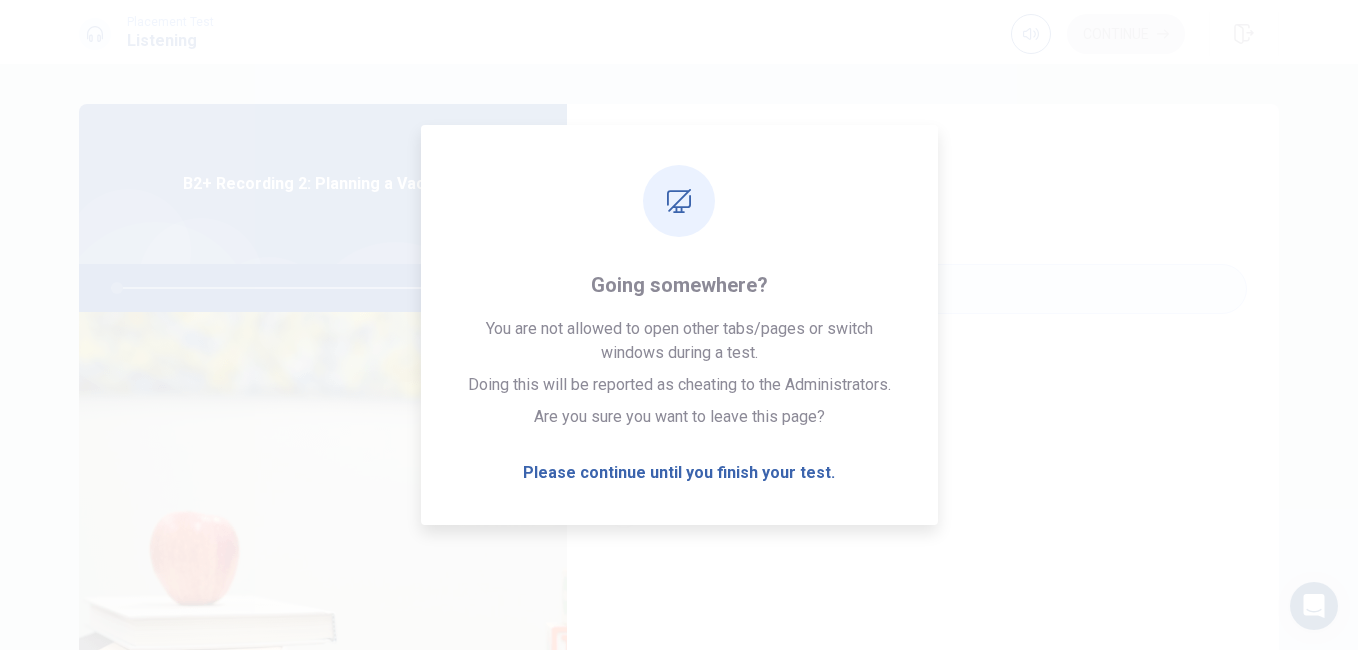 type on "2" 